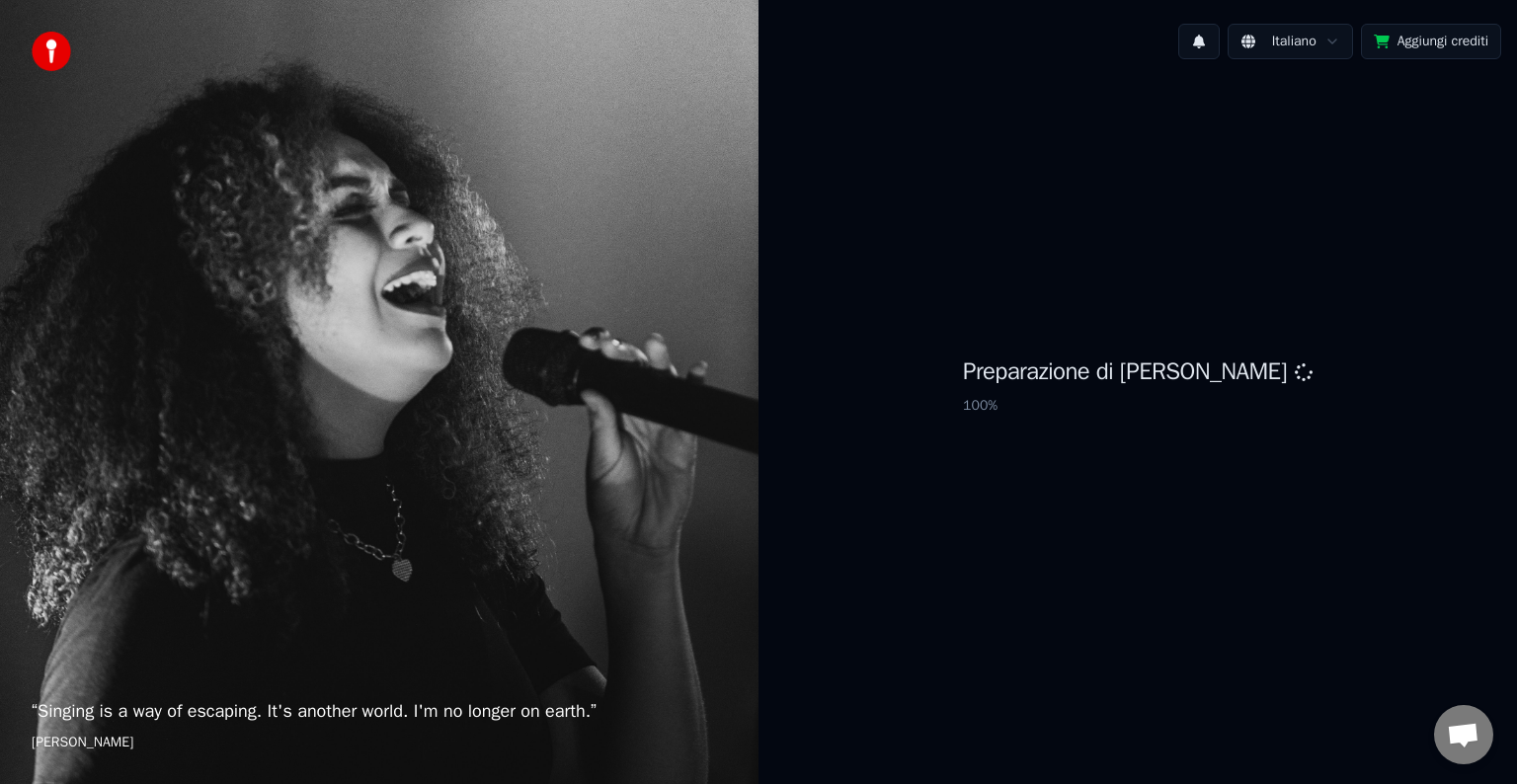 scroll, scrollTop: 0, scrollLeft: 0, axis: both 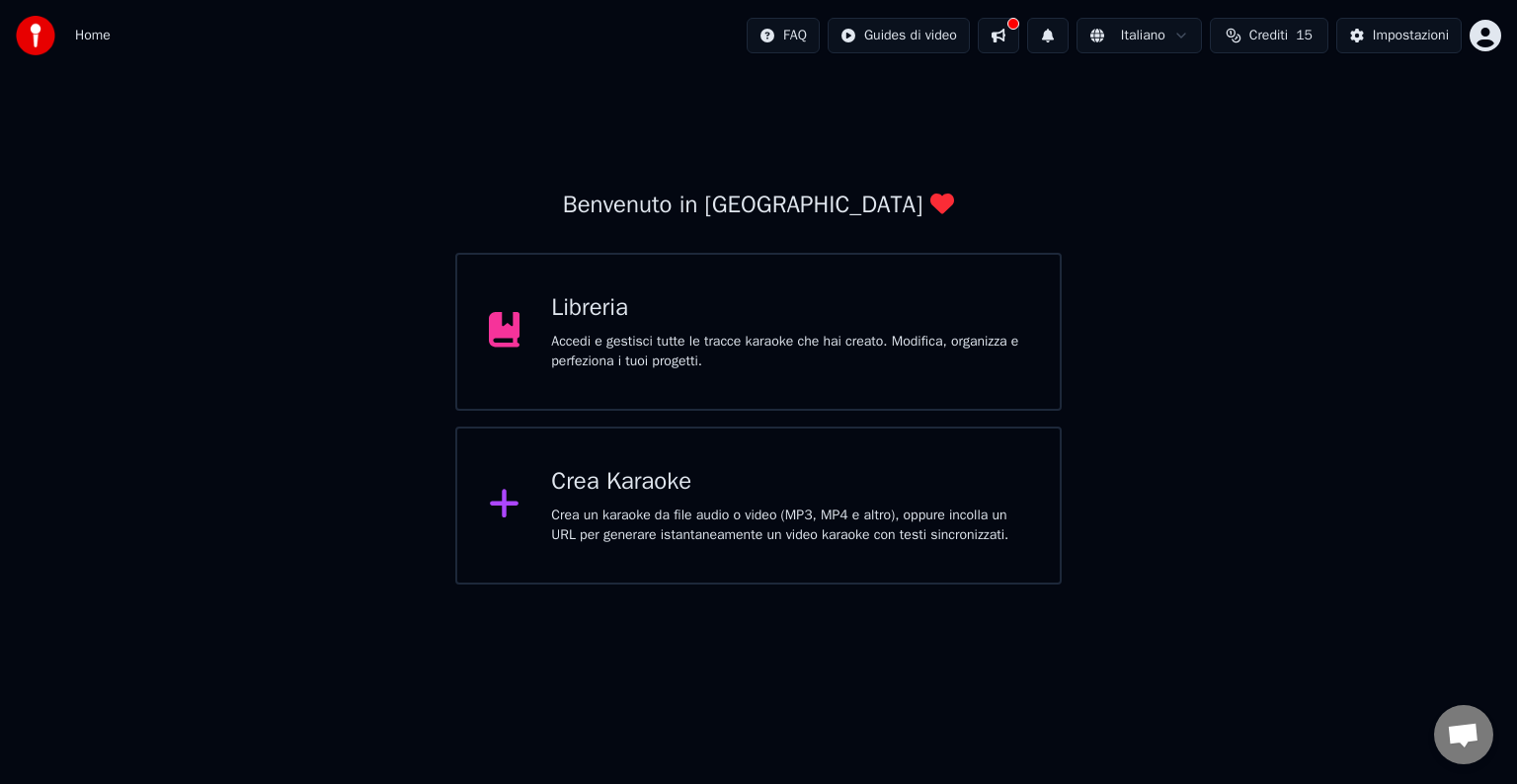 click on "Crea Karaoke" at bounding box center (789, 482) 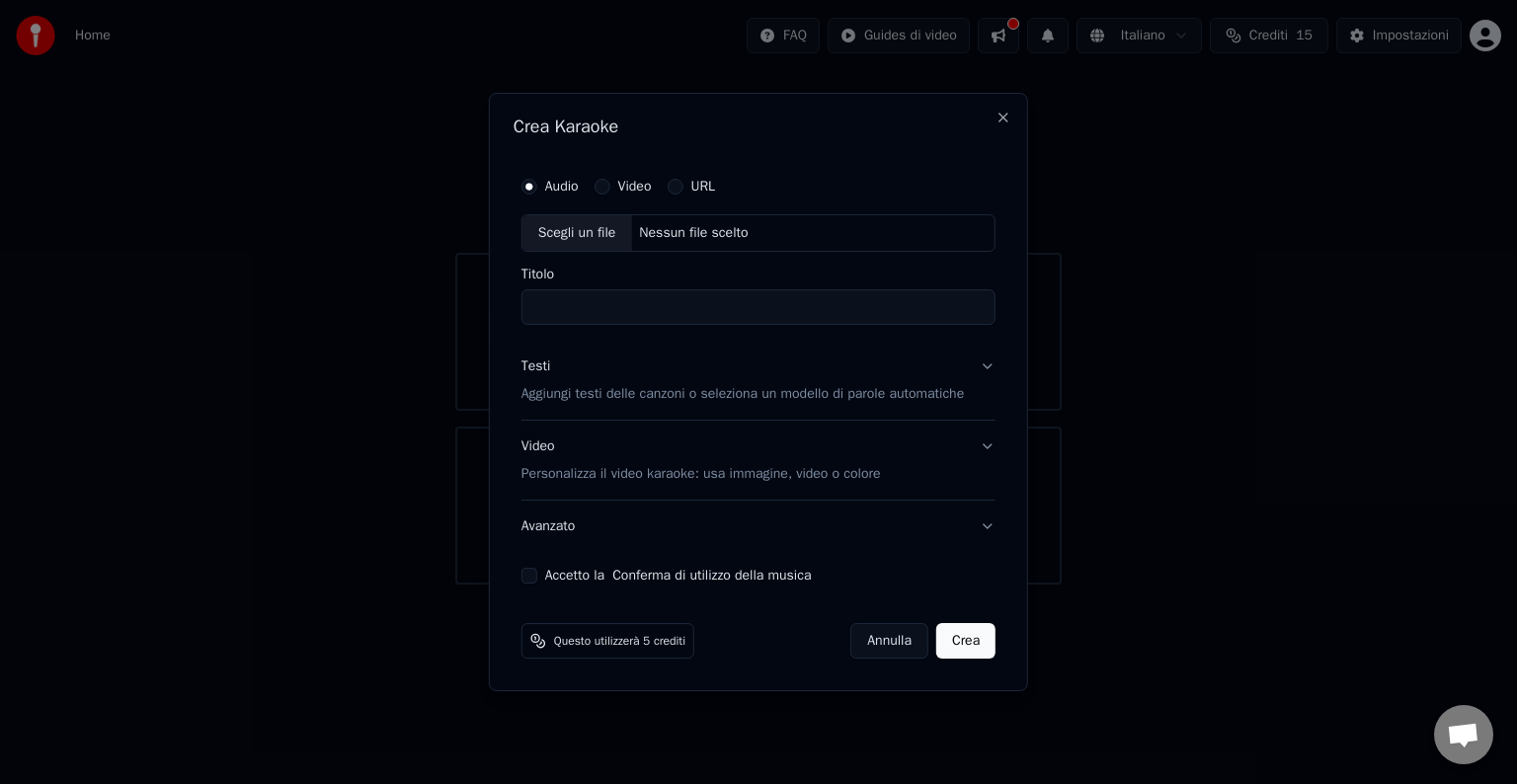 click on "Audio Video URL" at bounding box center (758, 187) 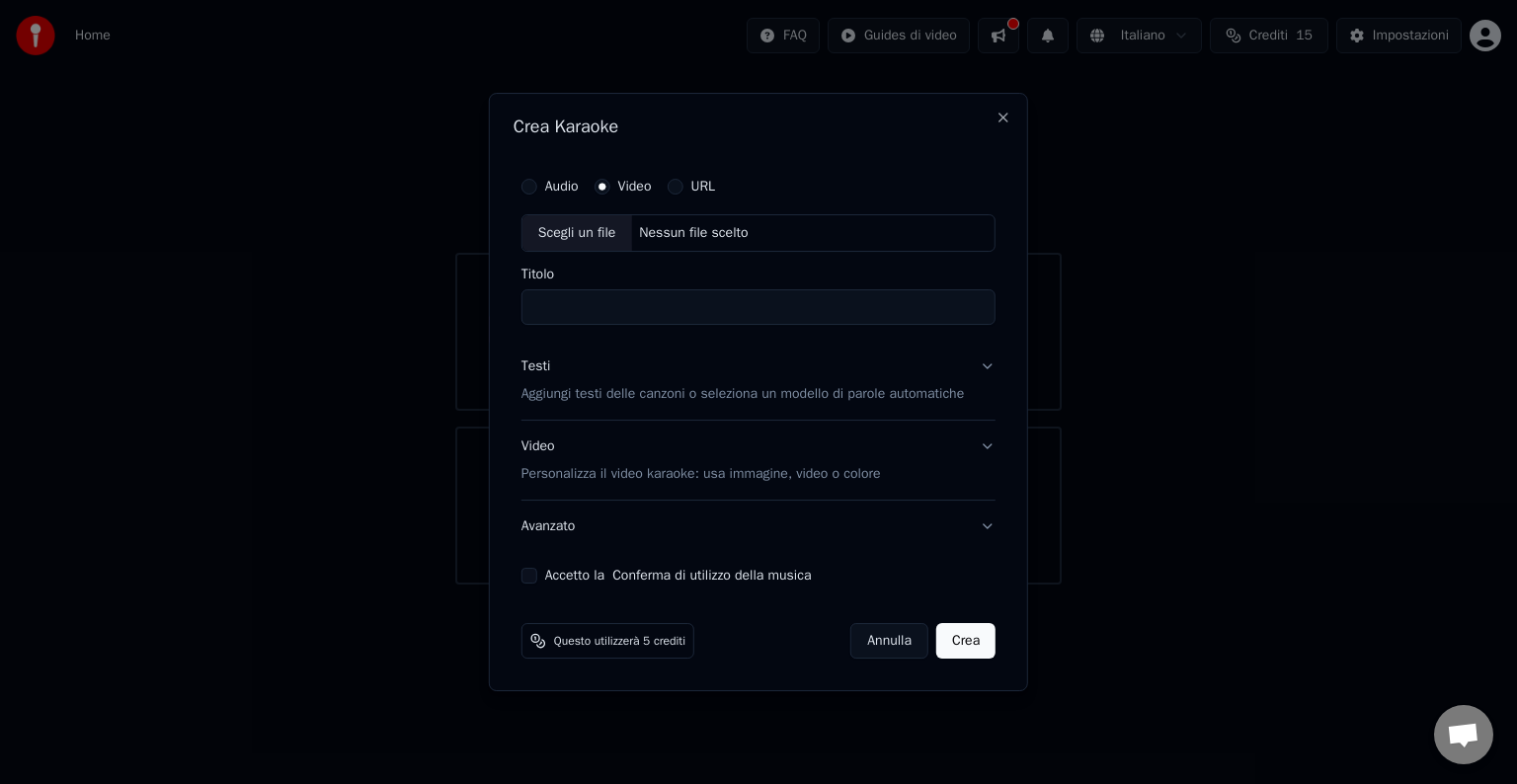 click on "Scegli un file" at bounding box center (577, 233) 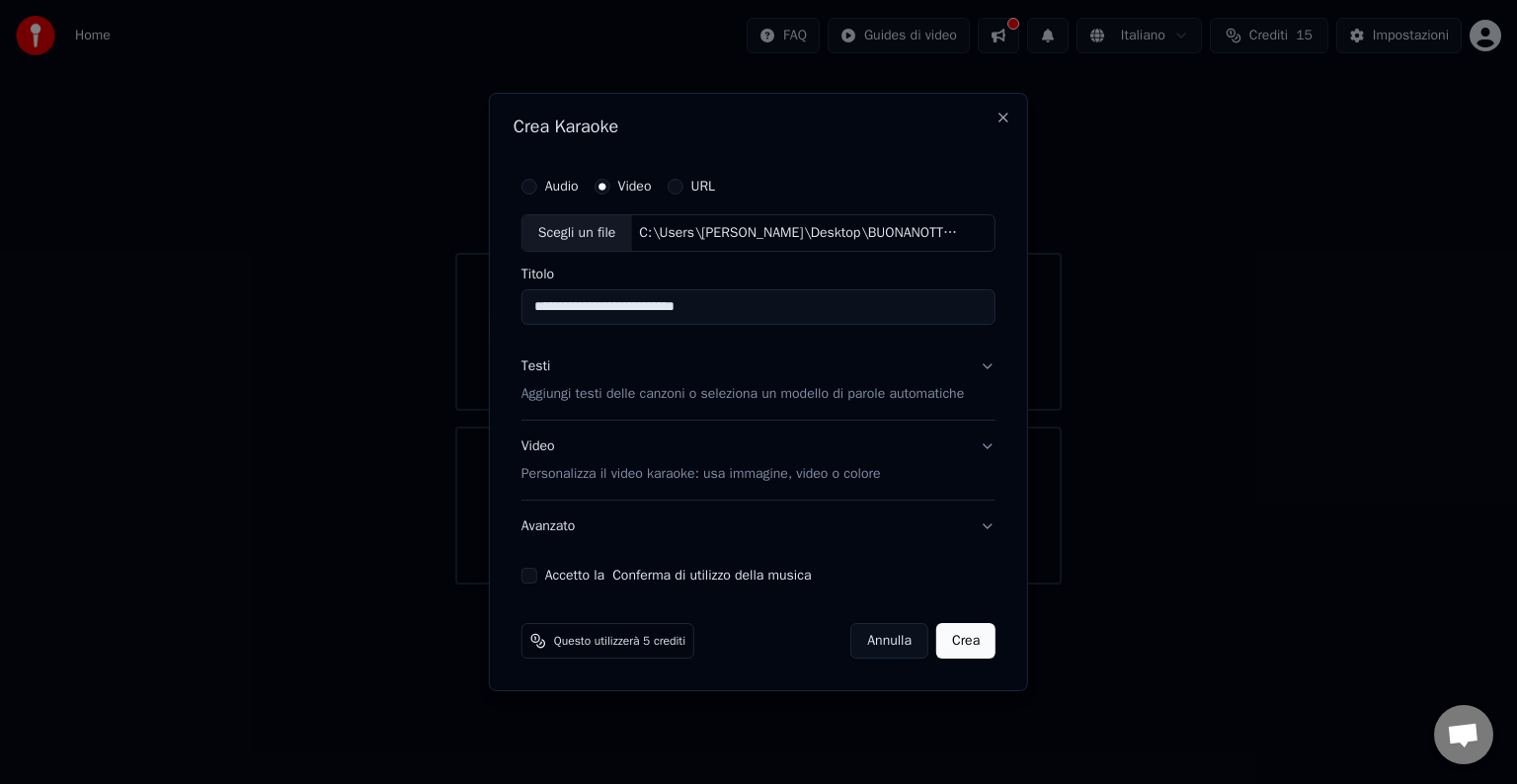 type on "**********" 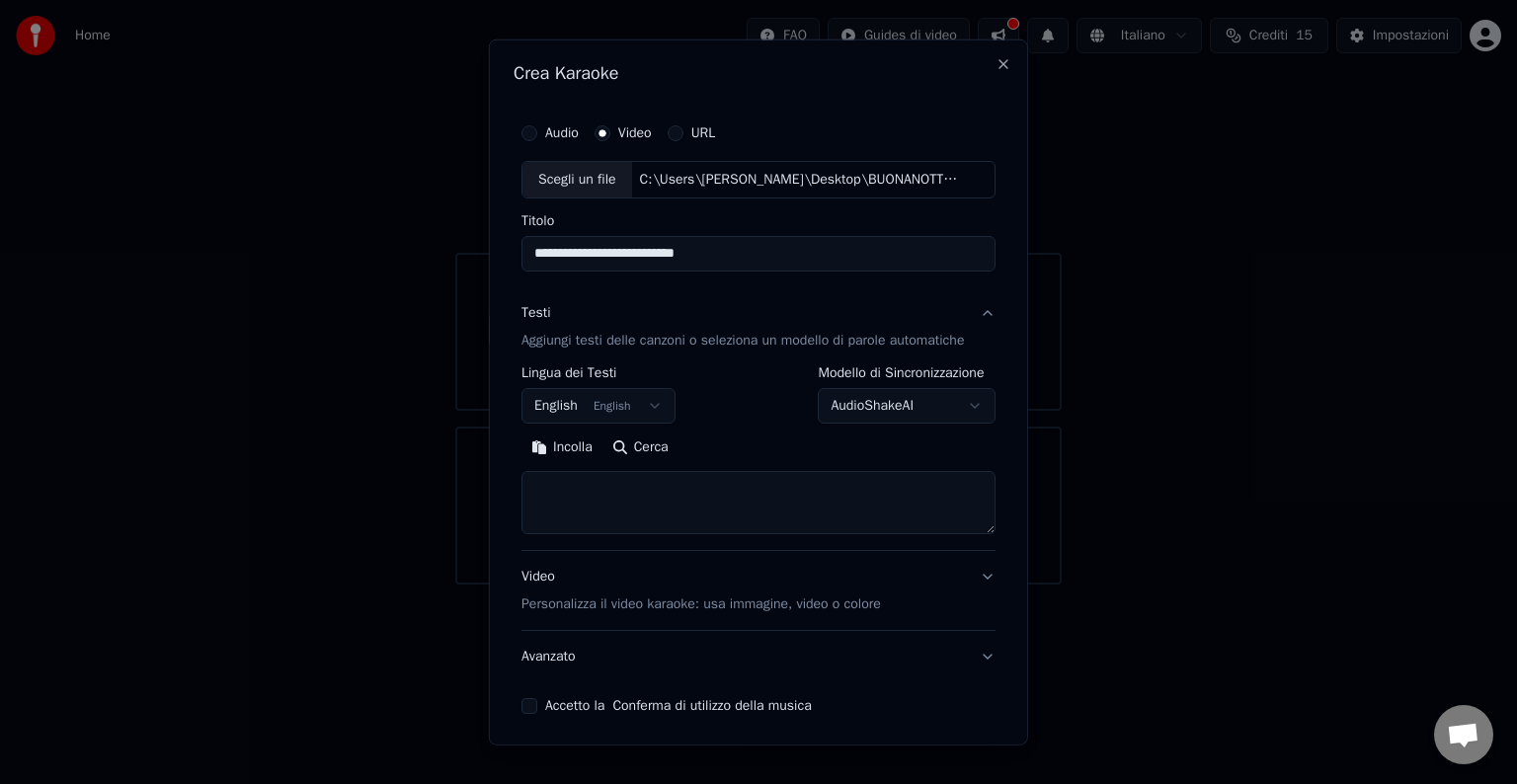 click on "Testi Aggiungi testi delle canzoni o seleziona un modello di parole automatiche" at bounding box center [758, 327] 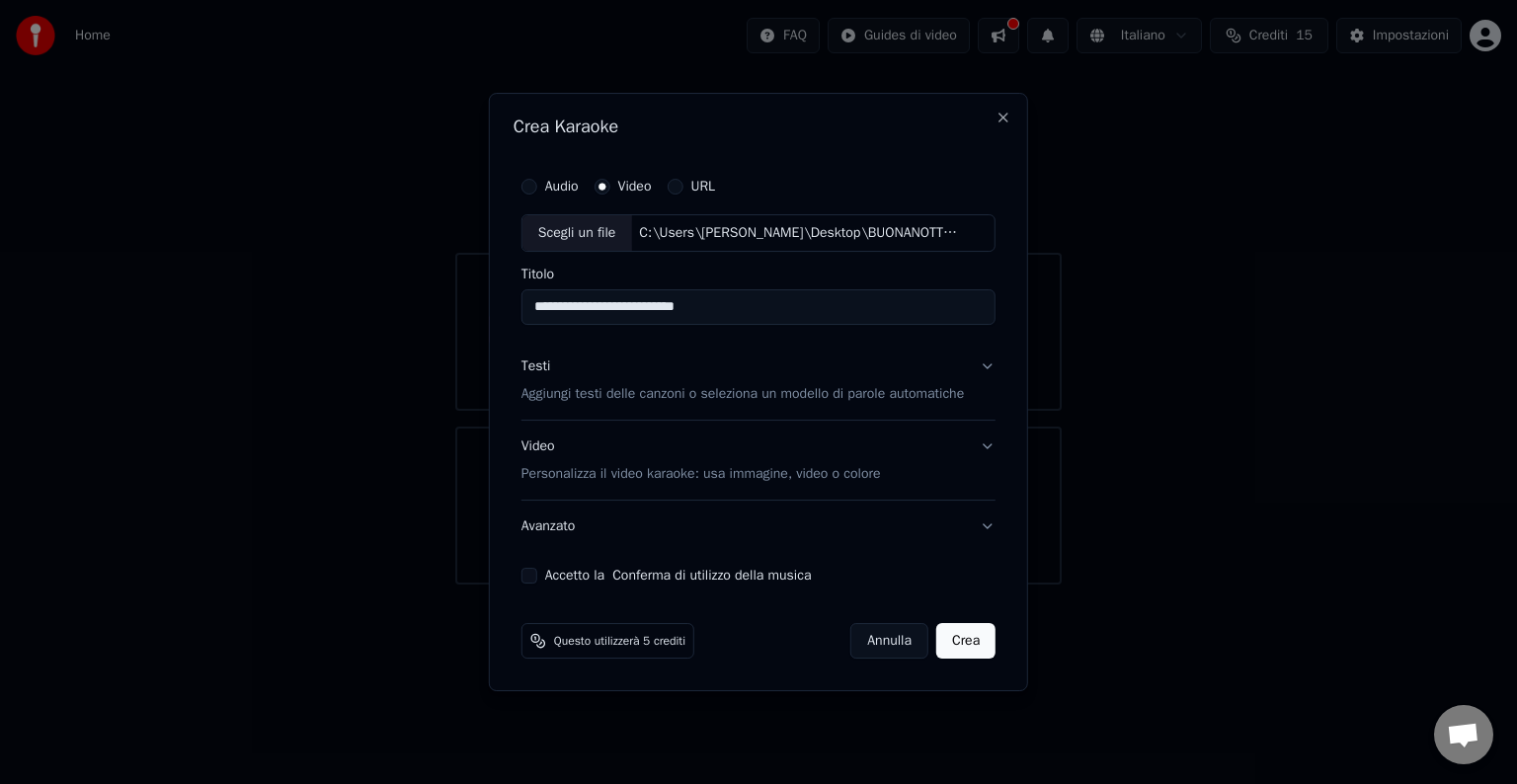 click on "Aggiungi testi delle canzoni o seleziona un modello di parole automatiche" at bounding box center (743, 394) 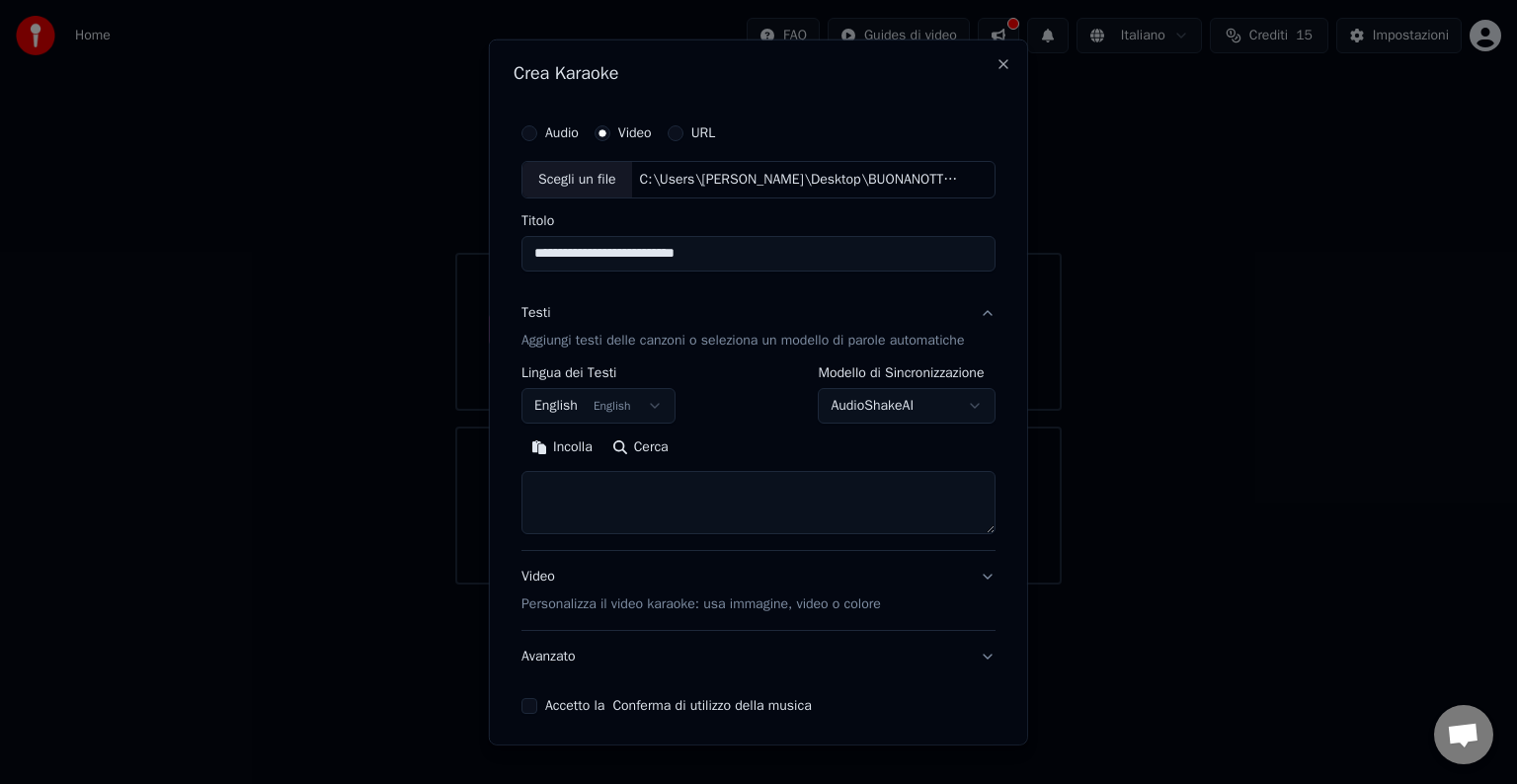 click on "English English" at bounding box center (599, 406) 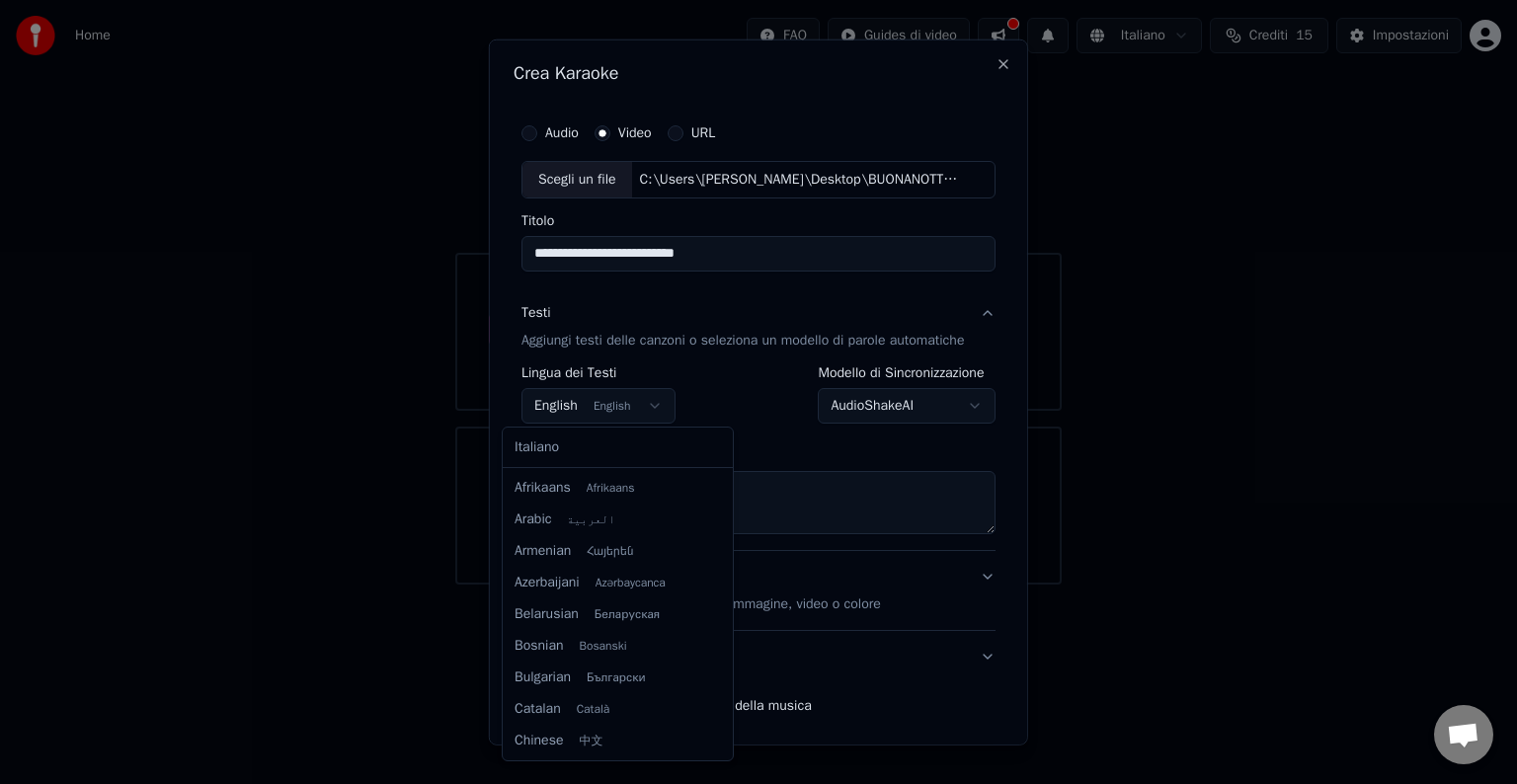 scroll, scrollTop: 158, scrollLeft: 0, axis: vertical 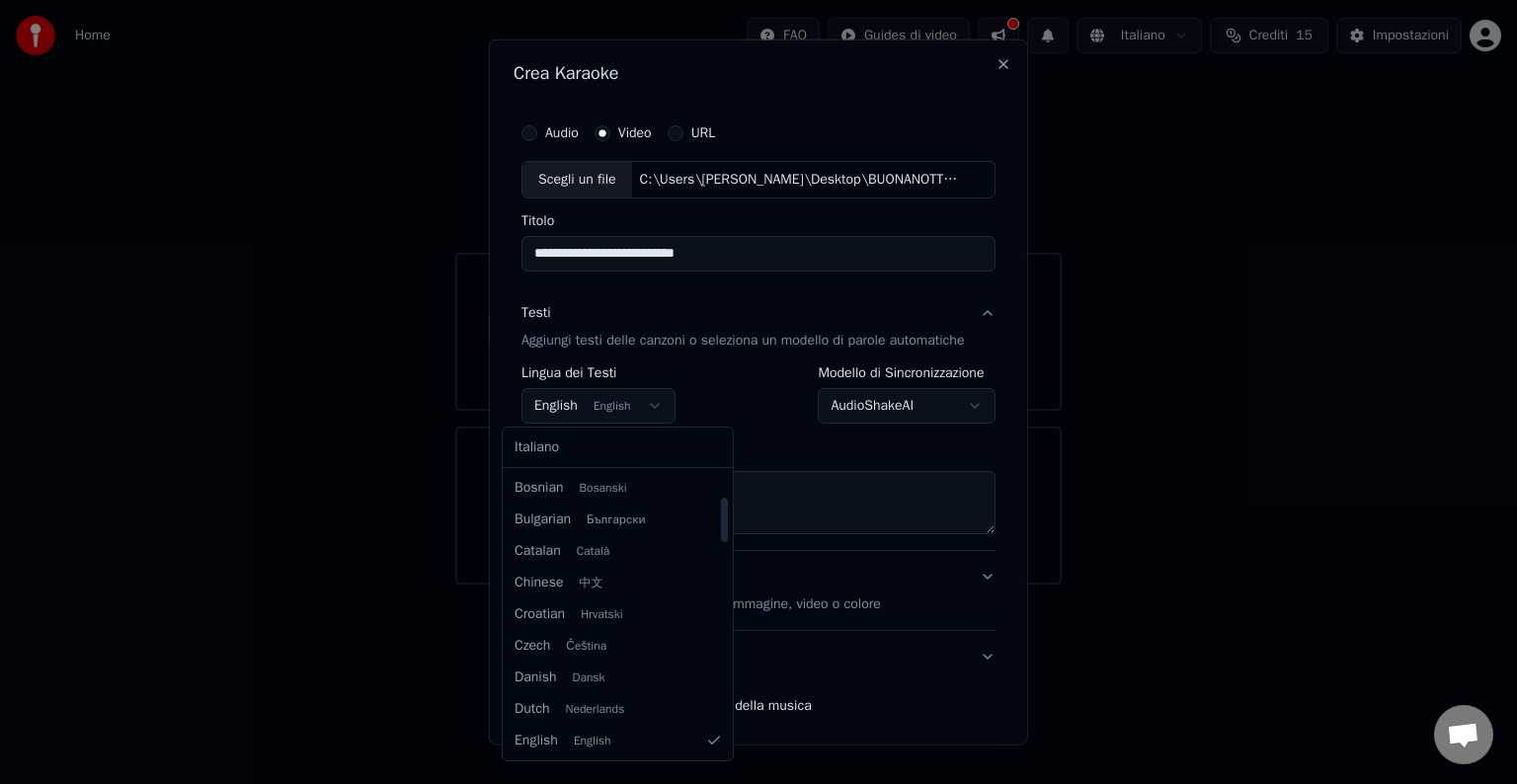 select on "**" 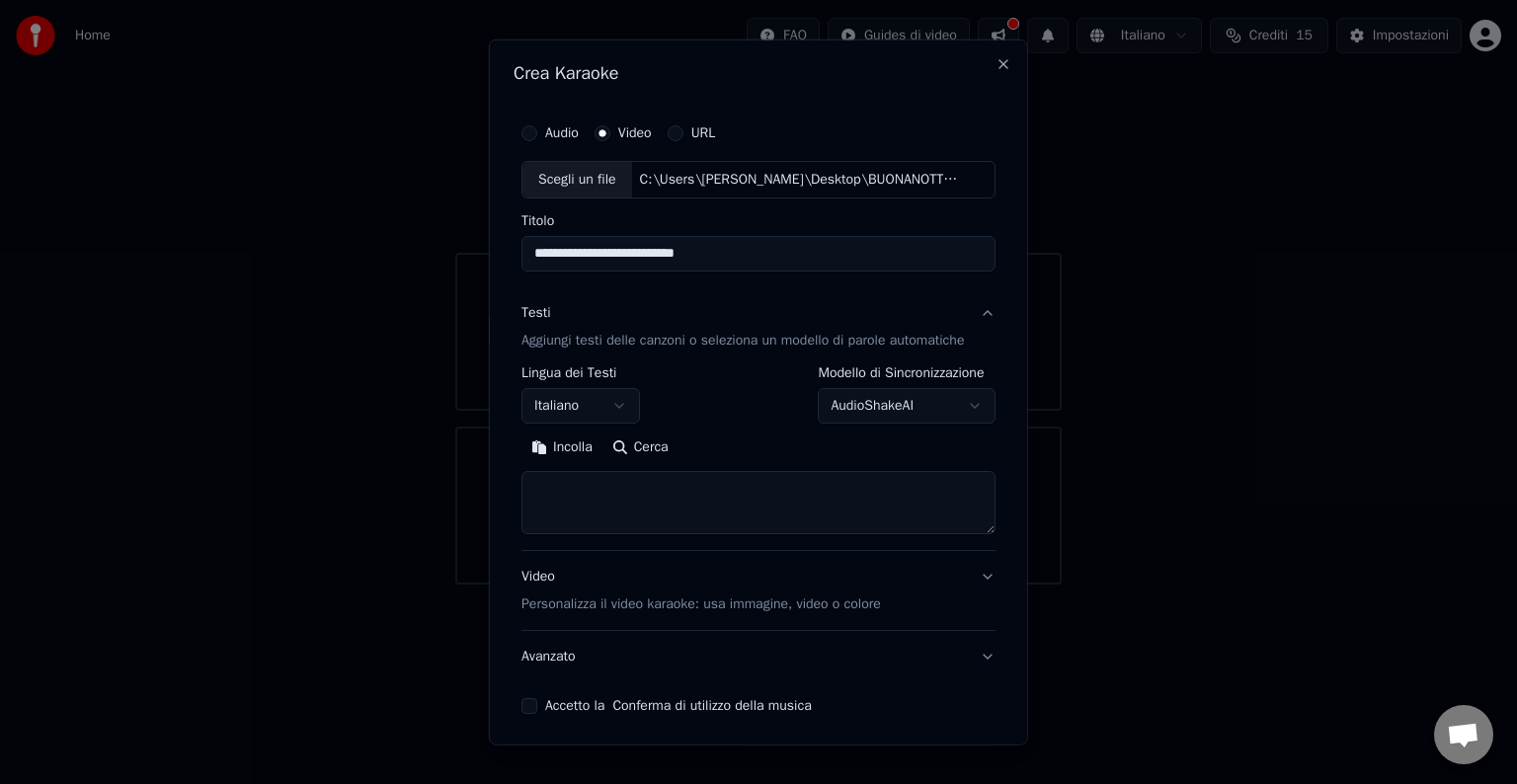 click at bounding box center (758, 503) 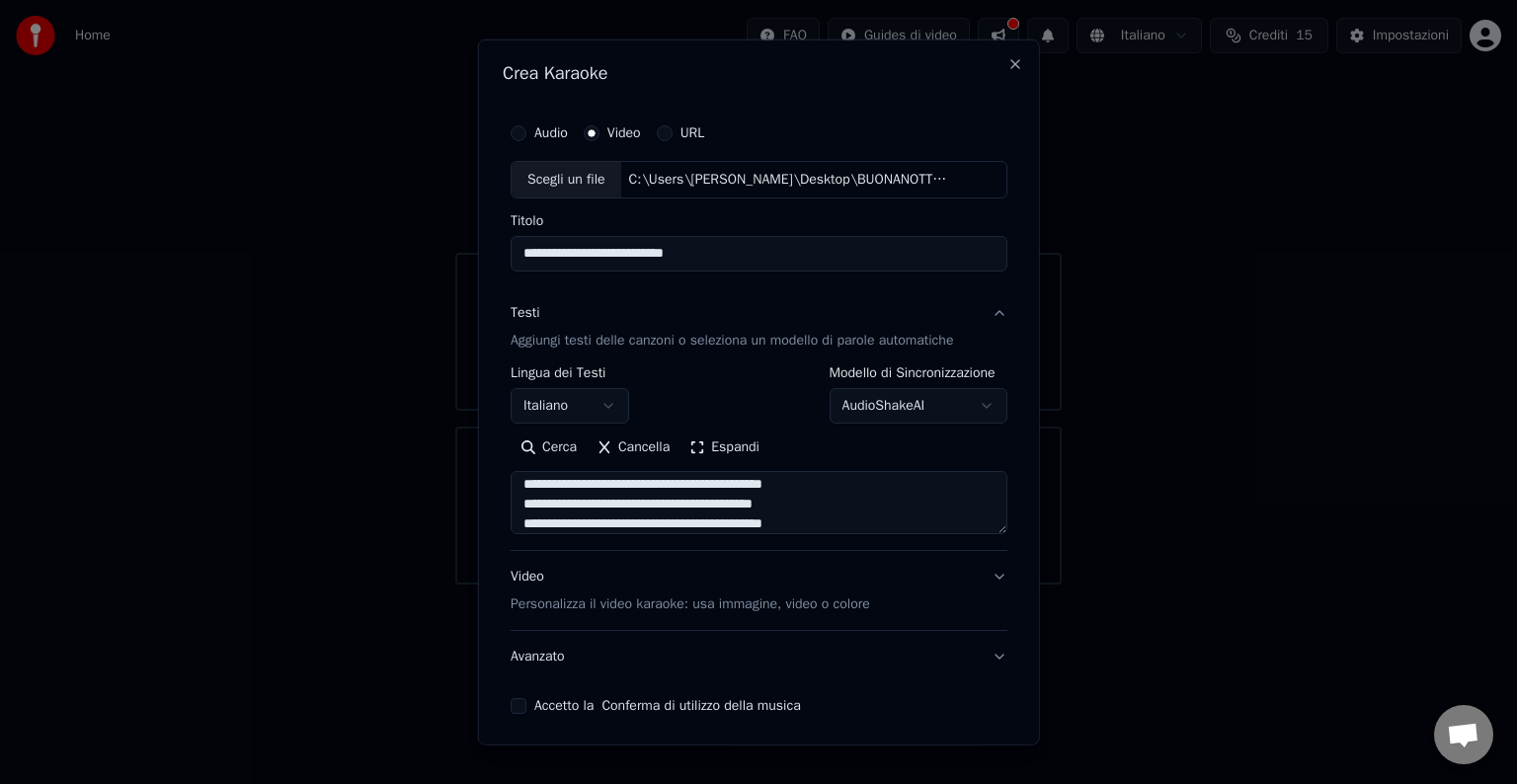 scroll, scrollTop: 1276, scrollLeft: 0, axis: vertical 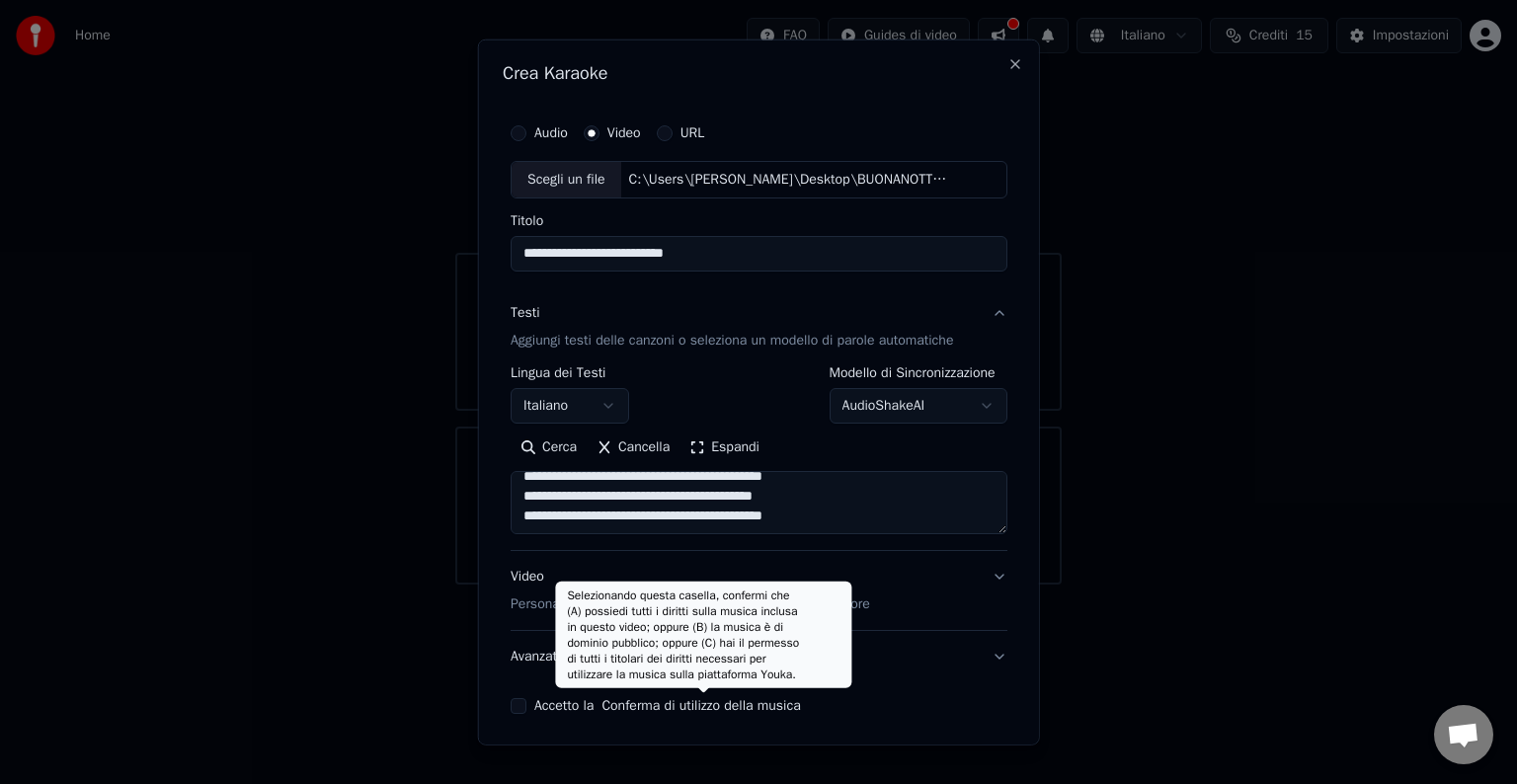 type on "**********" 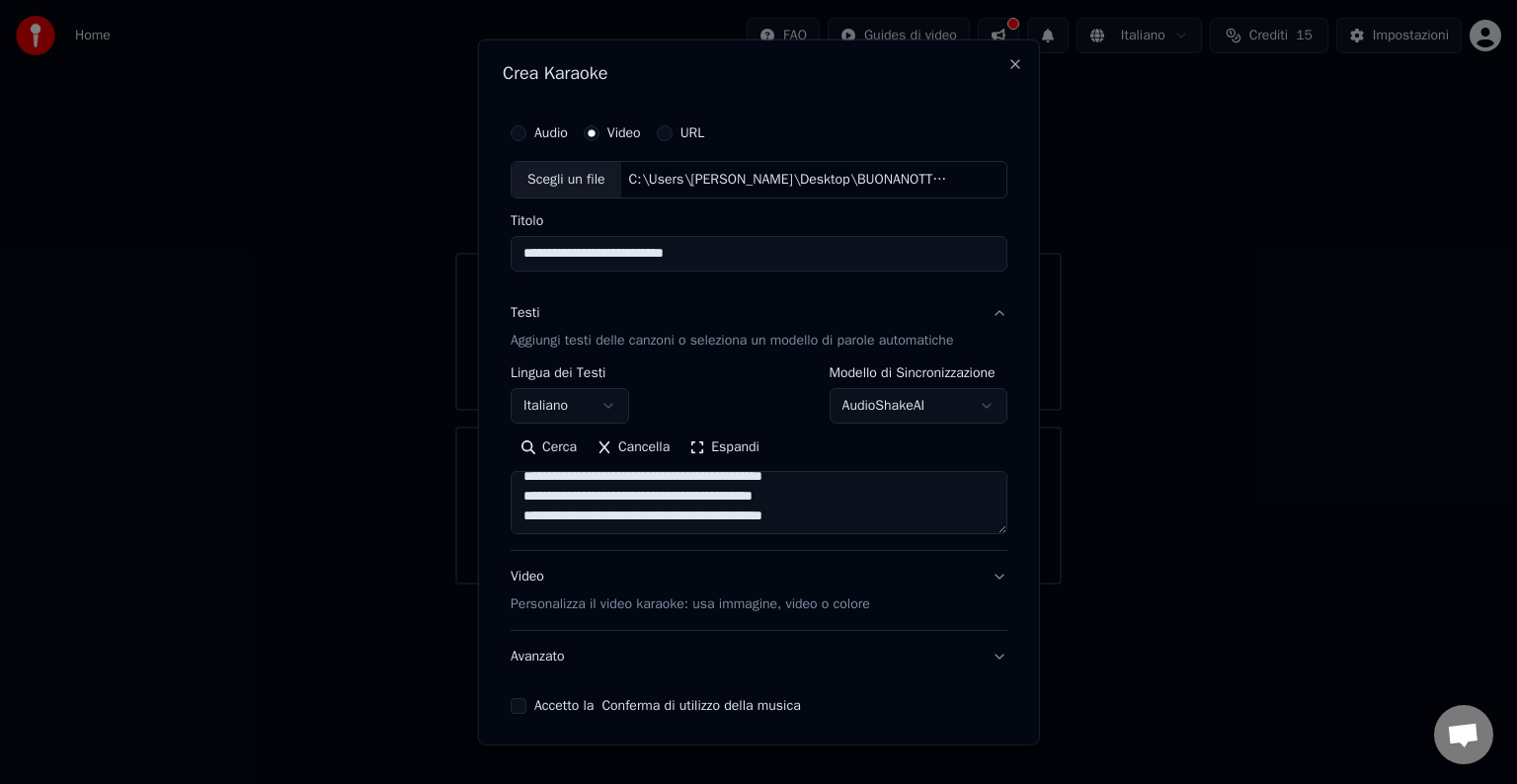 type 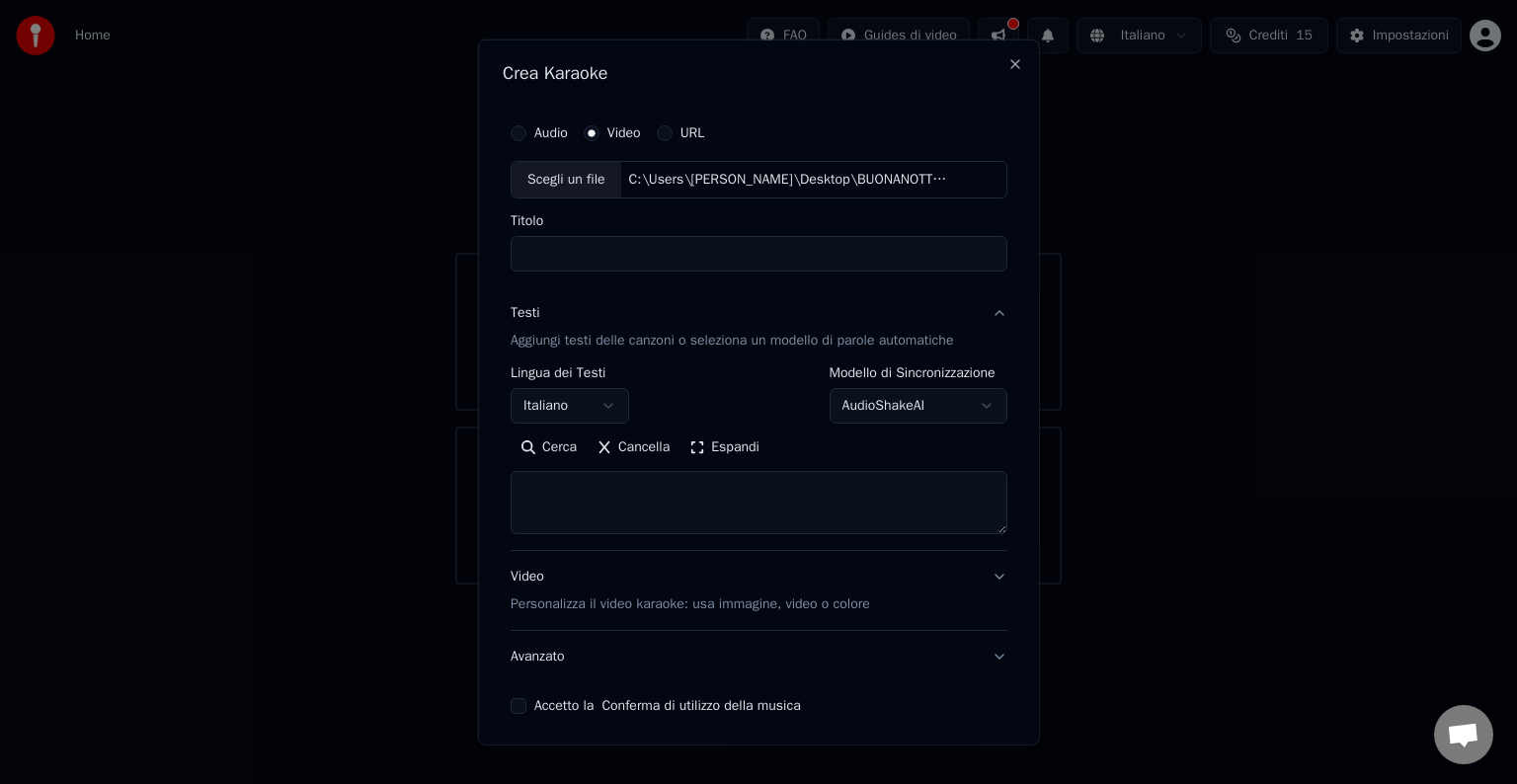 select 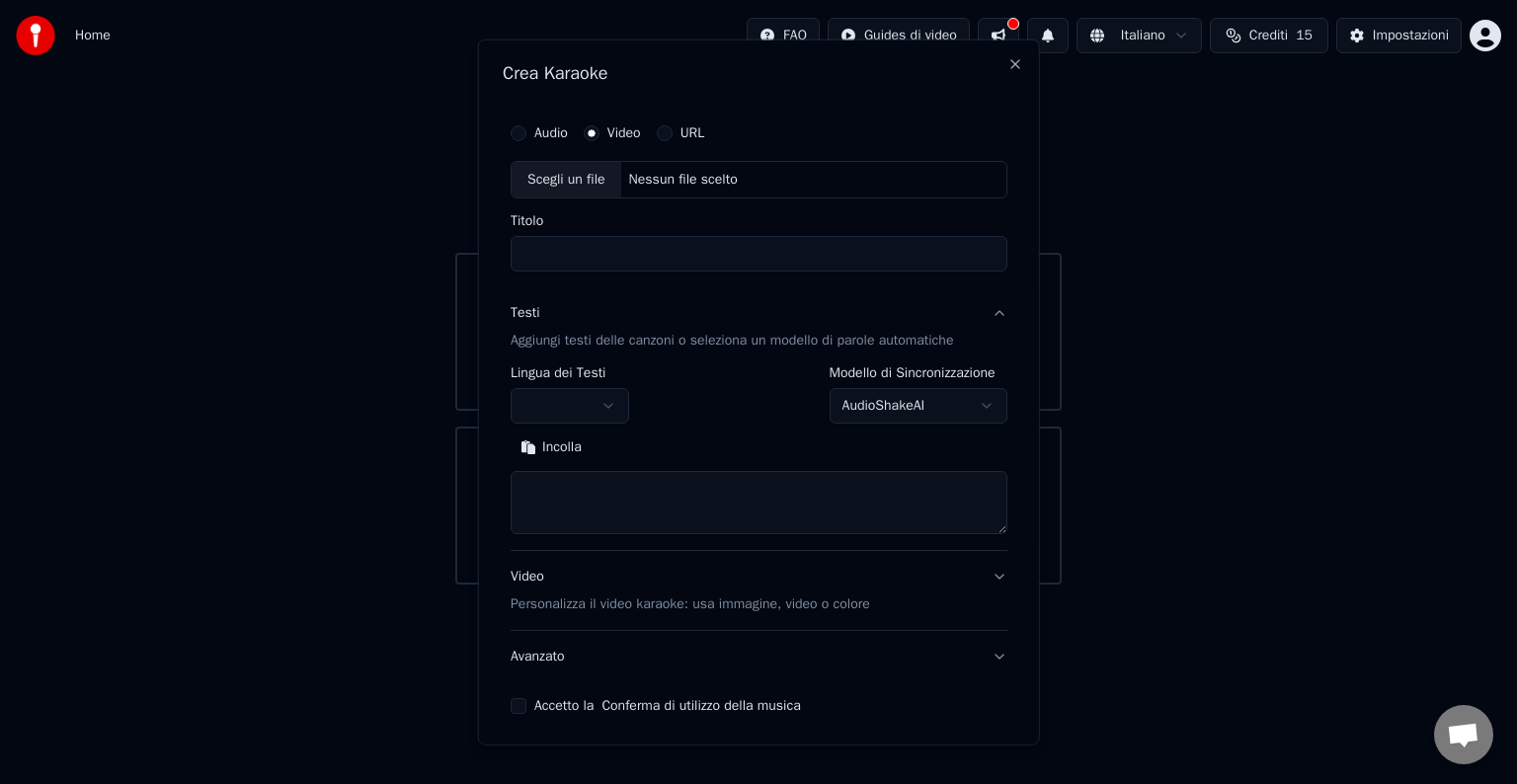 scroll, scrollTop: 0, scrollLeft: 0, axis: both 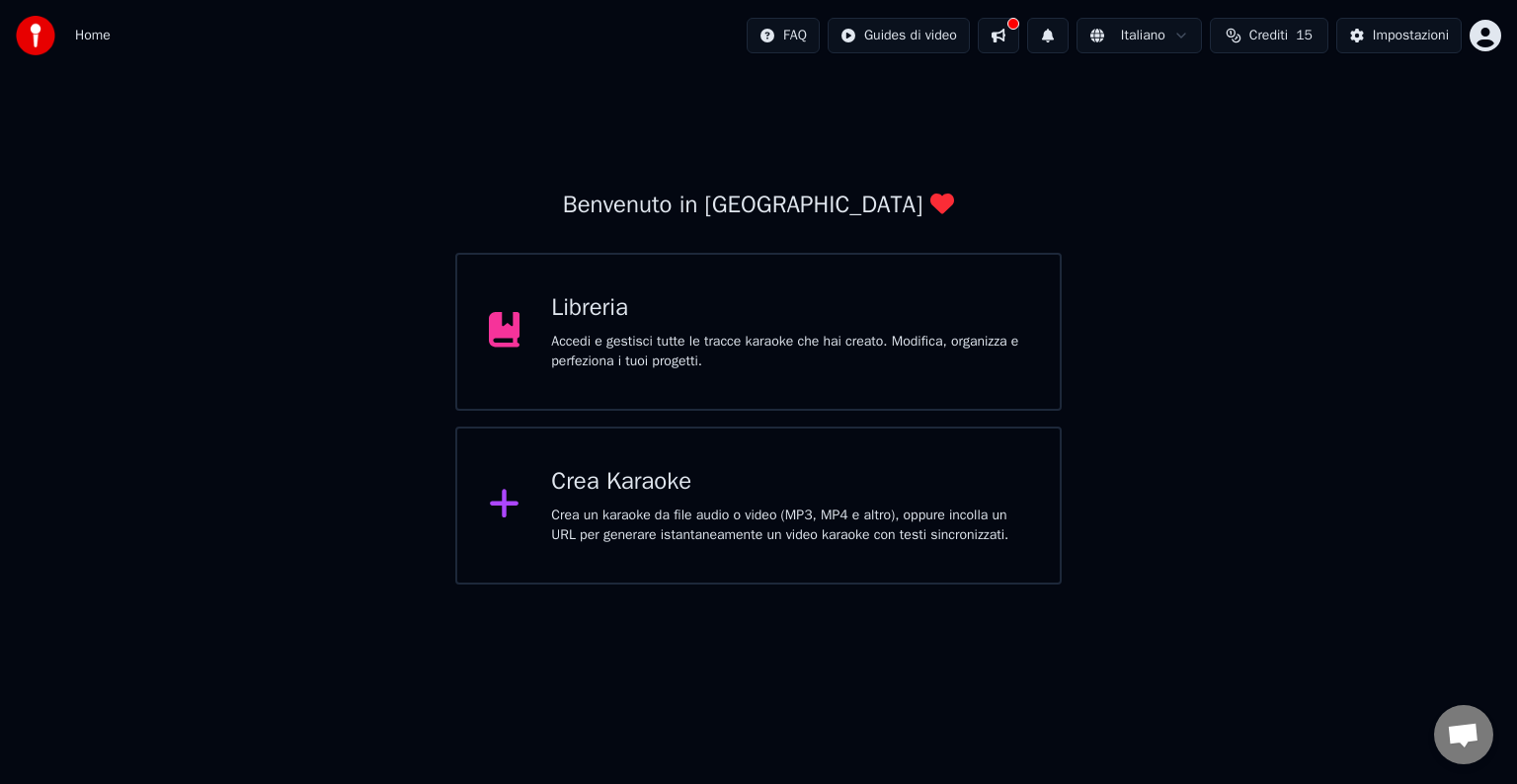 click on "Crea Karaoke" at bounding box center (789, 482) 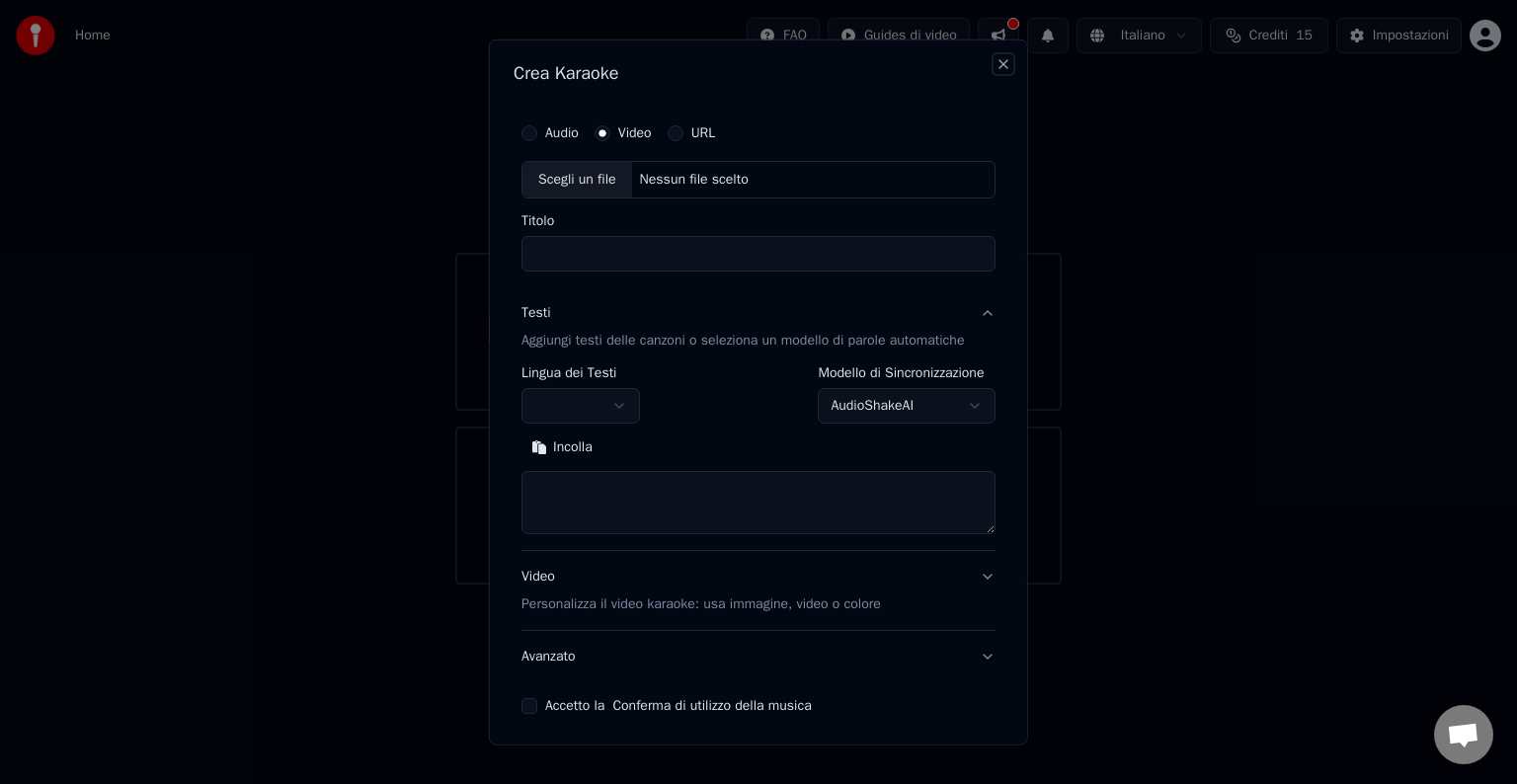 click on "Close" at bounding box center (1003, 64) 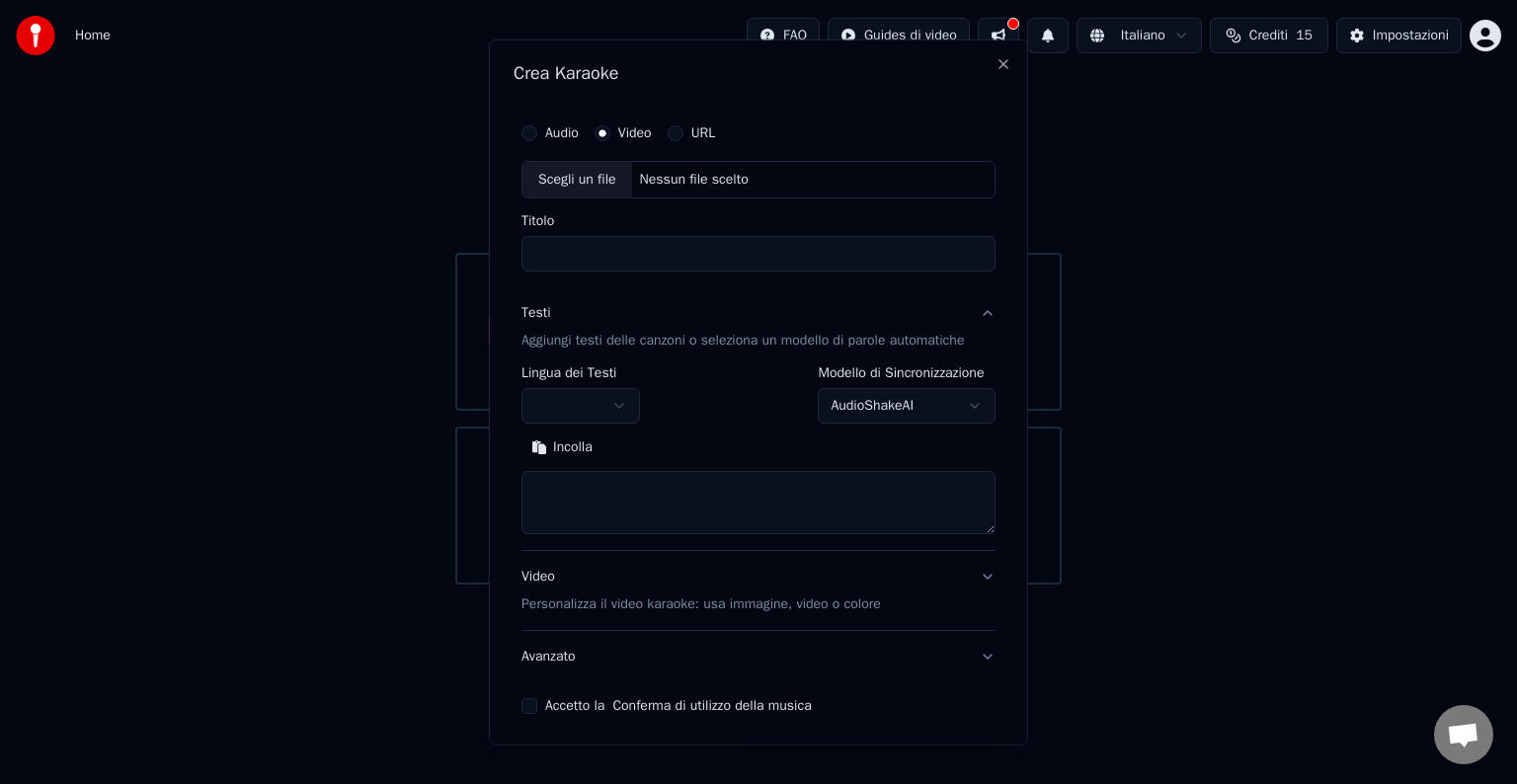 click at bounding box center (998, 36) 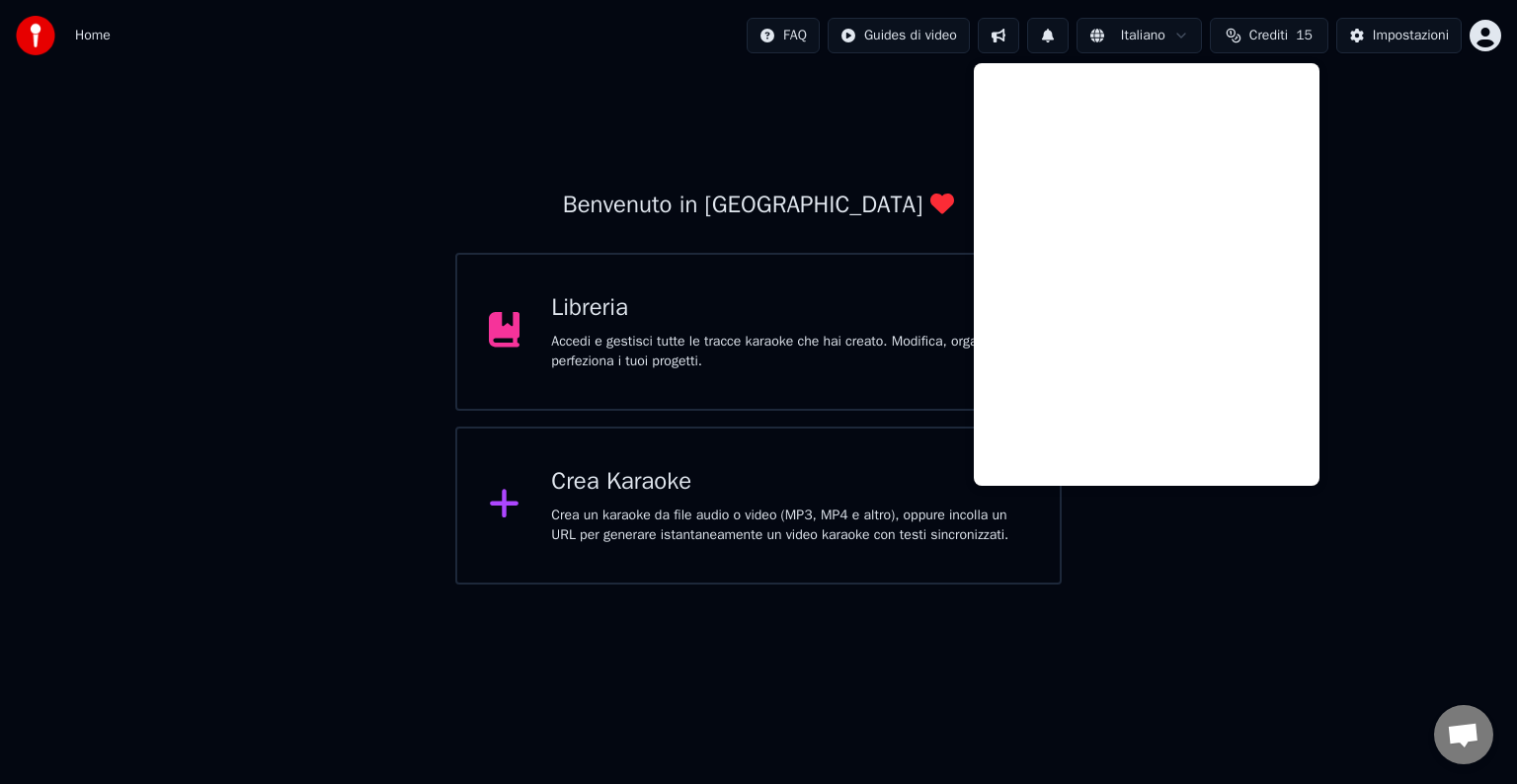 click at bounding box center (998, 36) 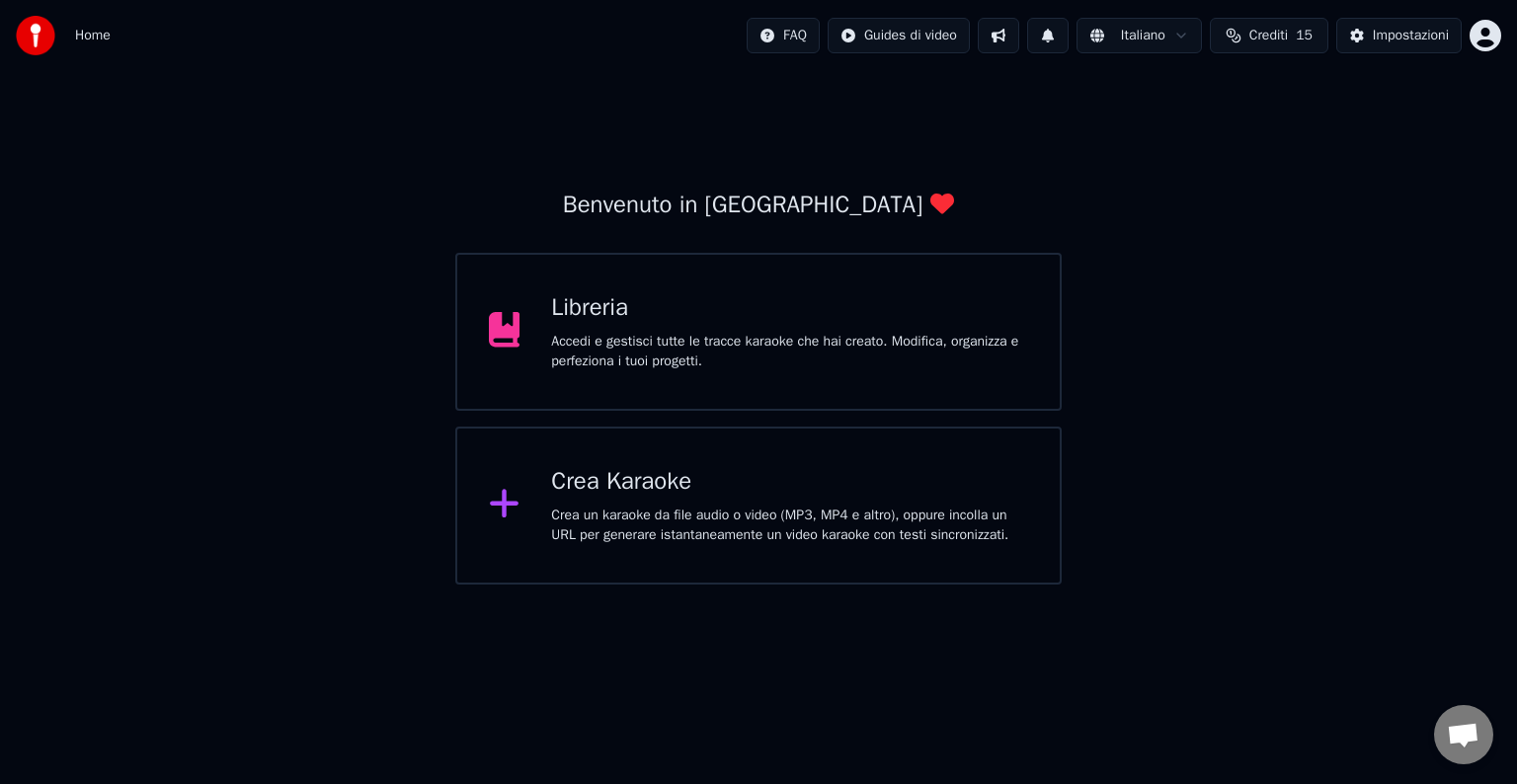 click at bounding box center [998, 36] 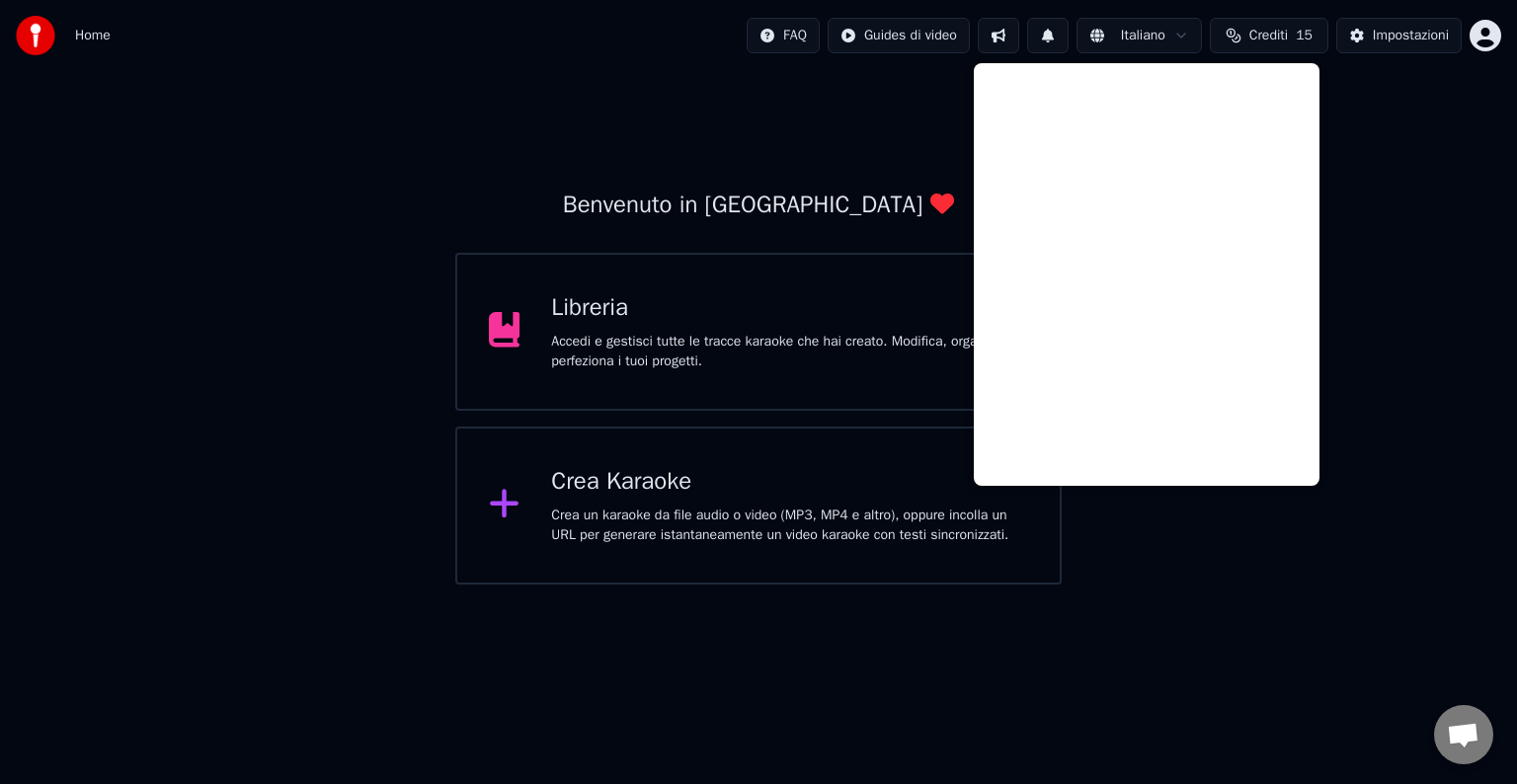 click on "Accedi e gestisci tutte le tracce karaoke che hai creato. Modifica, organizza e perfeziona i tuoi progetti." at bounding box center (789, 352) 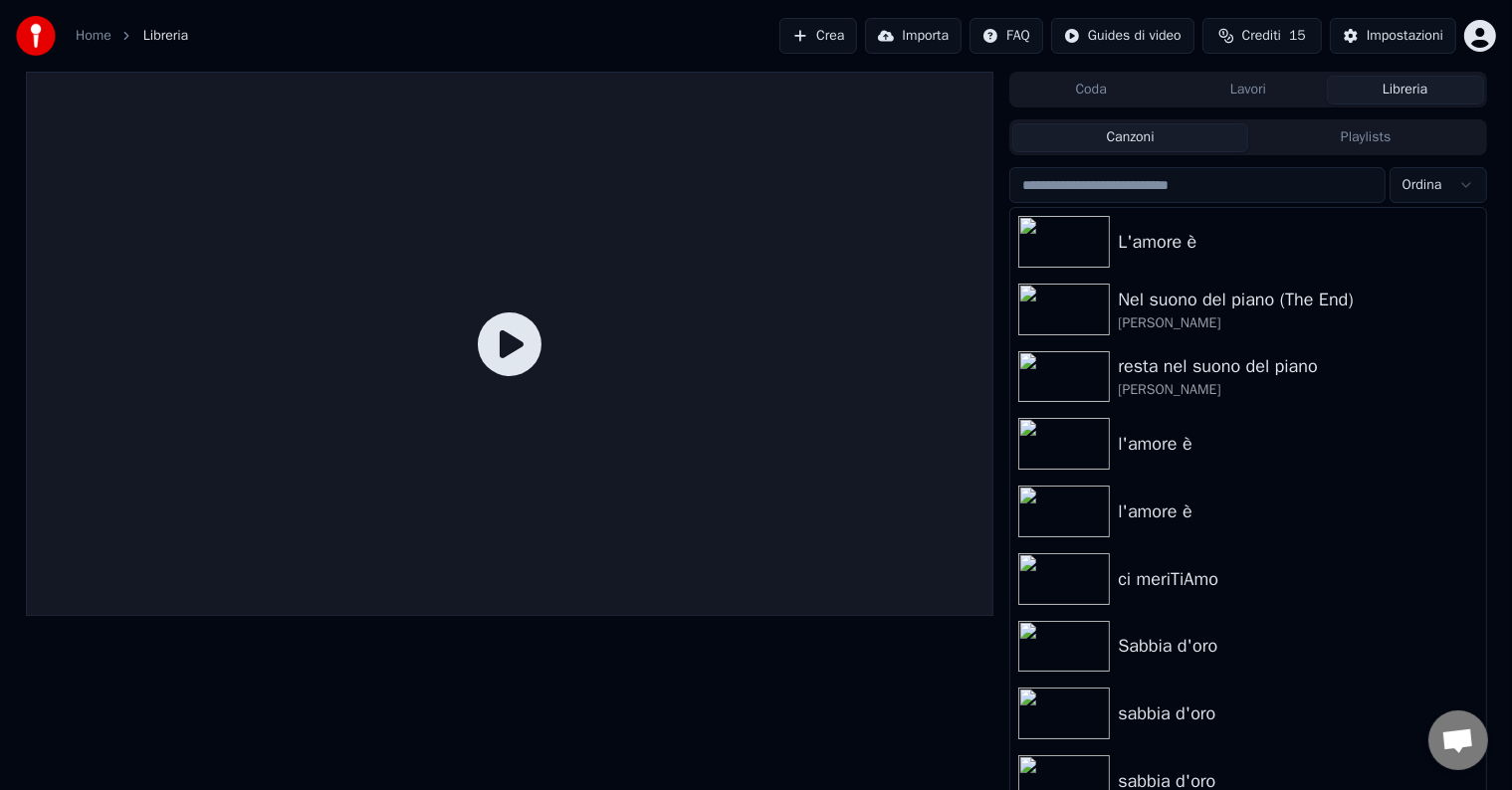 click on "Crea" at bounding box center [818, 36] 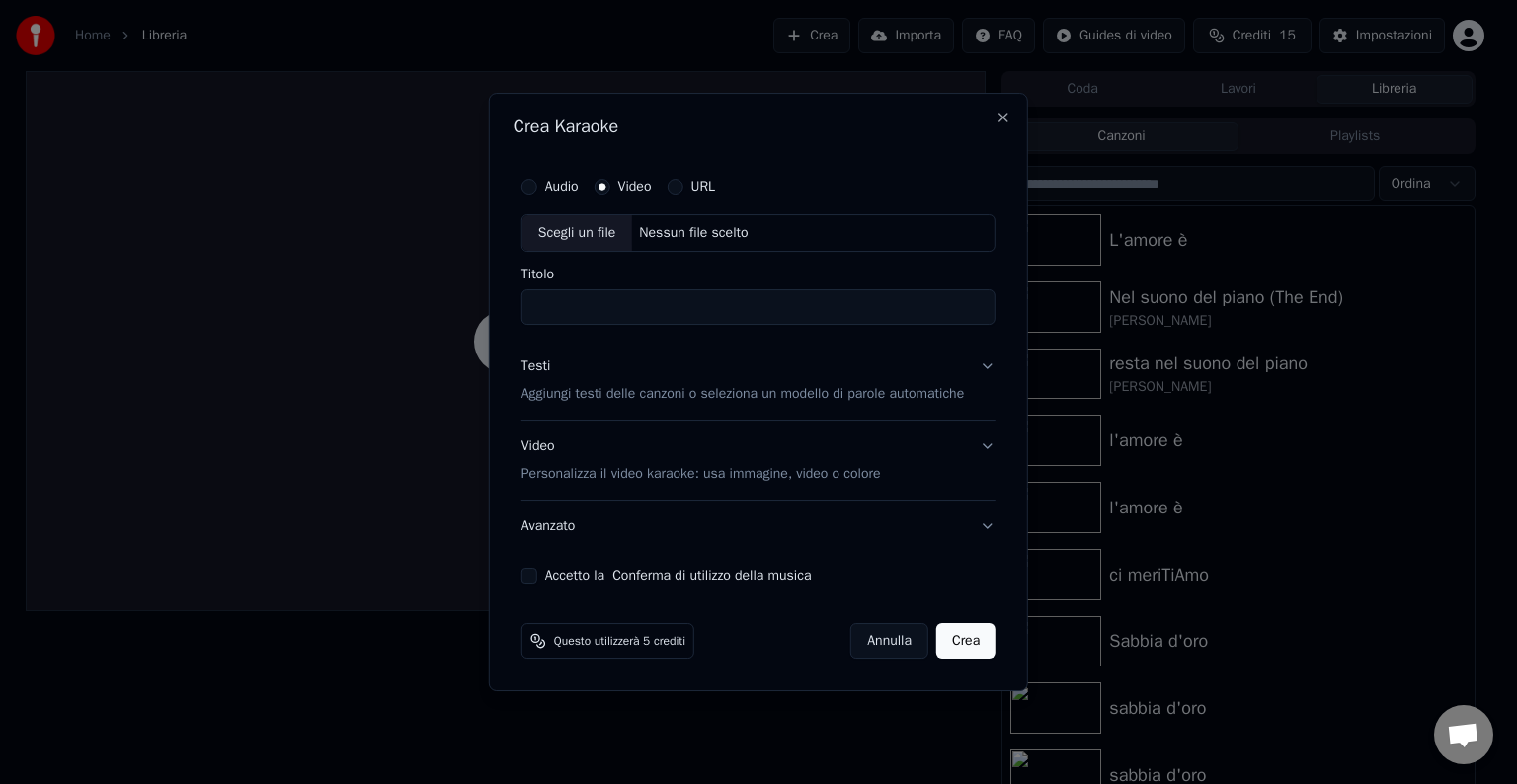 click on "Scegli un file" at bounding box center (577, 233) 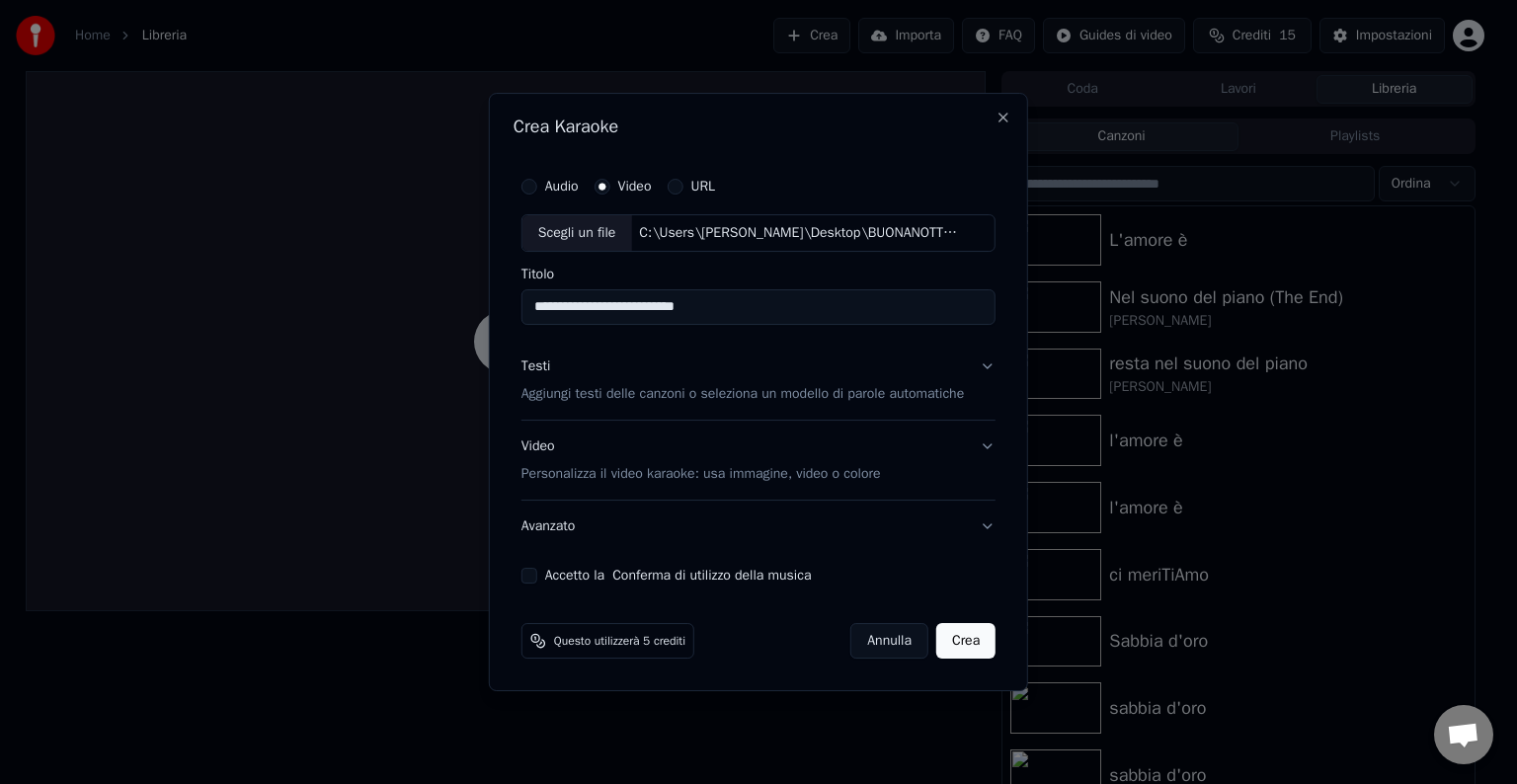 type on "**********" 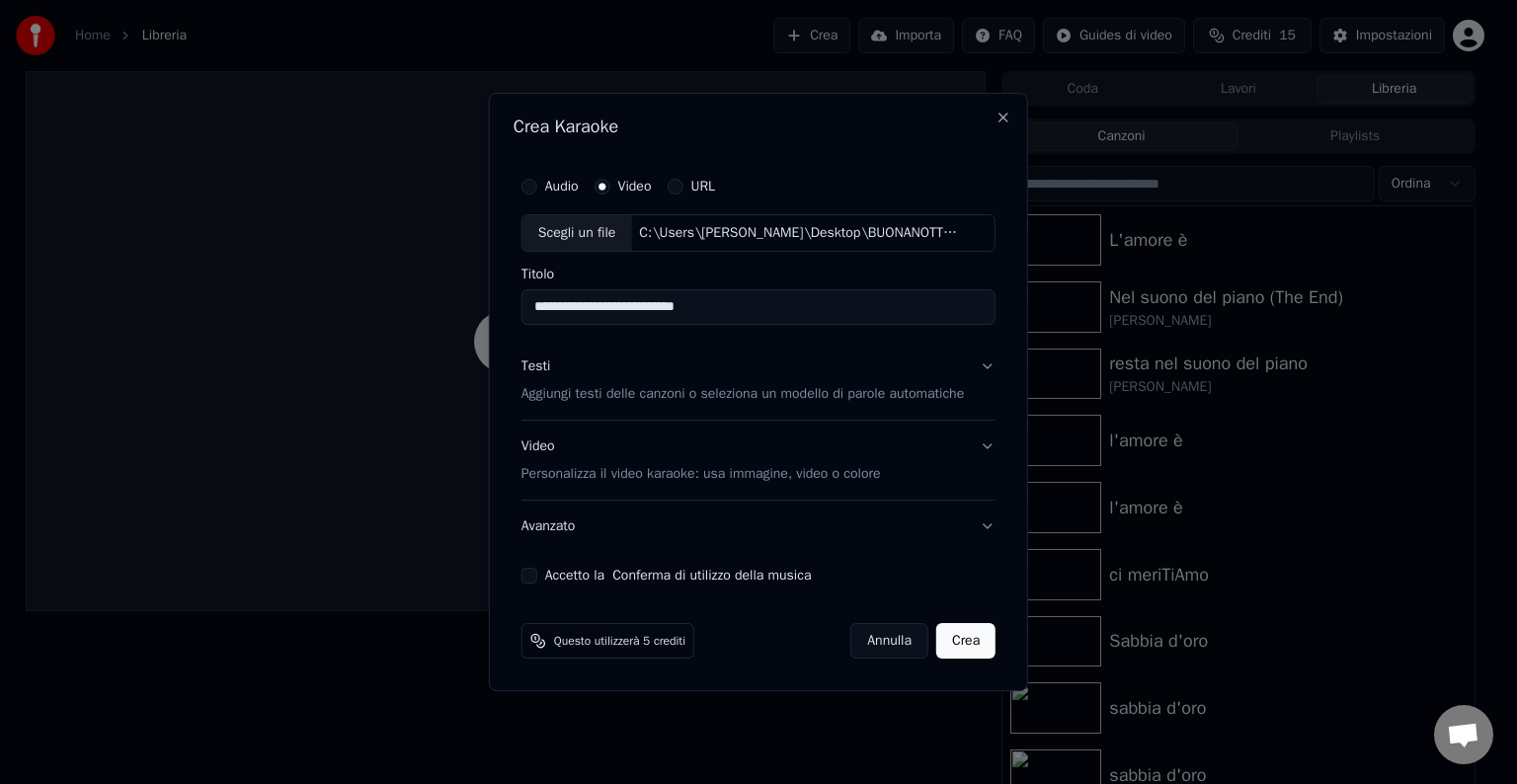 click on "Aggiungi testi delle canzoni o seleziona un modello di parole automatiche" at bounding box center (743, 394) 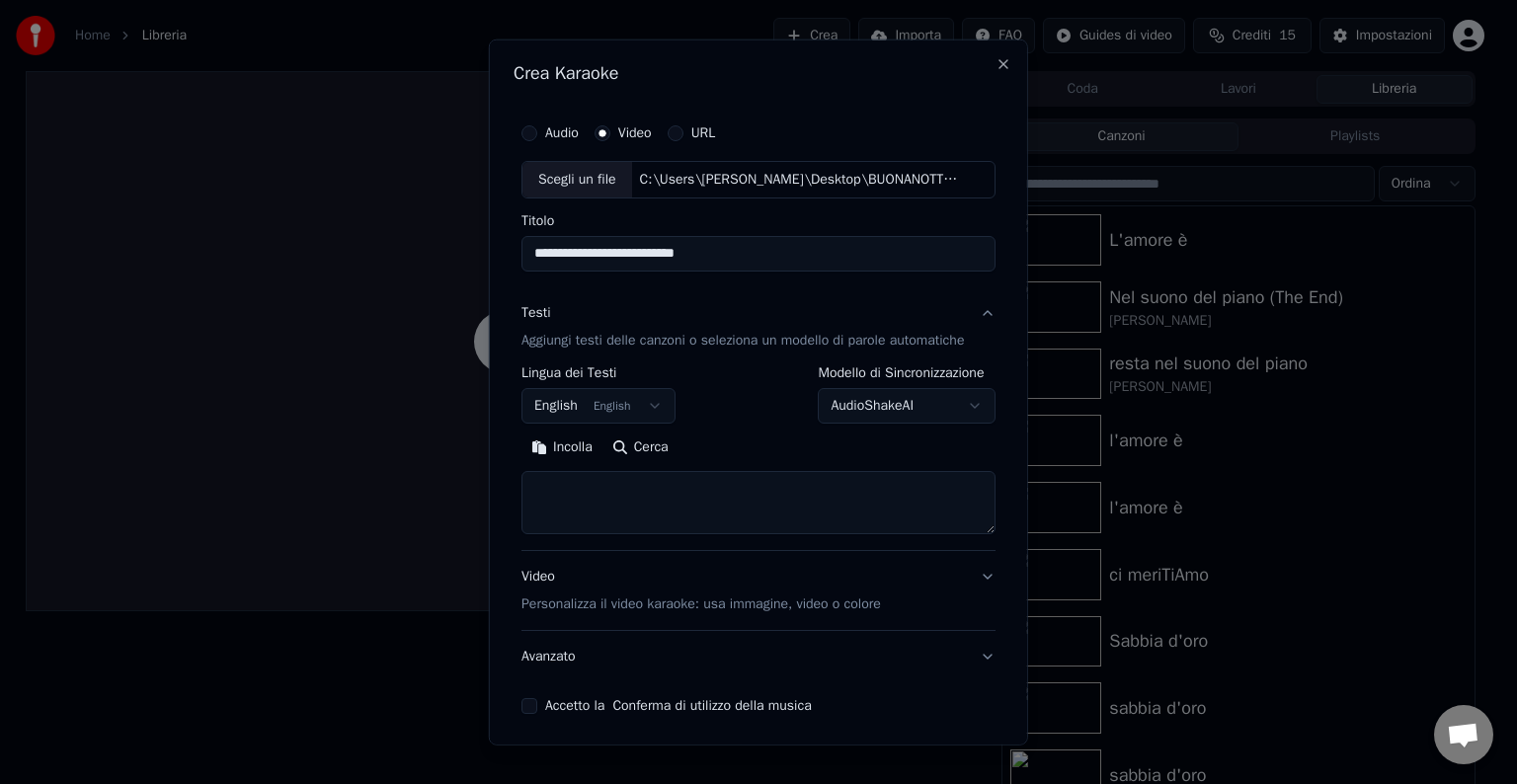 click on "**********" at bounding box center [750, 392] 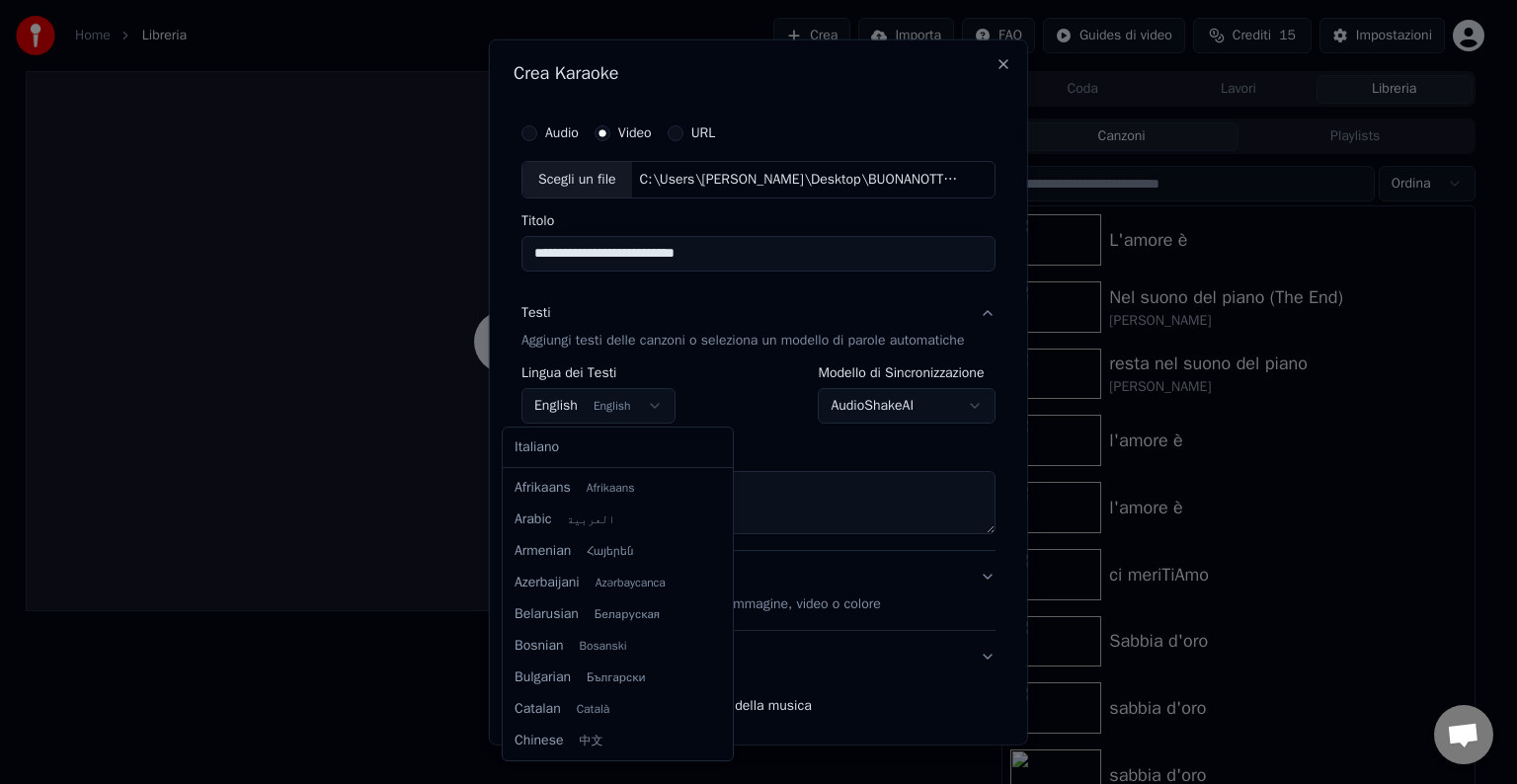 scroll, scrollTop: 158, scrollLeft: 0, axis: vertical 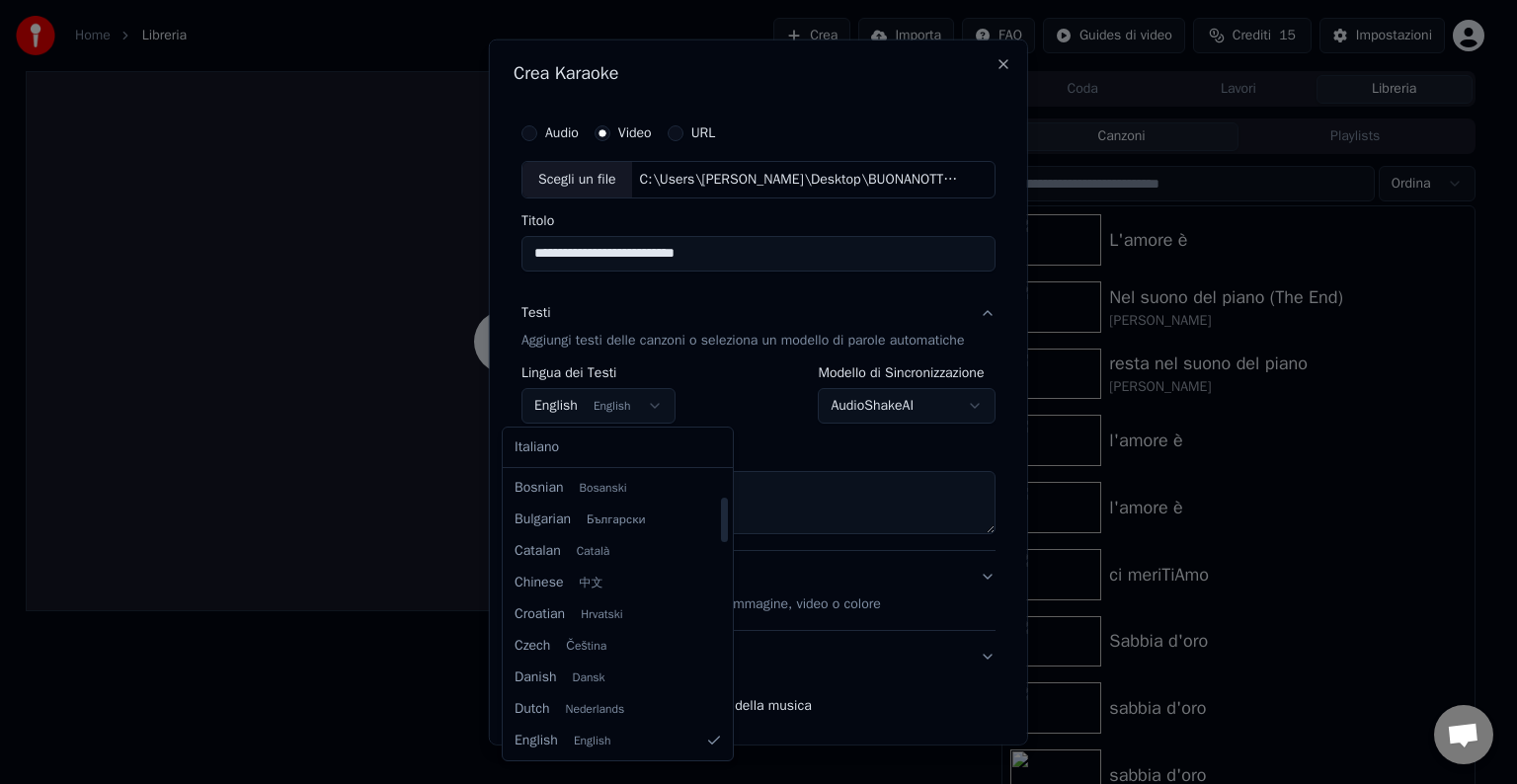 select on "**" 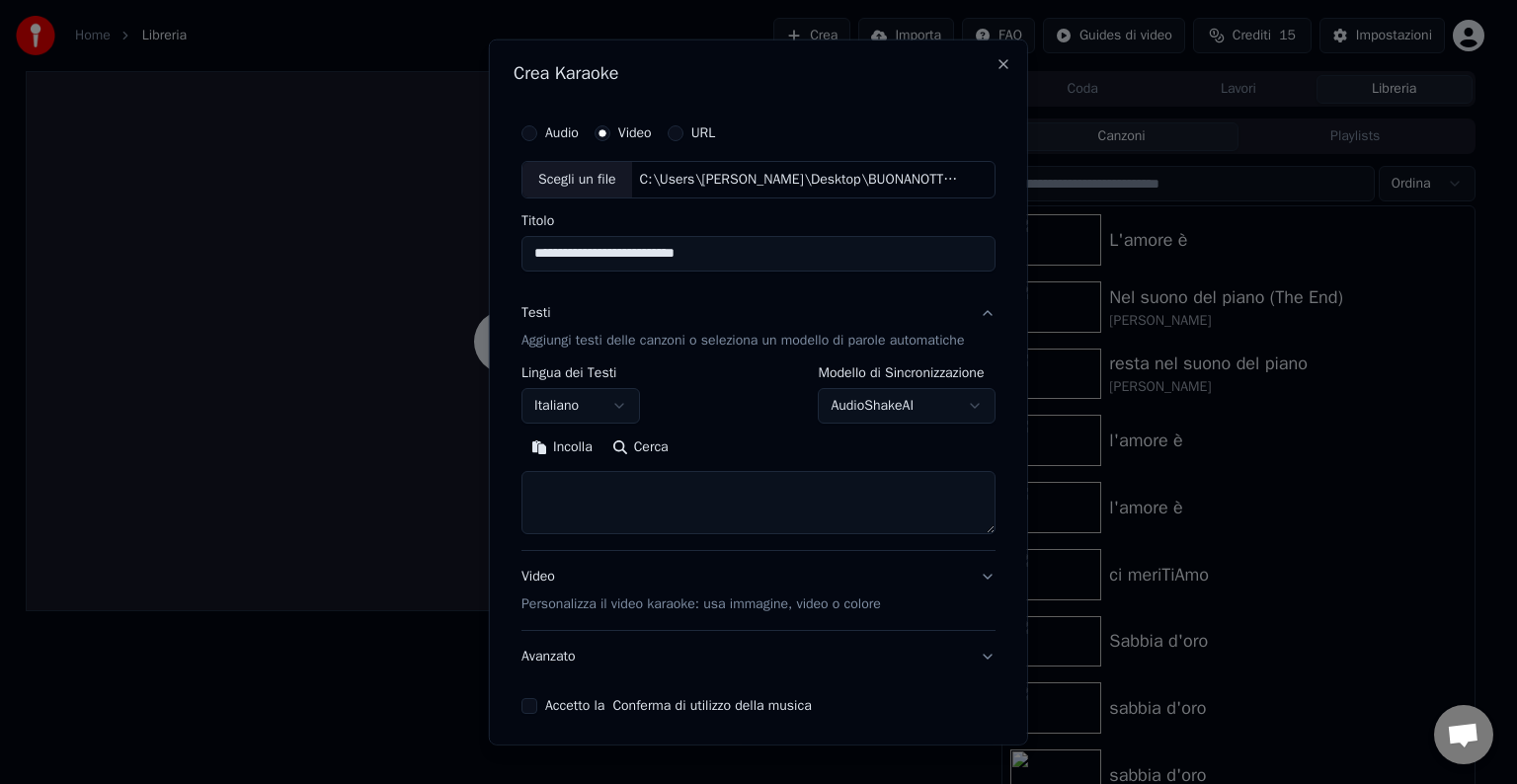 click on "Incolla" at bounding box center (562, 447) 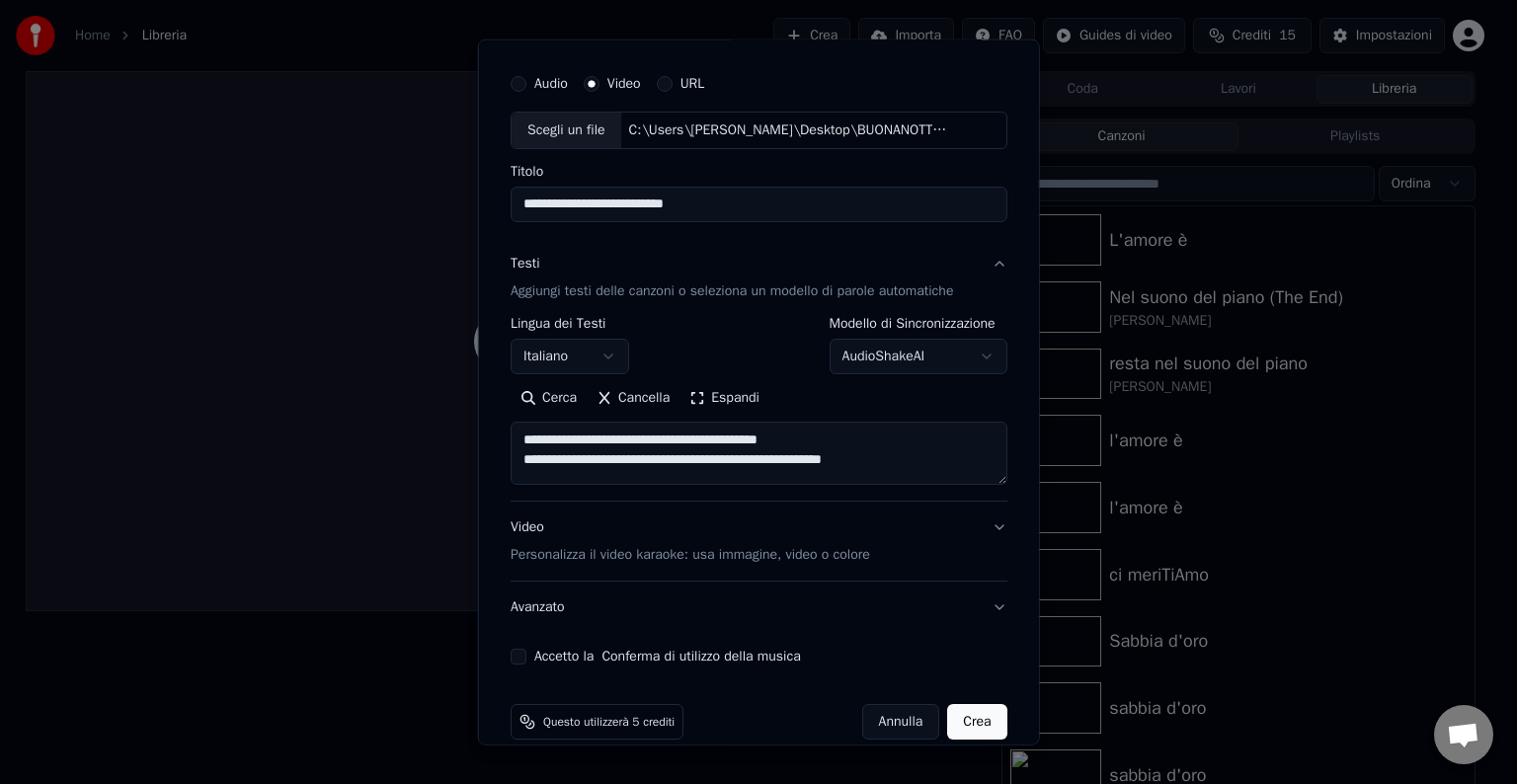 scroll, scrollTop: 75, scrollLeft: 0, axis: vertical 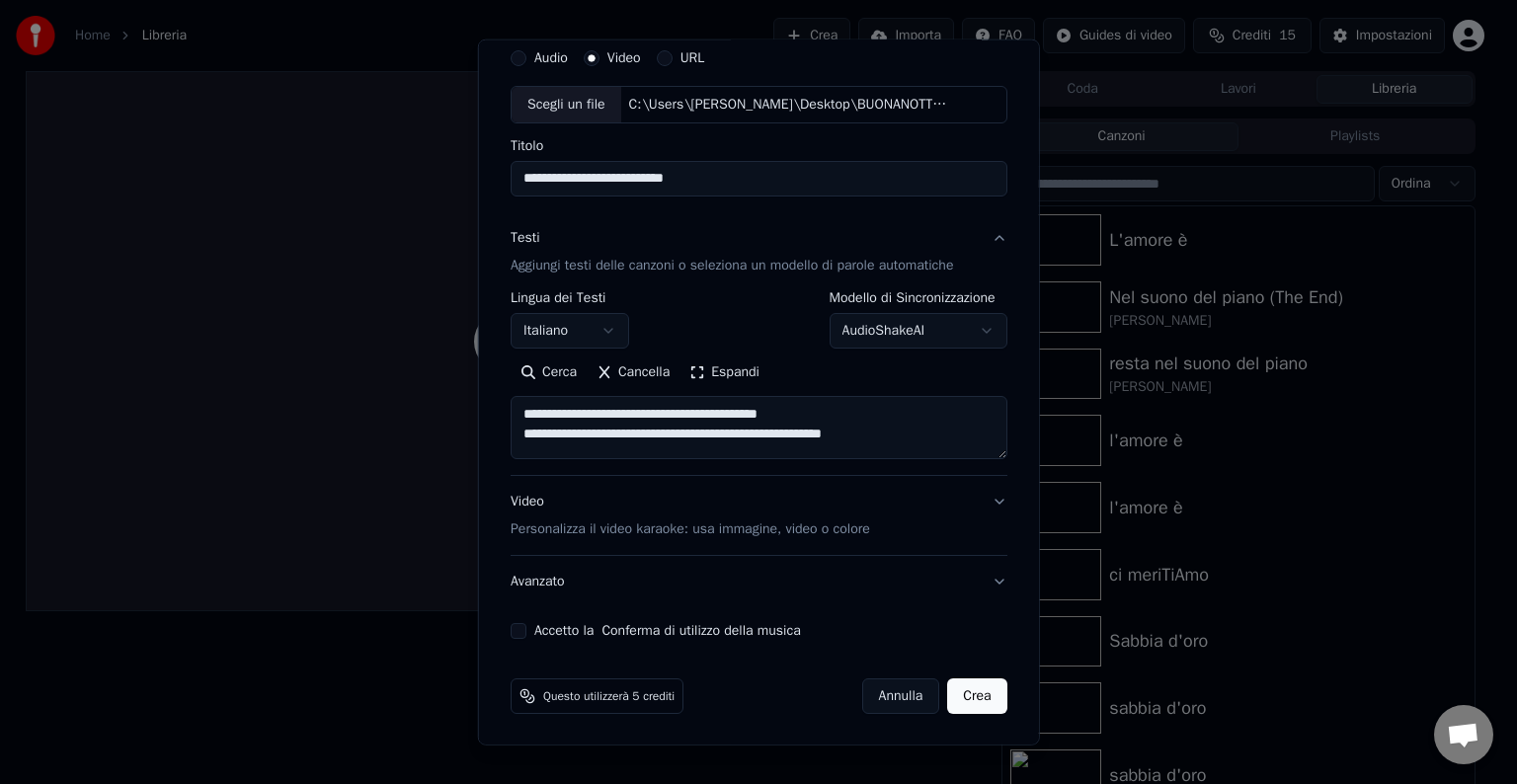type on "**********" 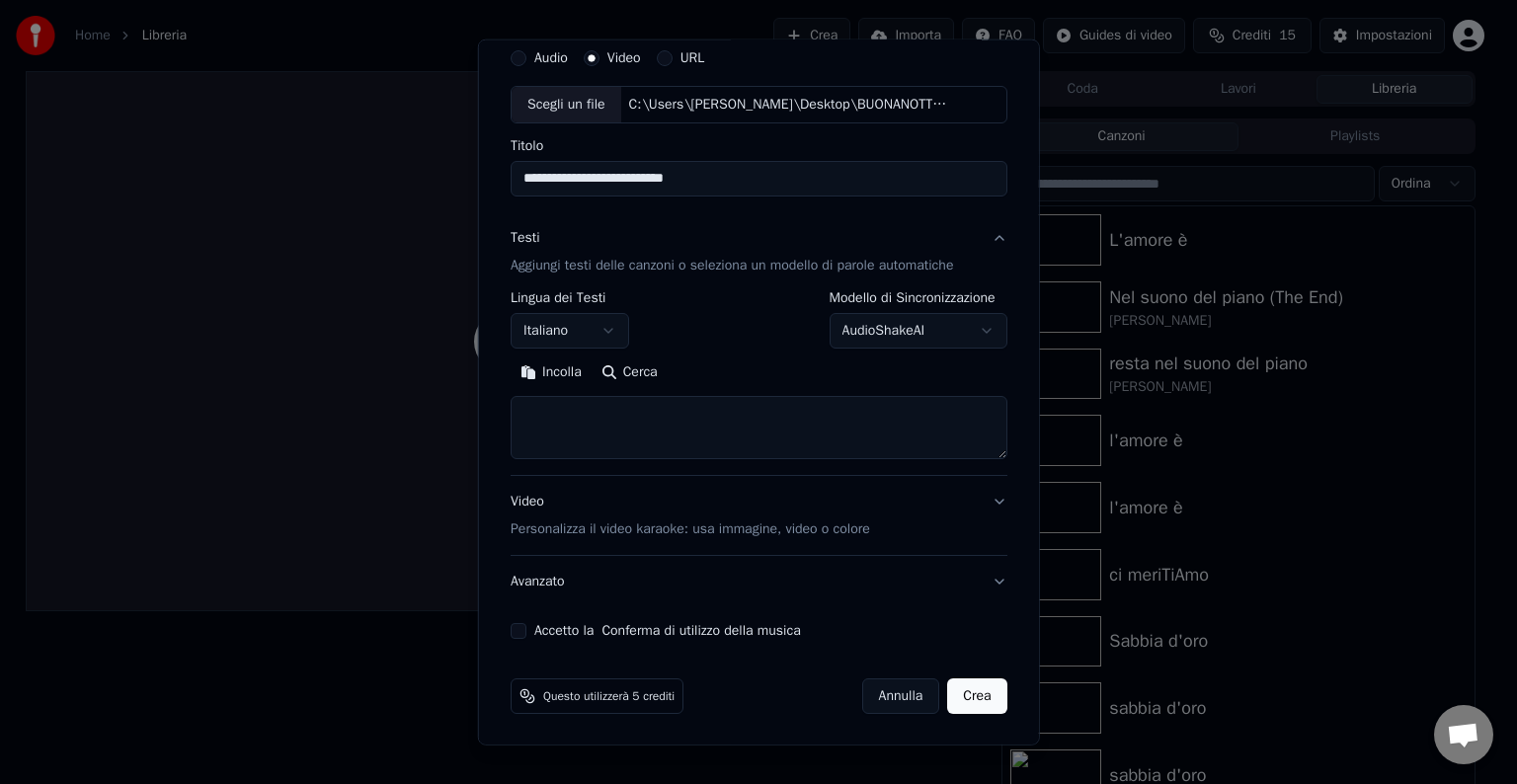 paste on "**********" 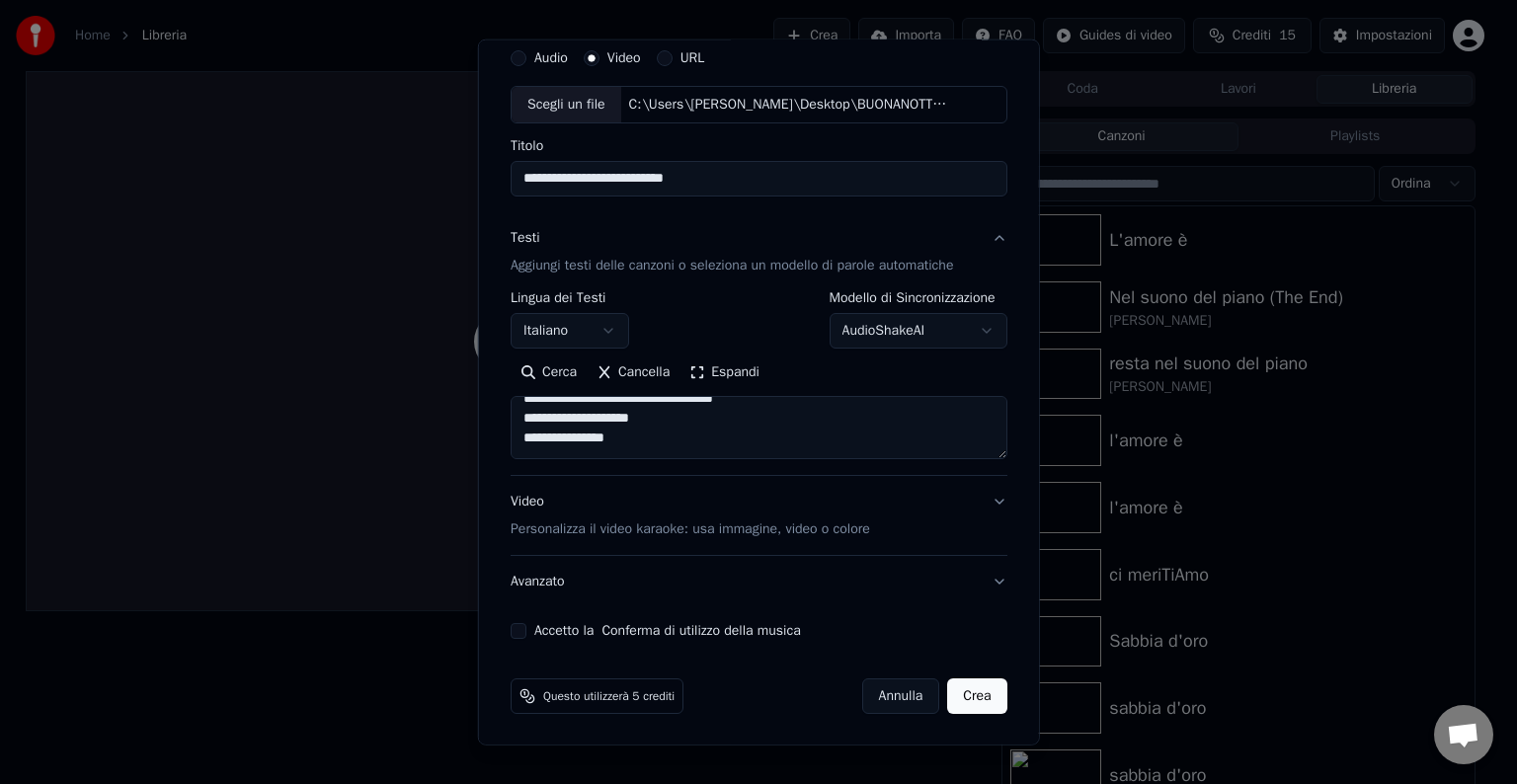 scroll, scrollTop: 0, scrollLeft: 0, axis: both 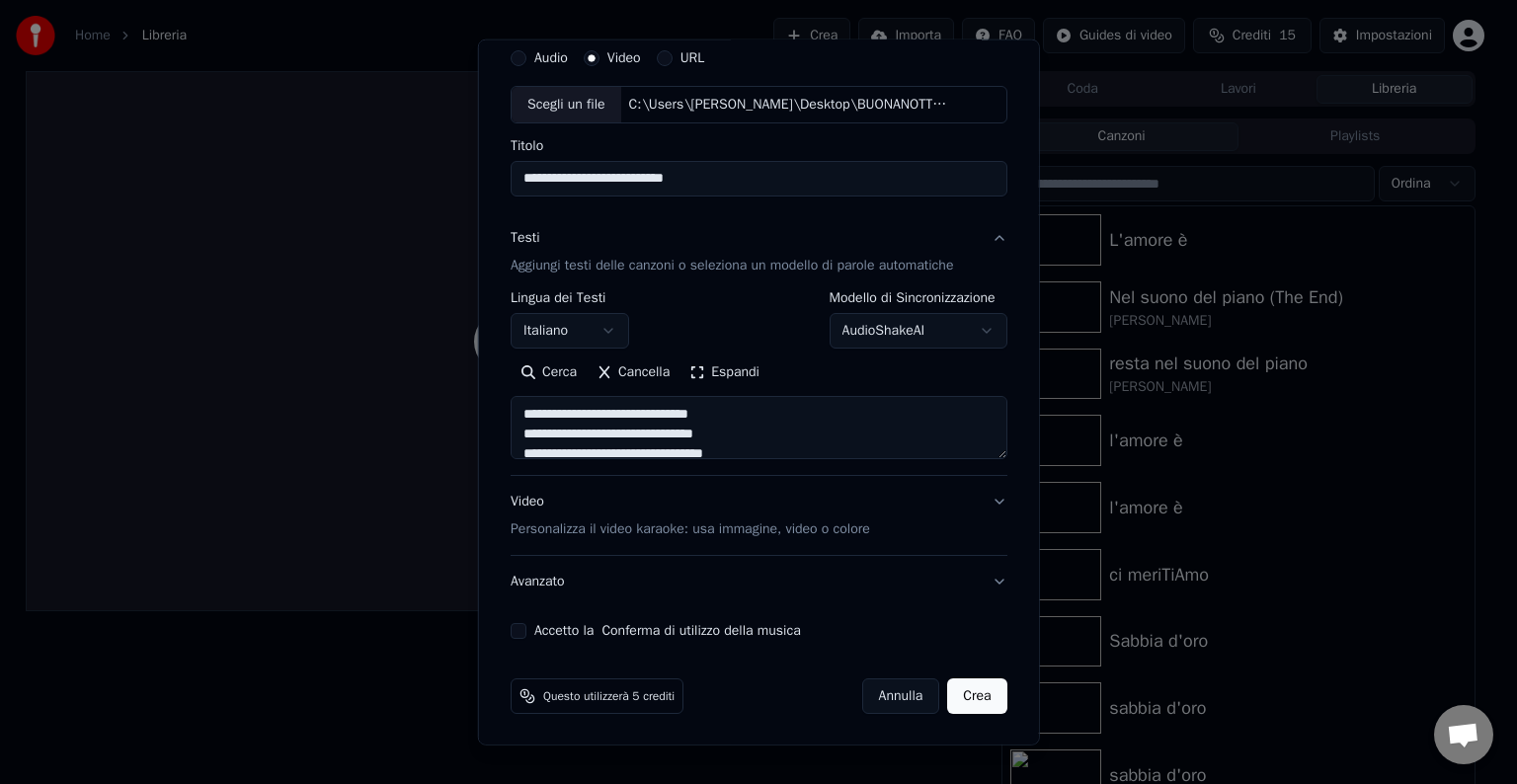 type on "**********" 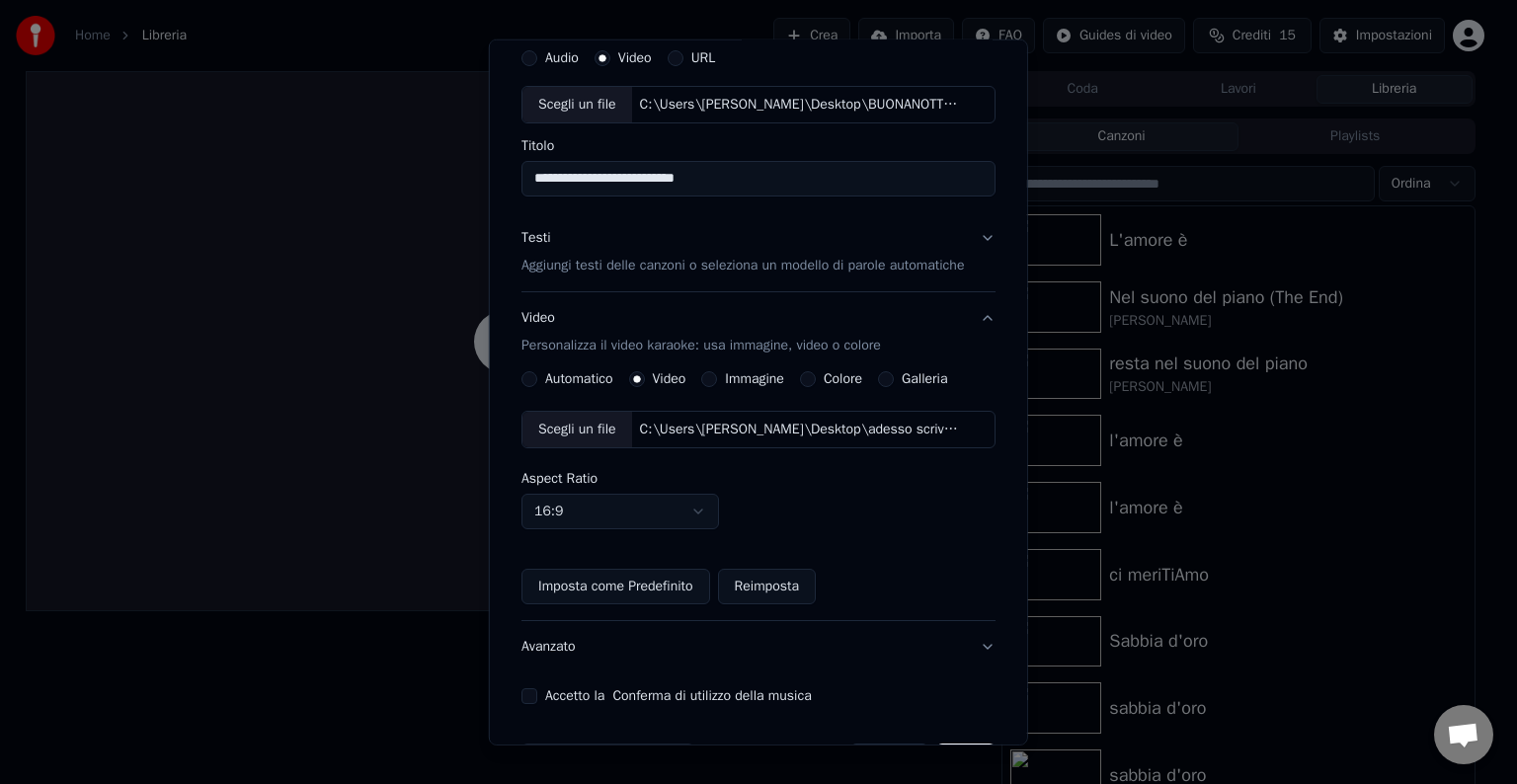 click on "C:\Users\[PERSON_NAME]\Desktop\adesso scrivo\adesso scrivo.mov" at bounding box center [799, 430] 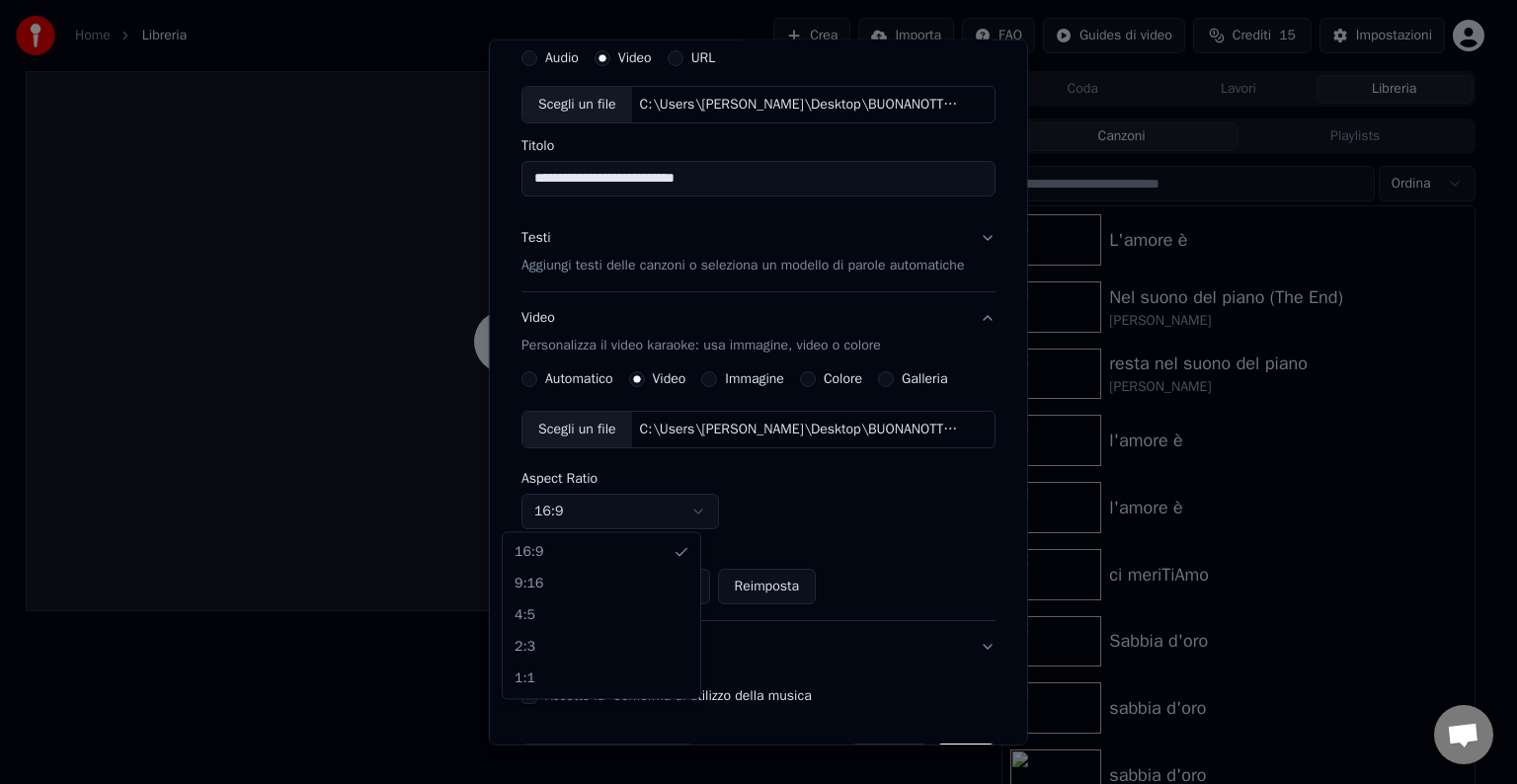 click on "**********" at bounding box center [750, 392] 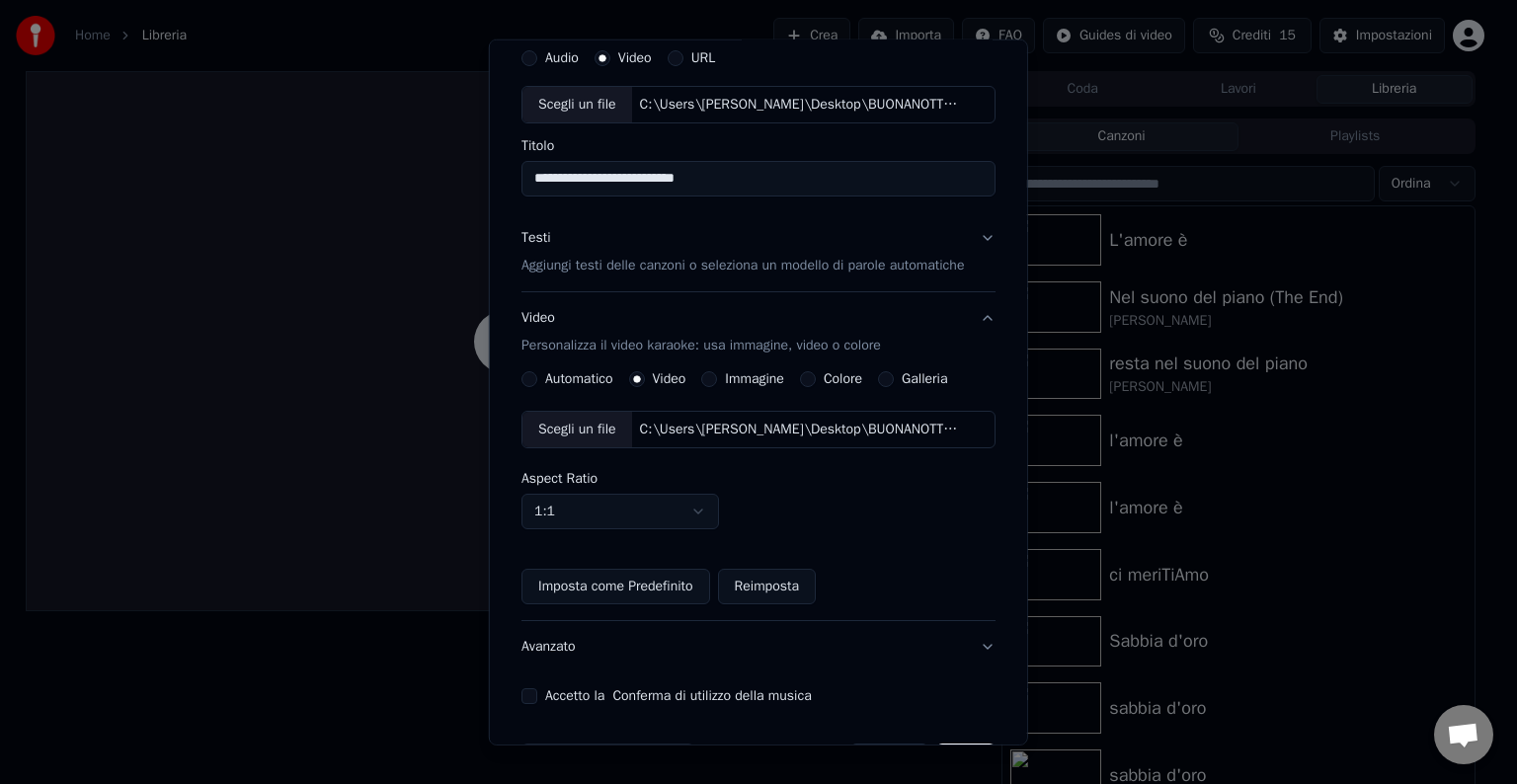 click on "Accetto la   Conferma di utilizzo della musica" at bounding box center (679, 696) 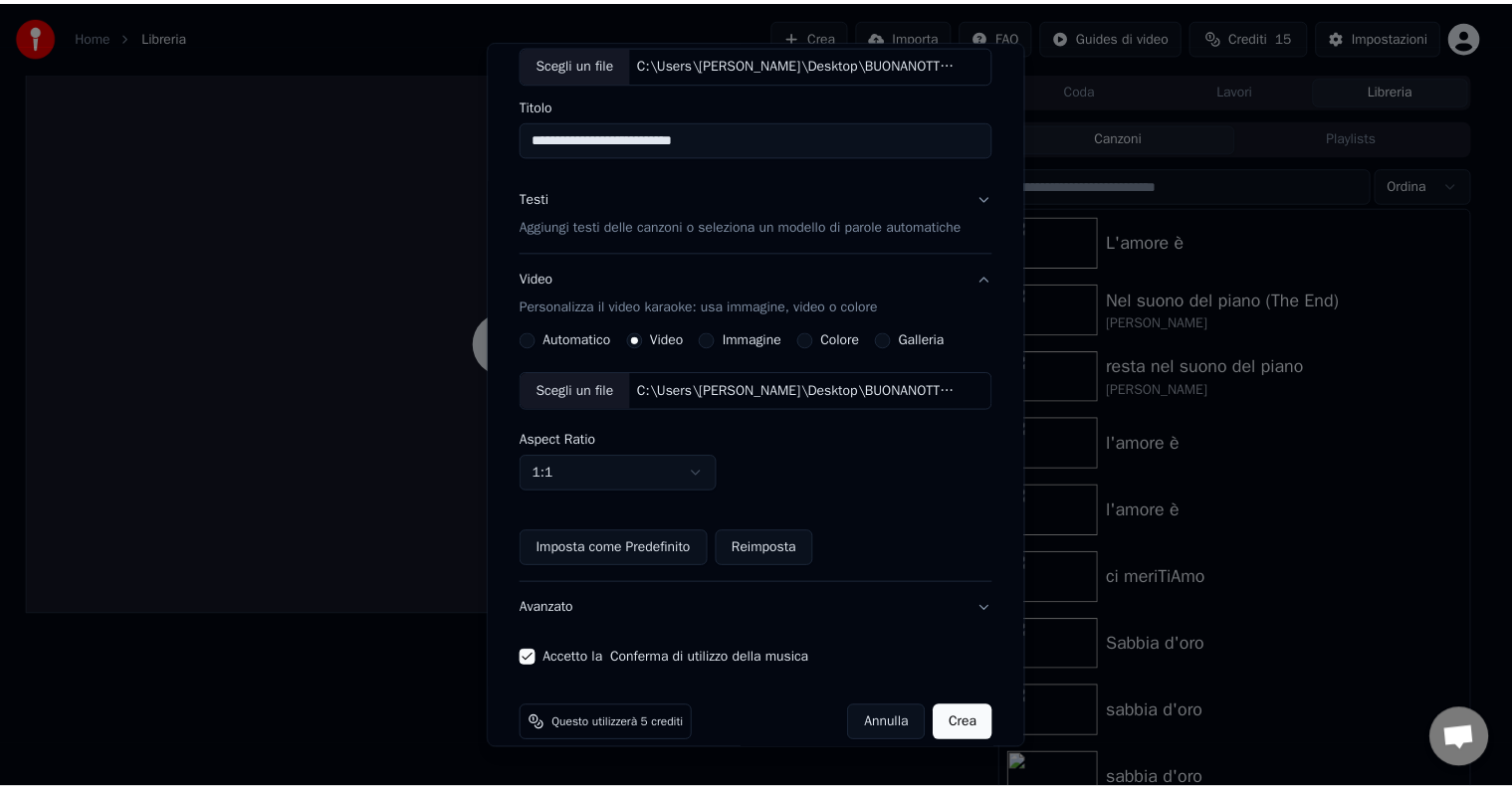 scroll, scrollTop: 140, scrollLeft: 0, axis: vertical 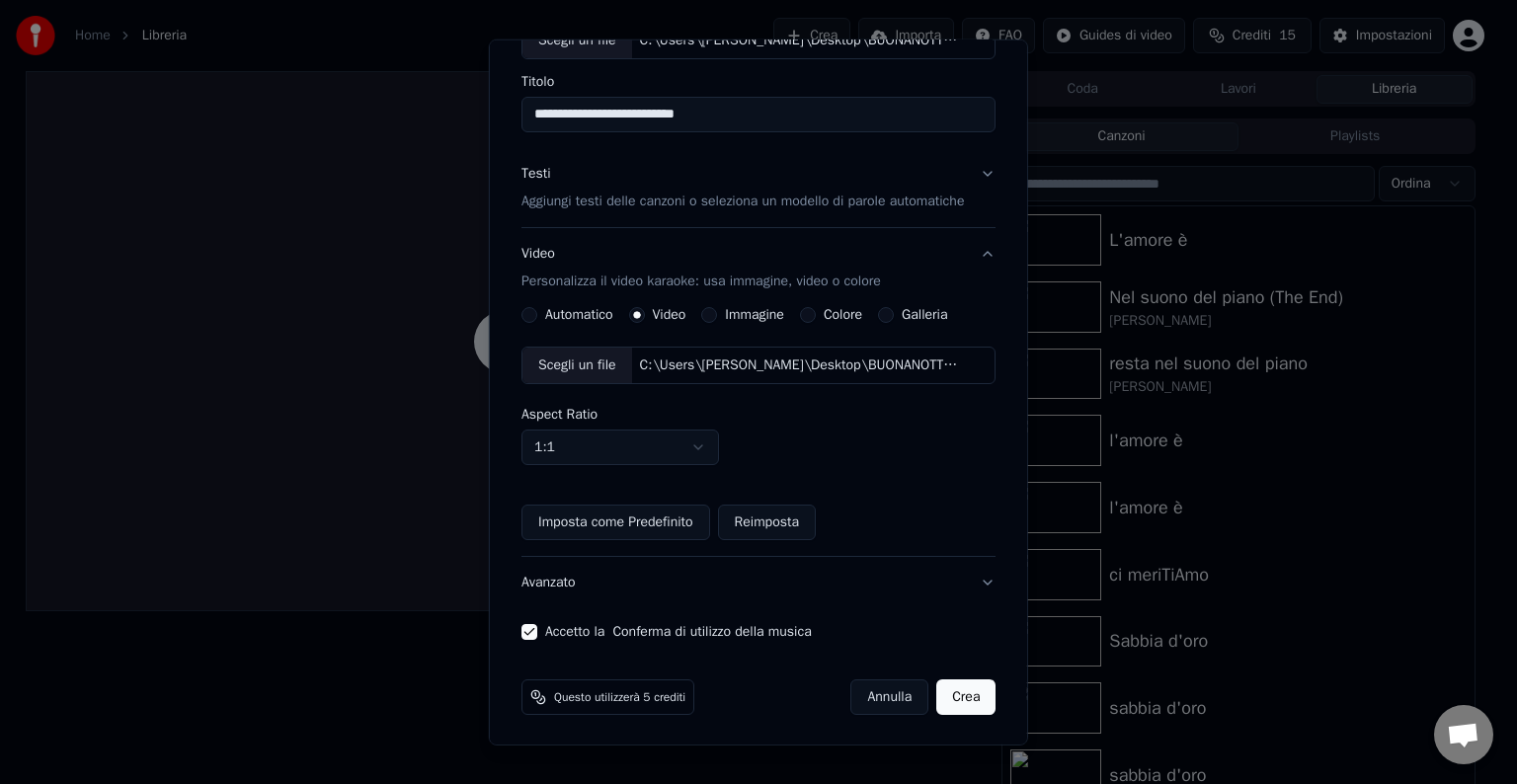 click on "Crea" at bounding box center (966, 697) 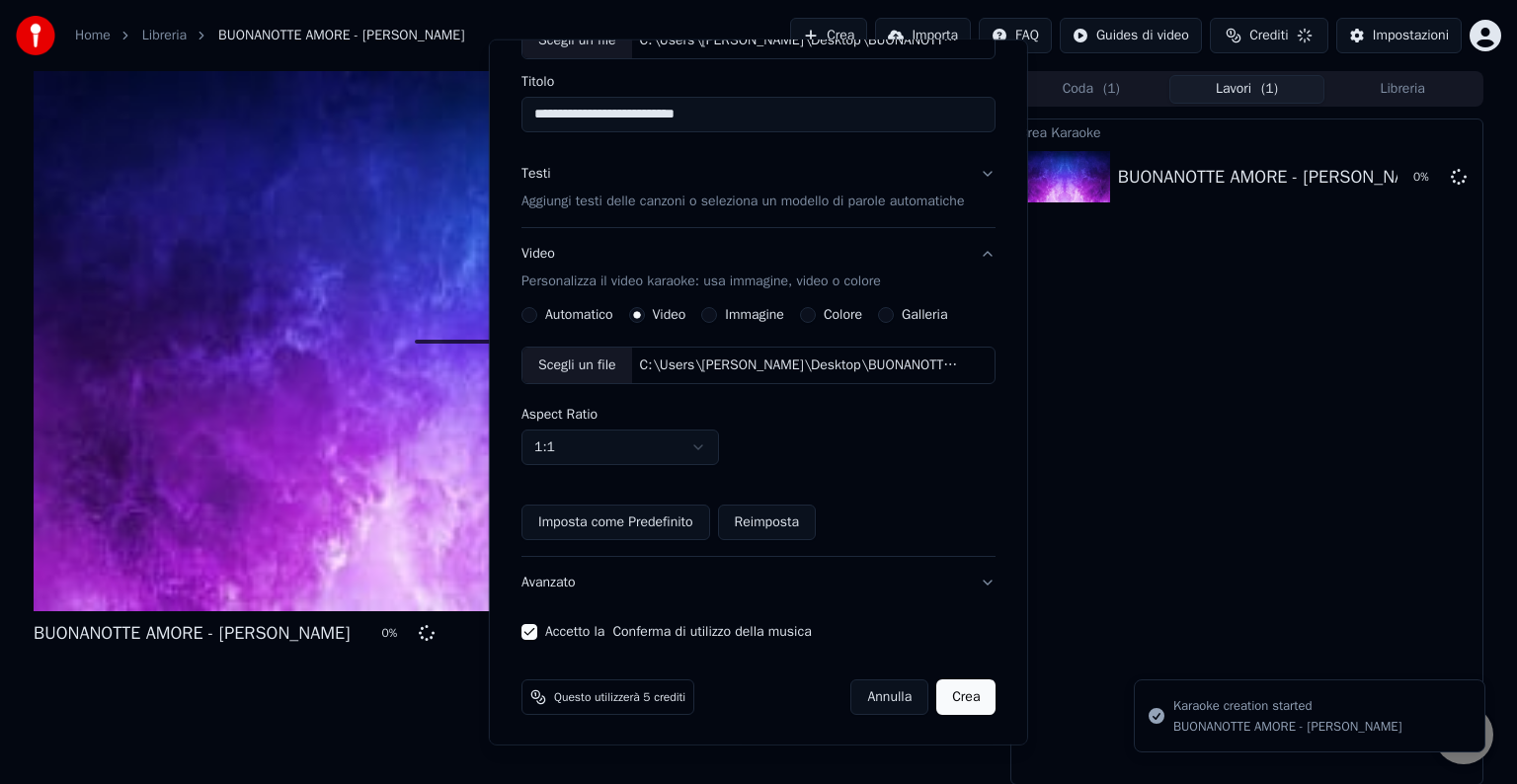 select on "****" 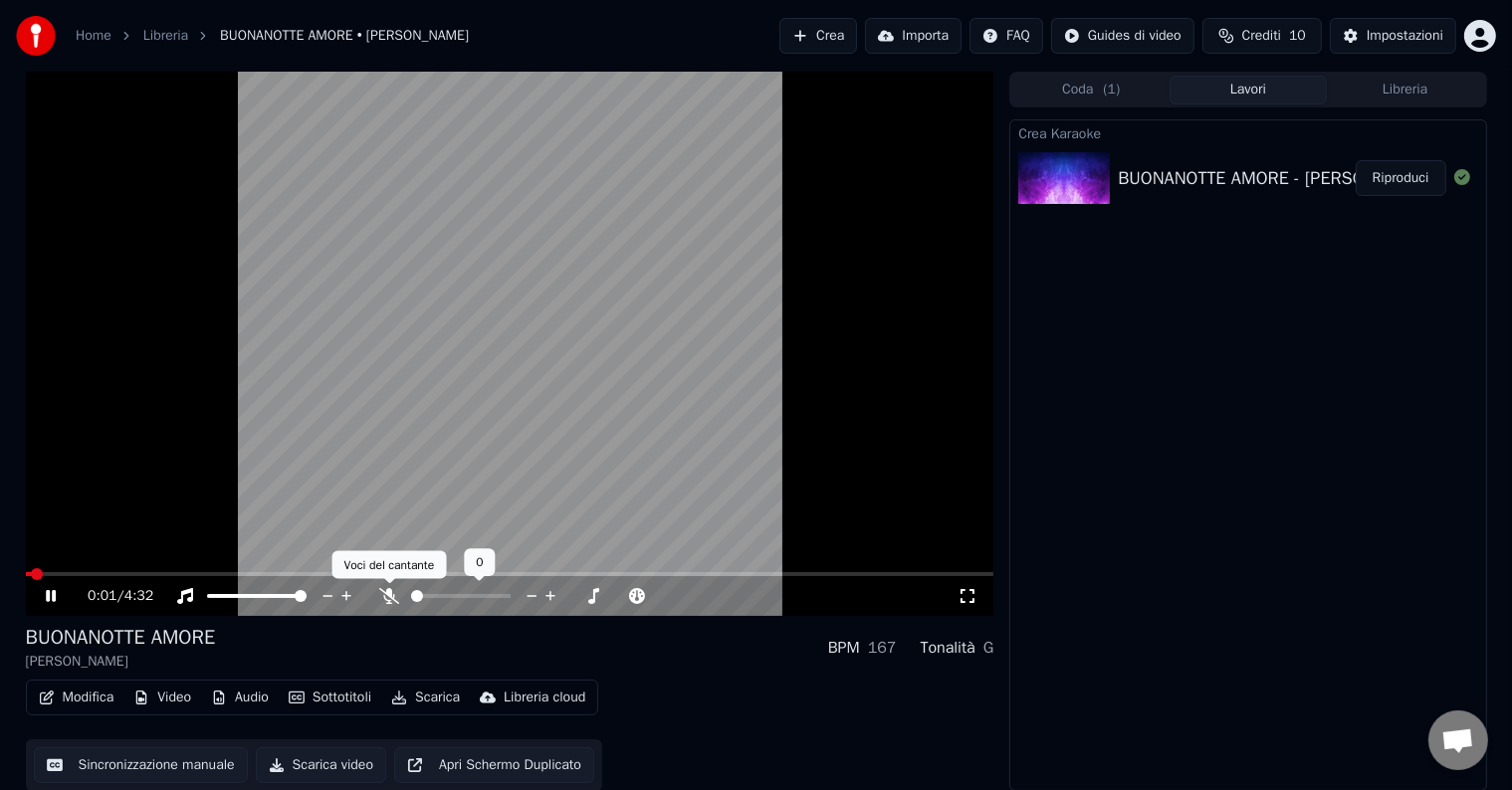 click 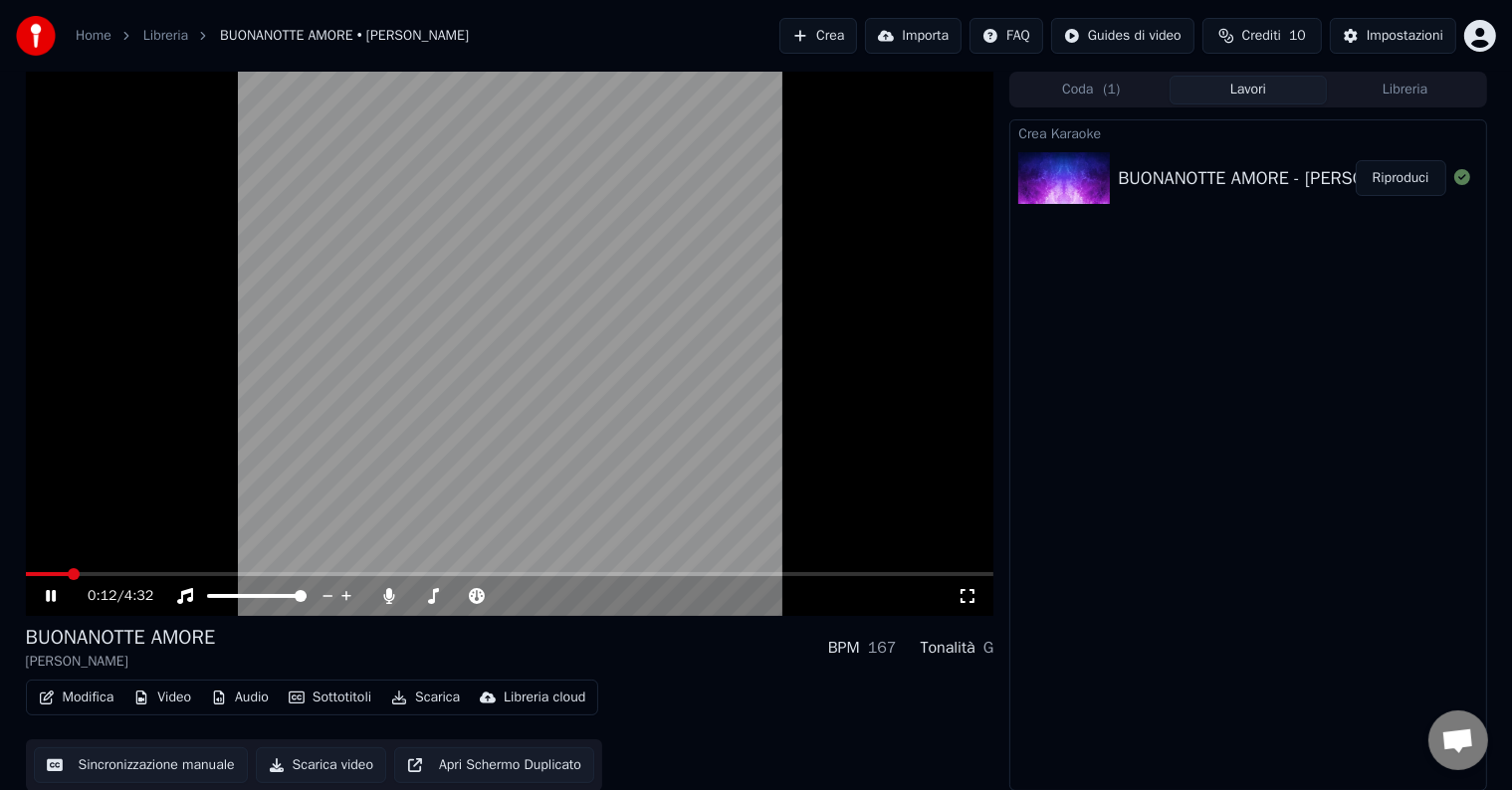 click at bounding box center [510, 343] 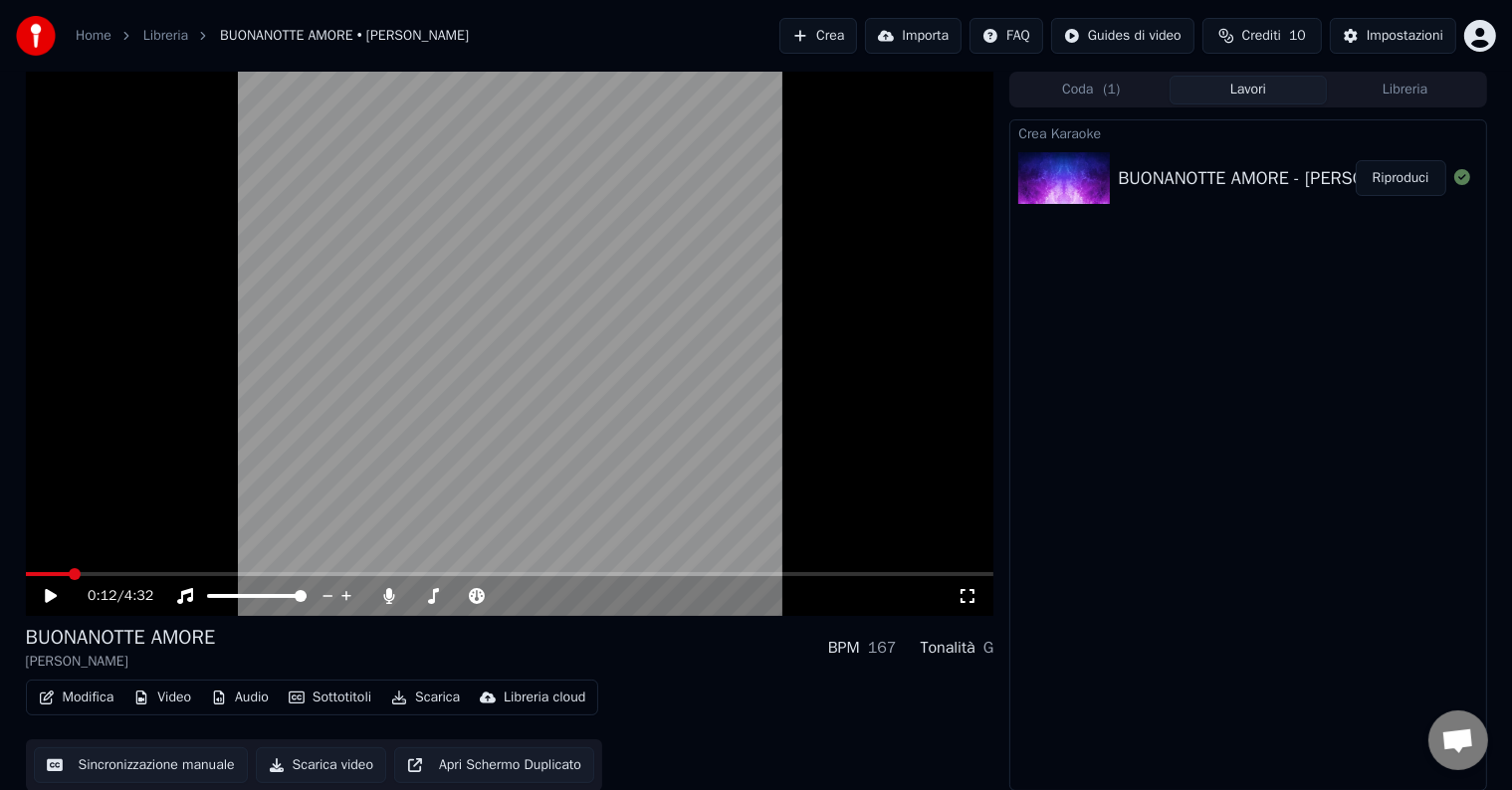 click on "0:12  /  4:32" at bounding box center (510, 596) 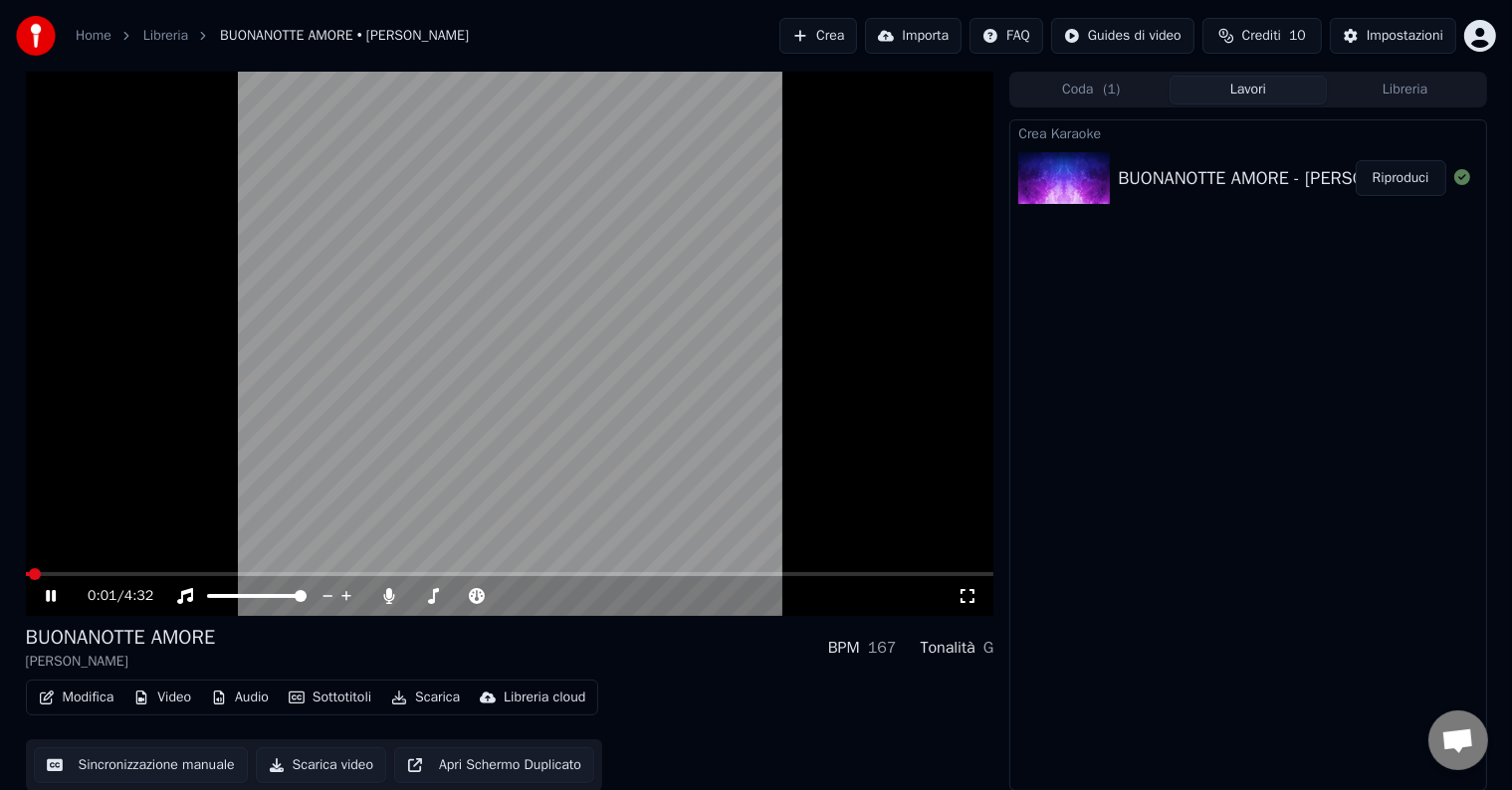 click at bounding box center [28, 574] 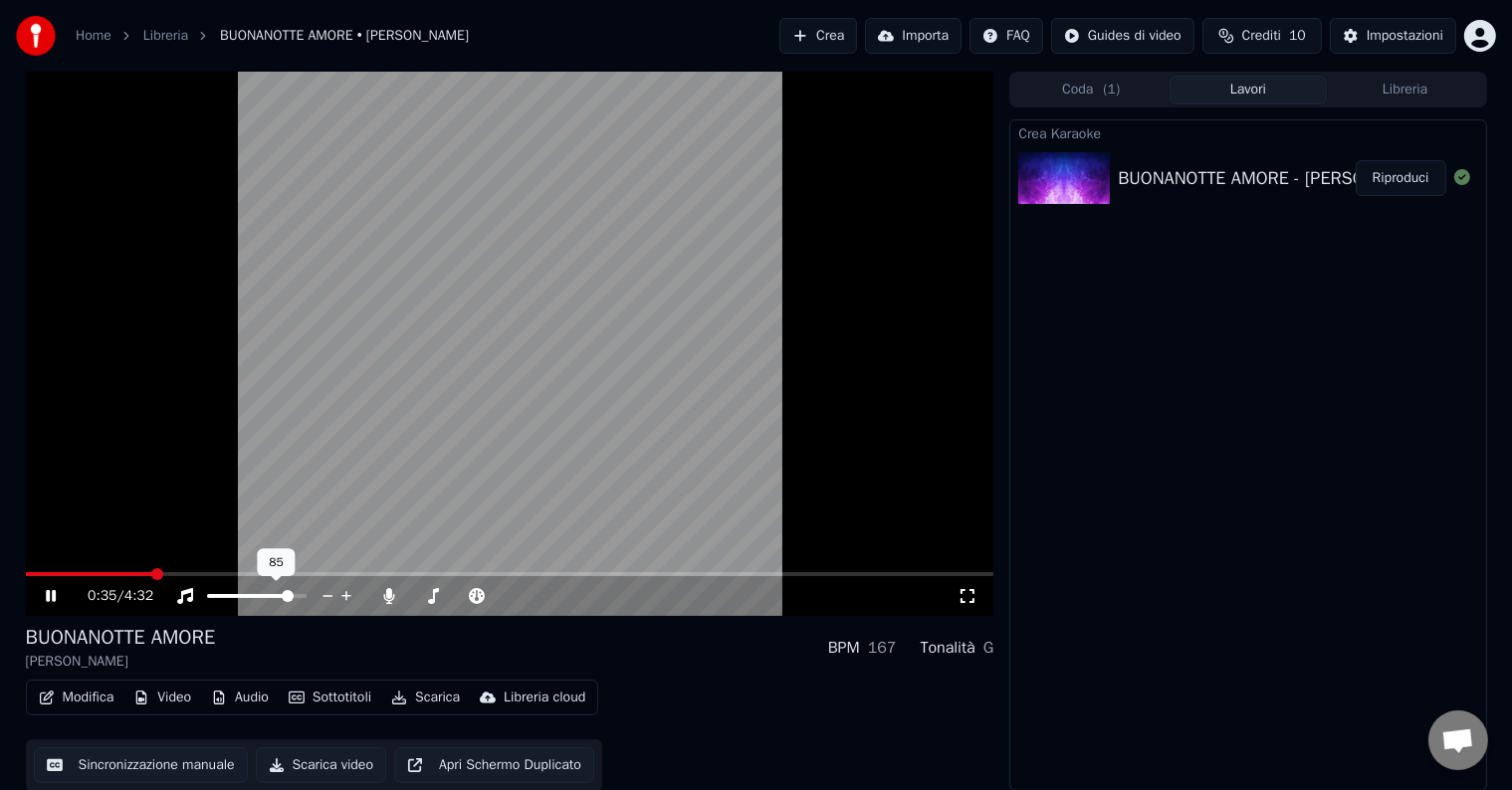 click at bounding box center (249, 596) 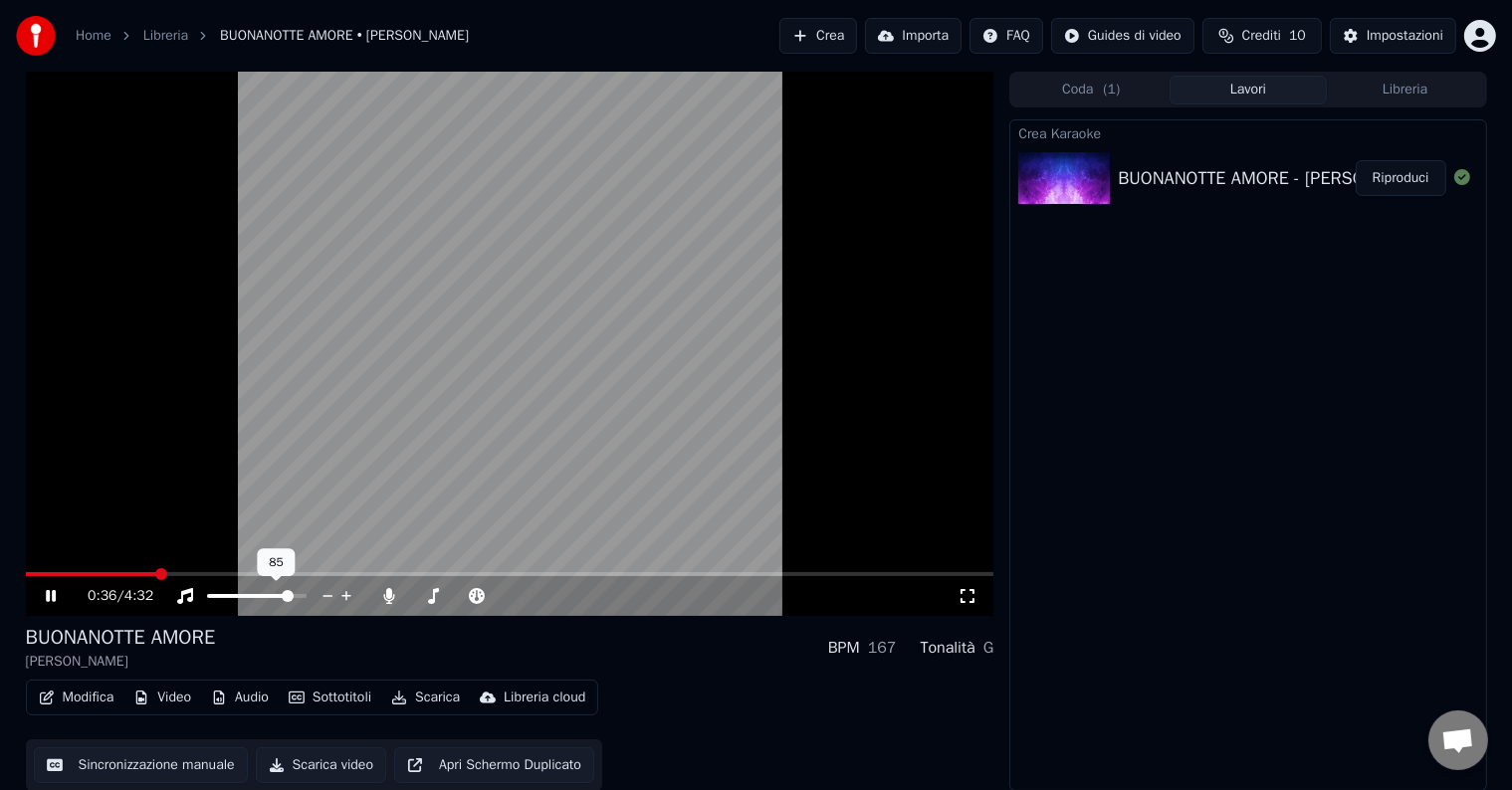 click at bounding box center [288, 596] 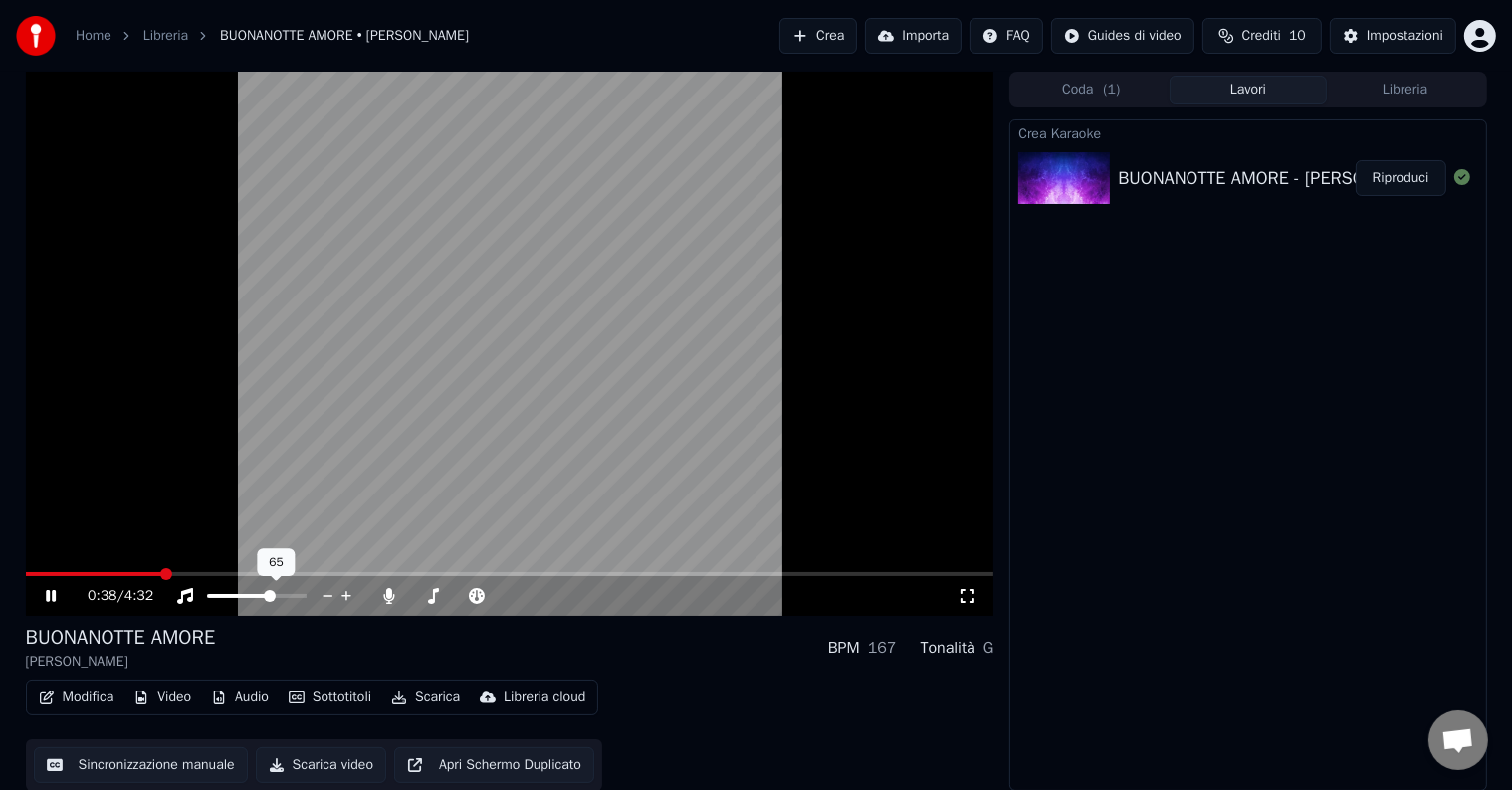 click at bounding box center [270, 596] 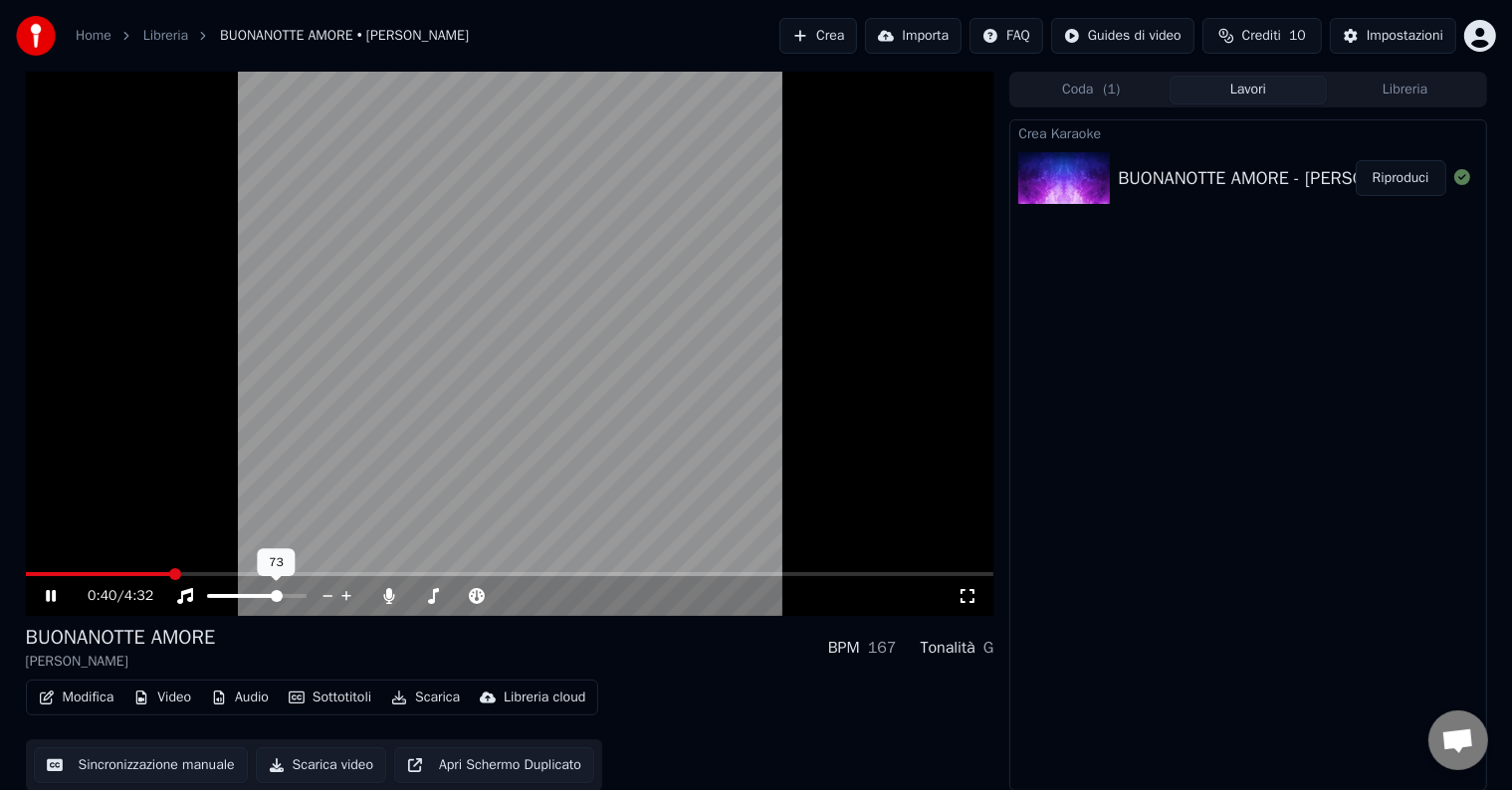 click at bounding box center (277, 596) 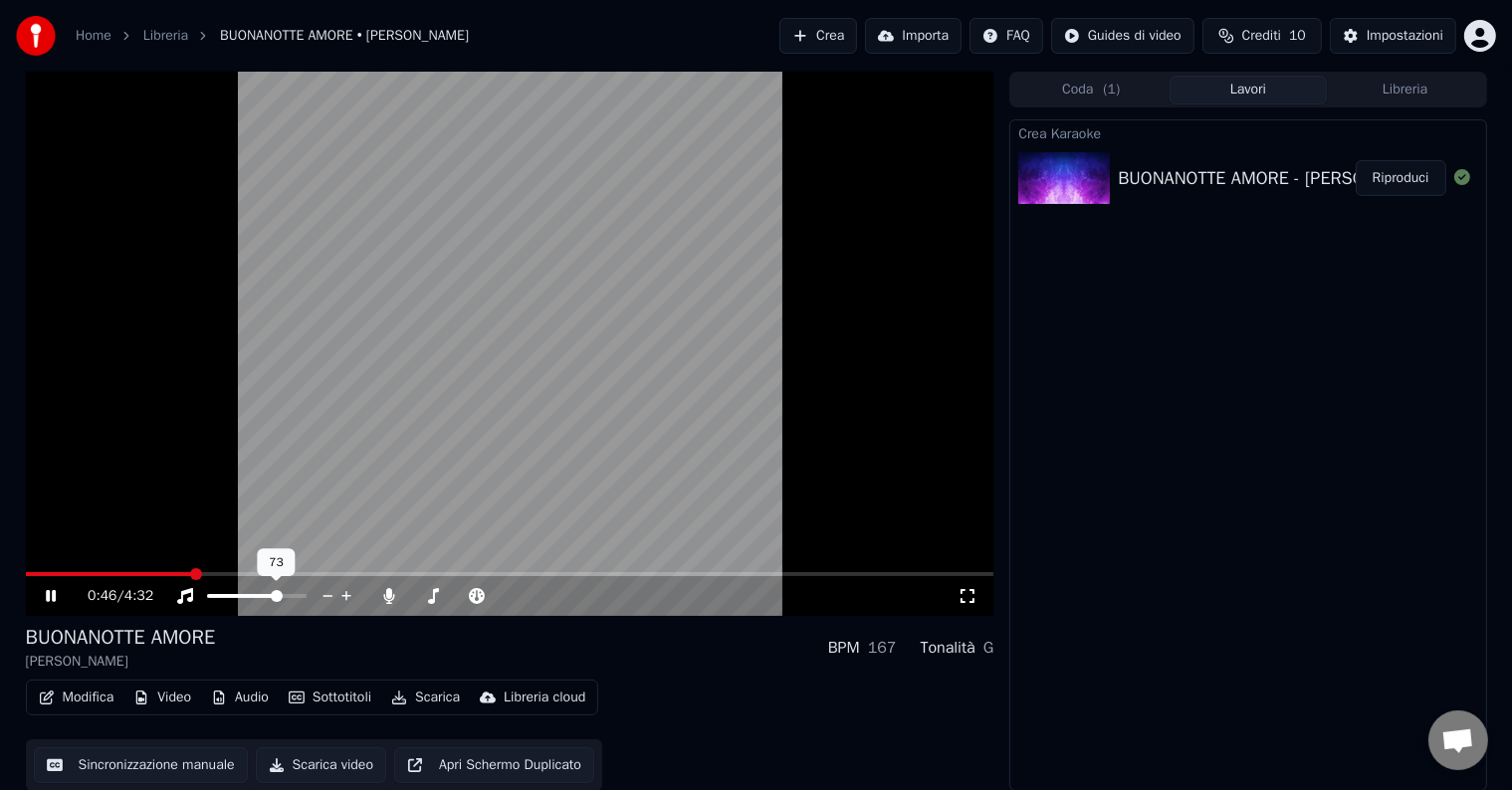 click at bounding box center (277, 596) 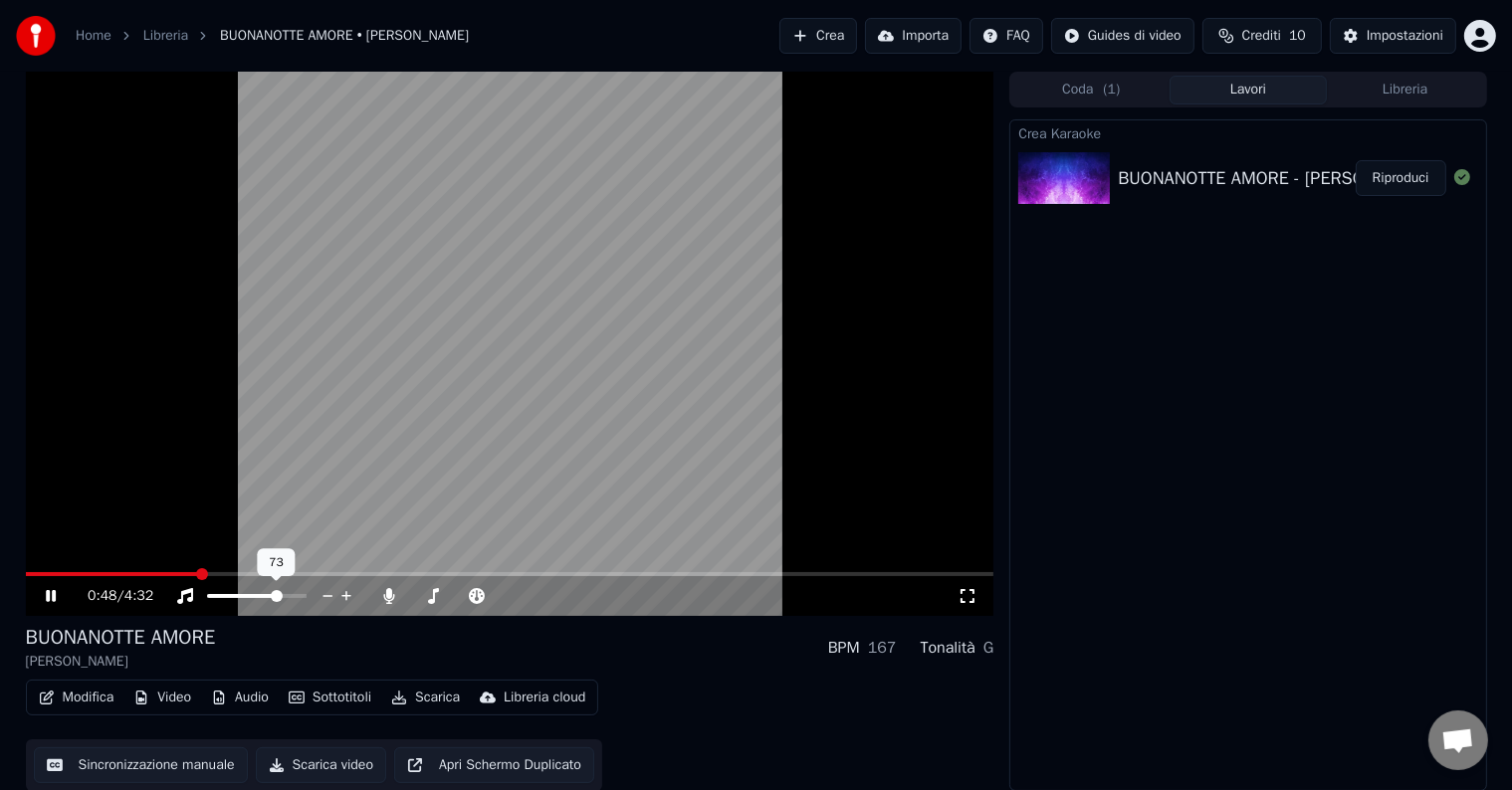 click 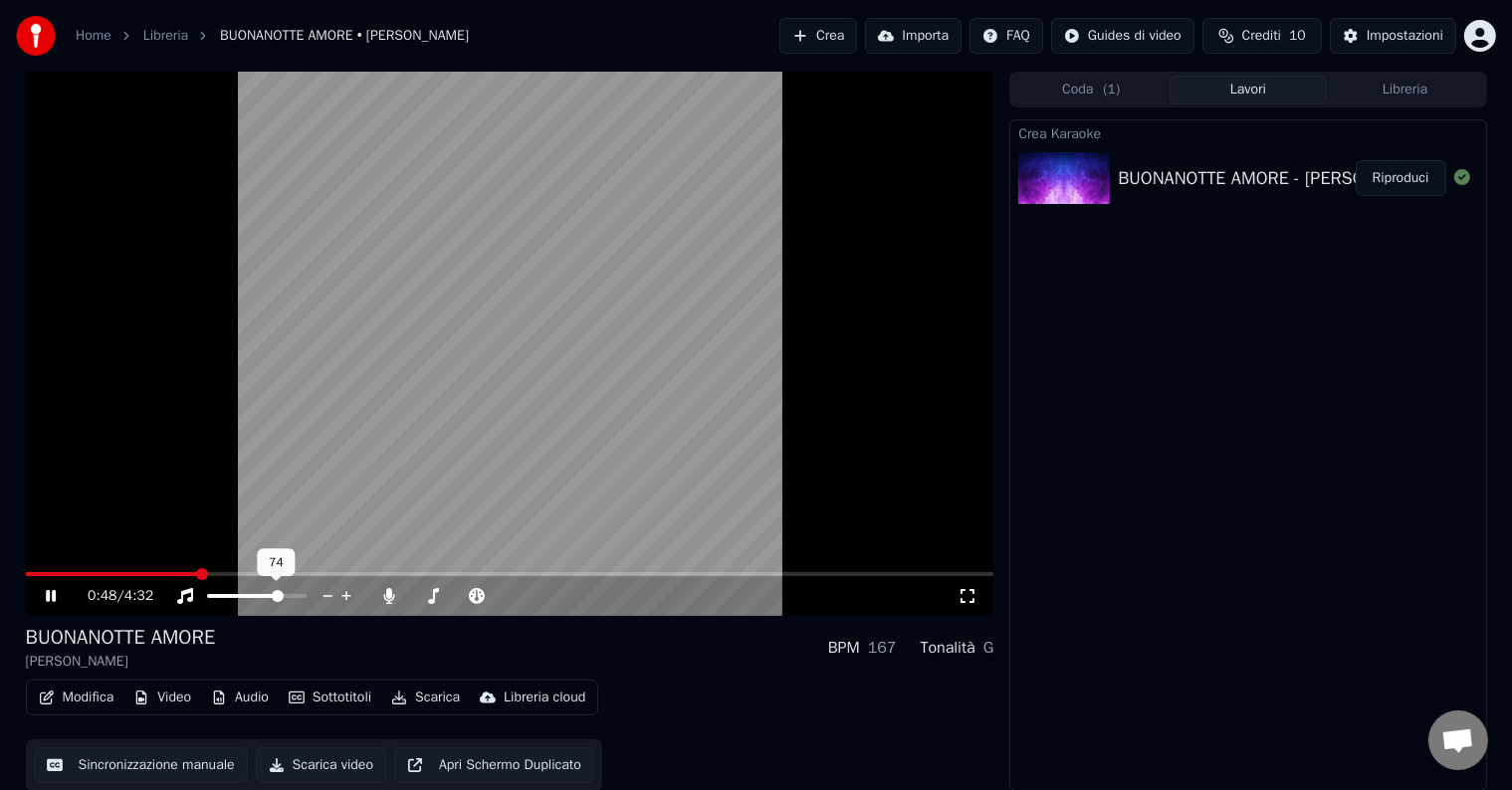 click 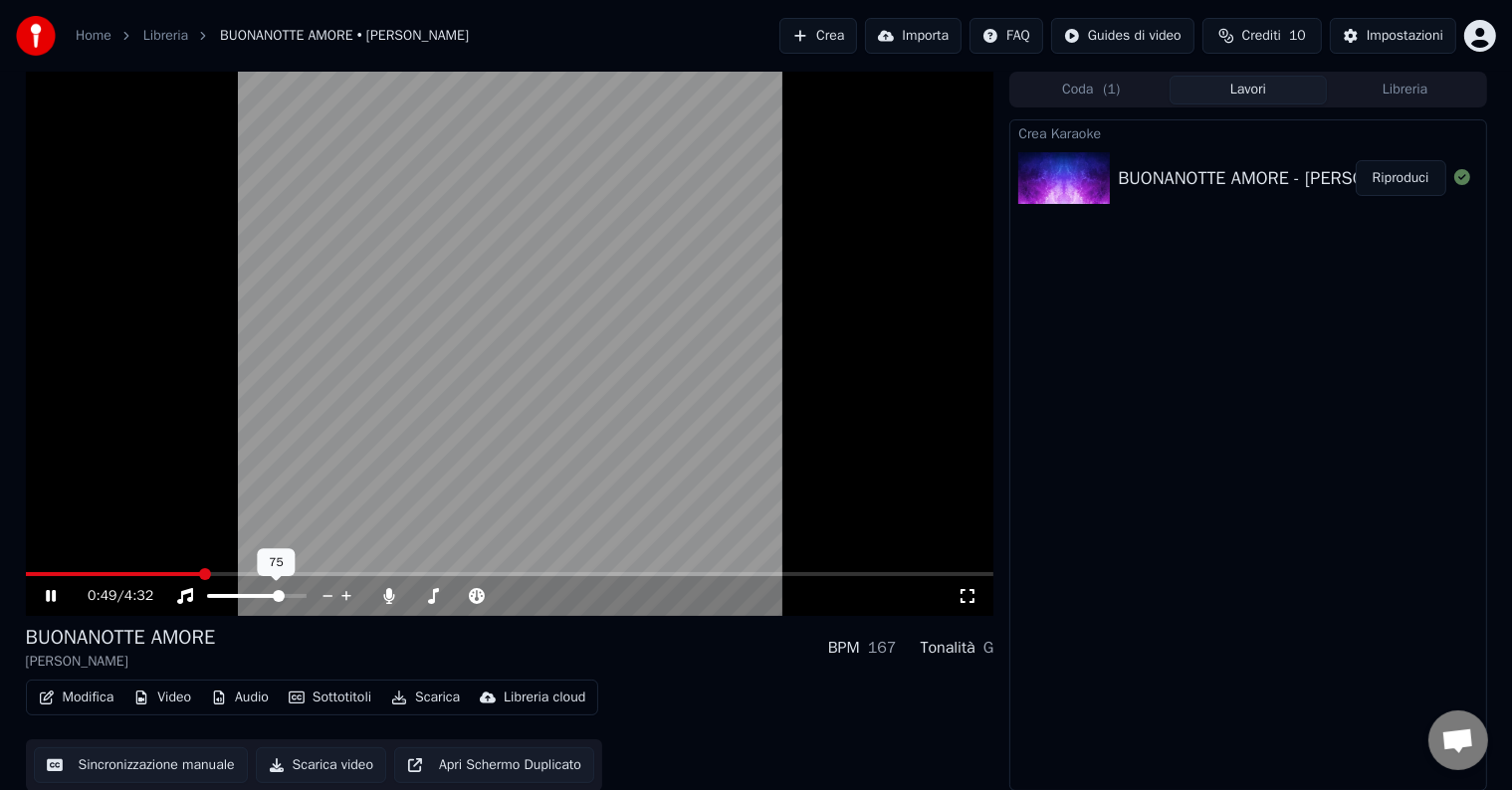 click 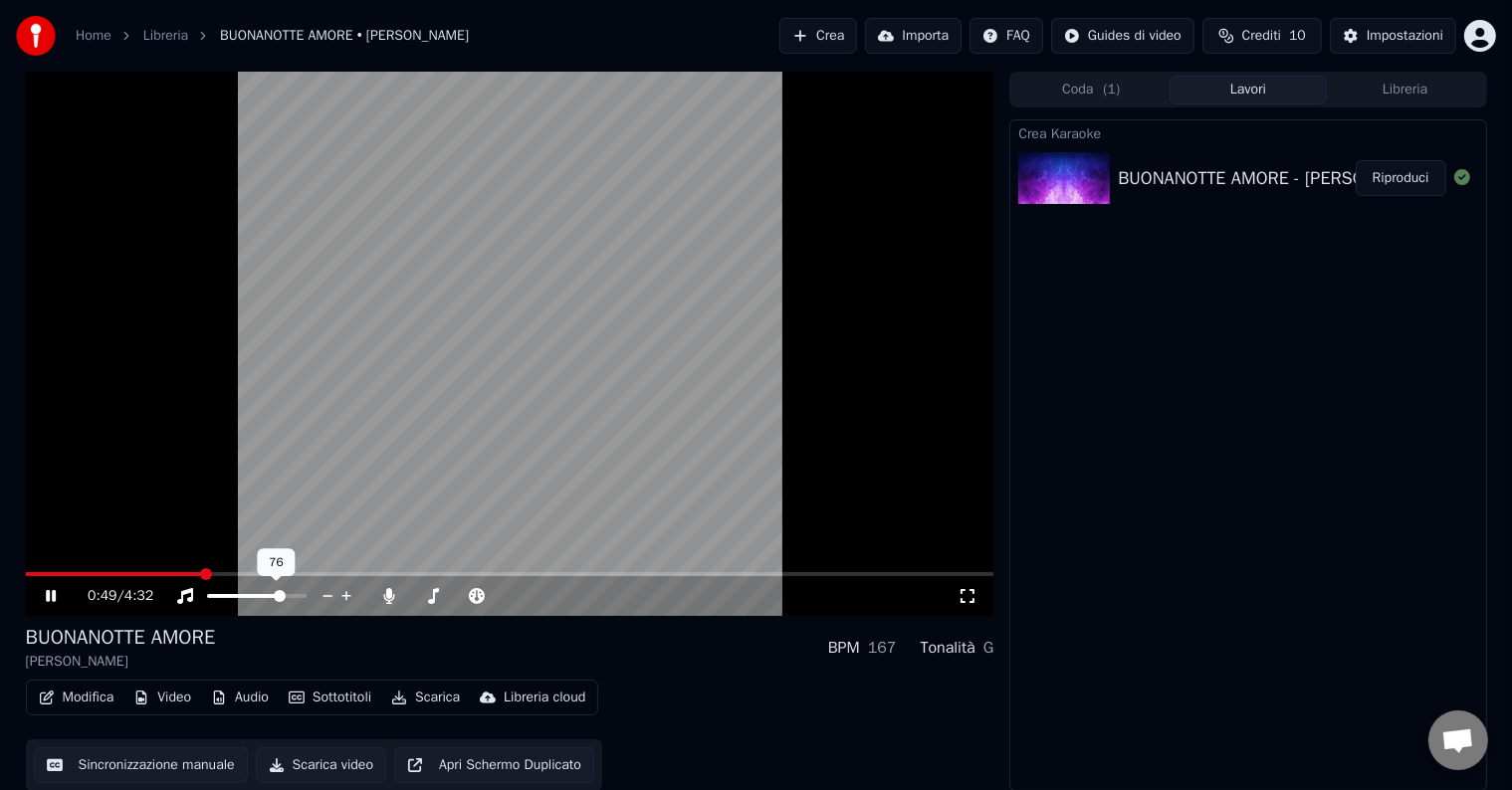 click 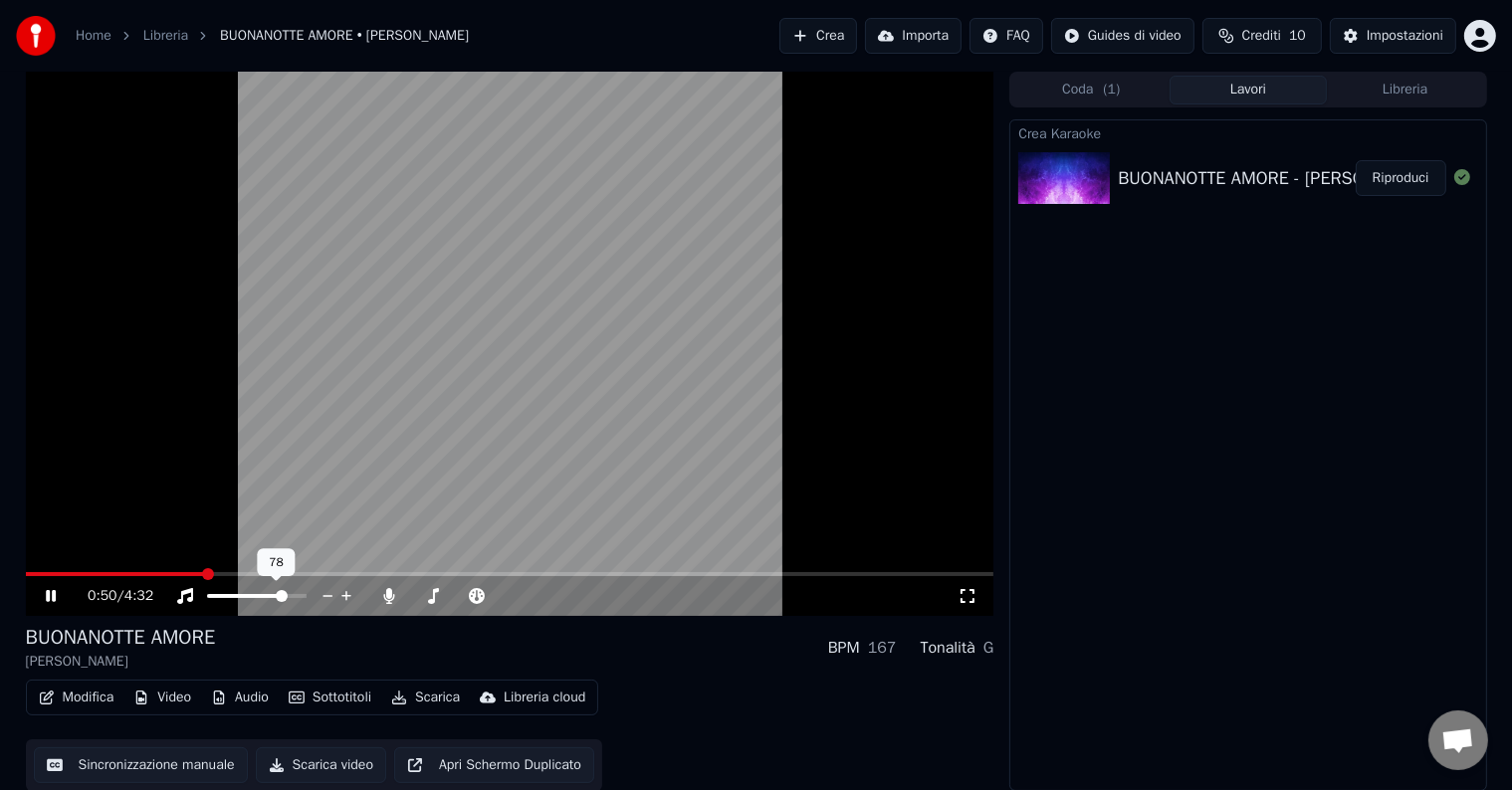 click 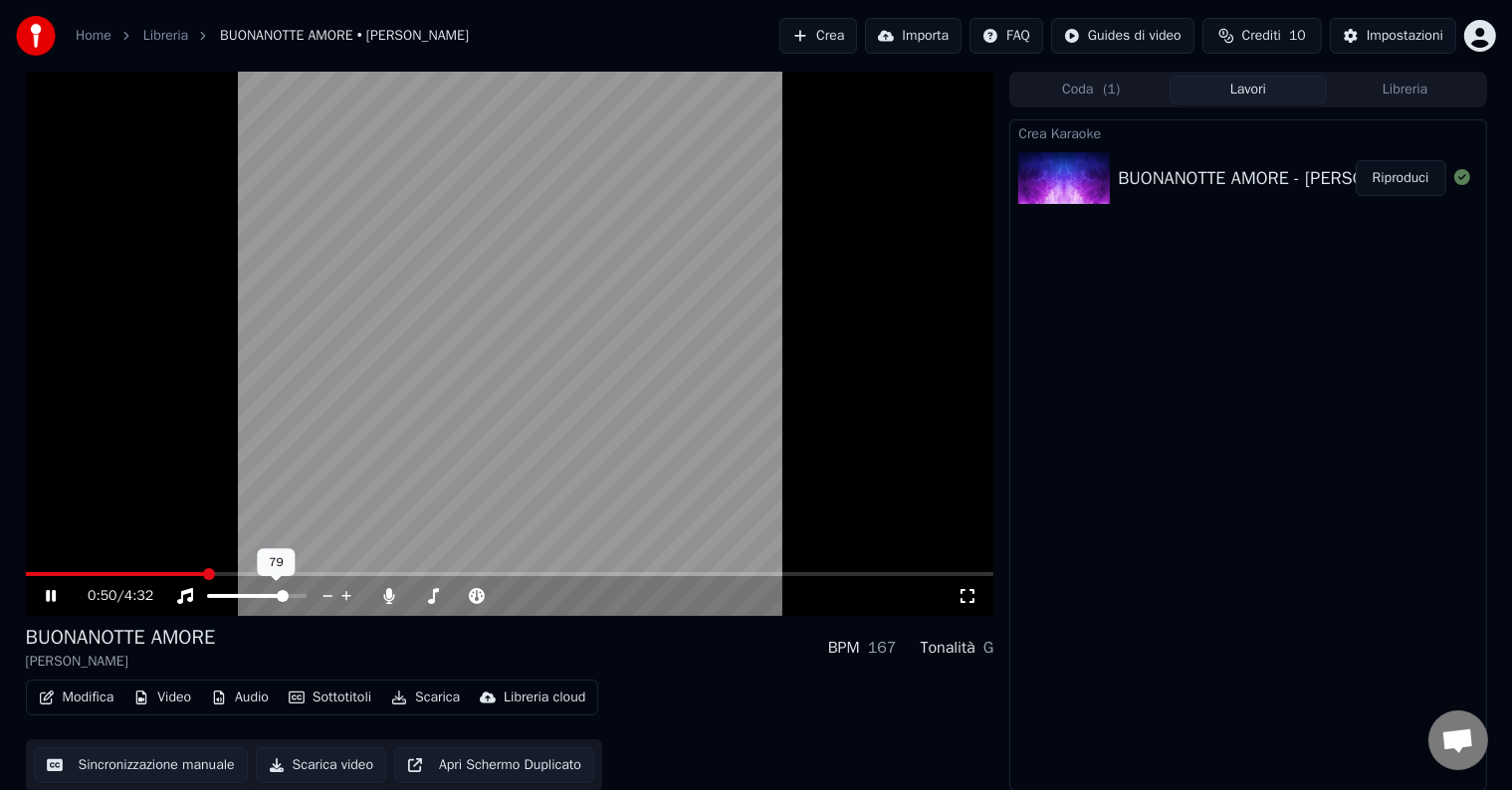 click 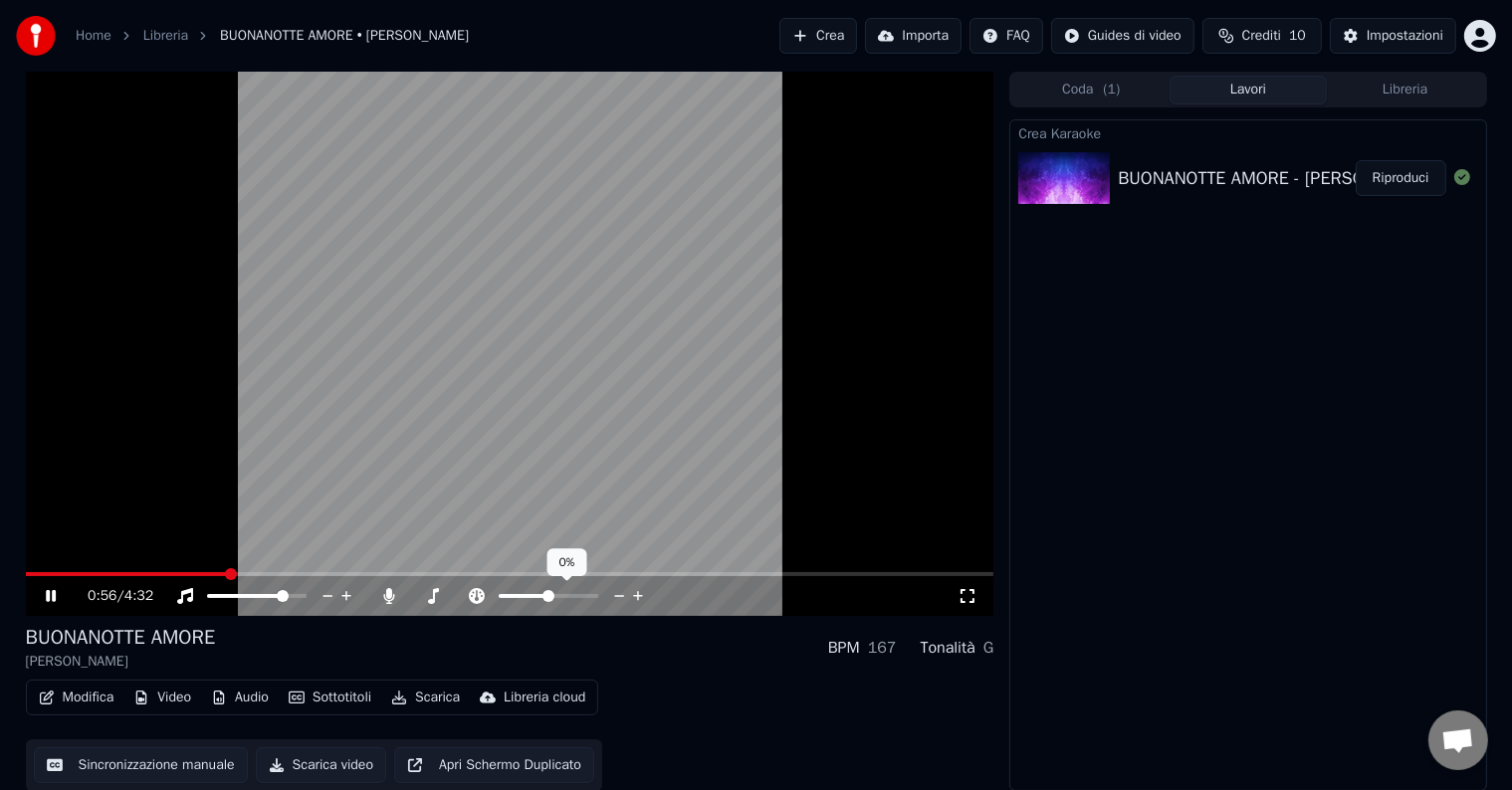 click 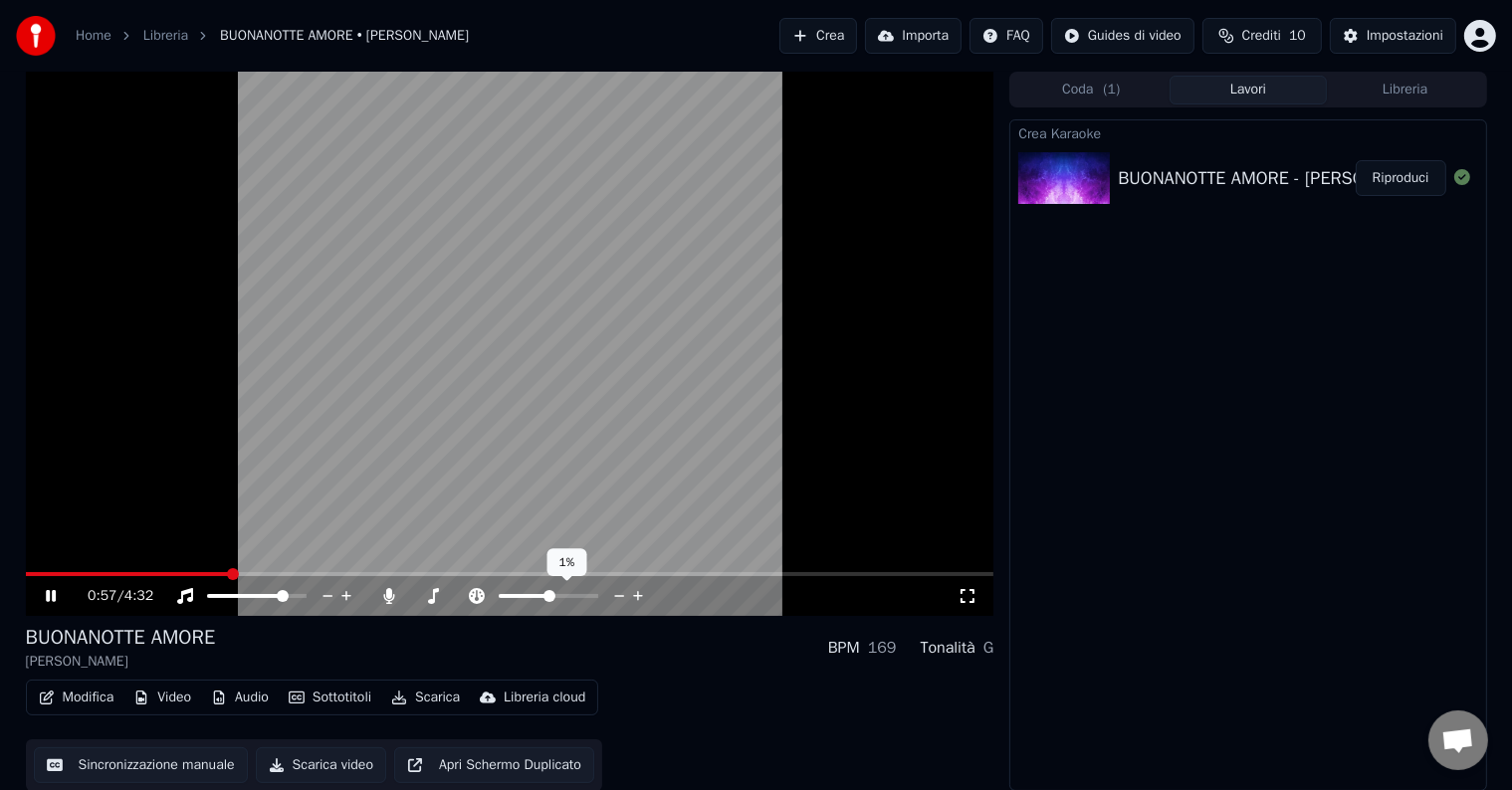 click 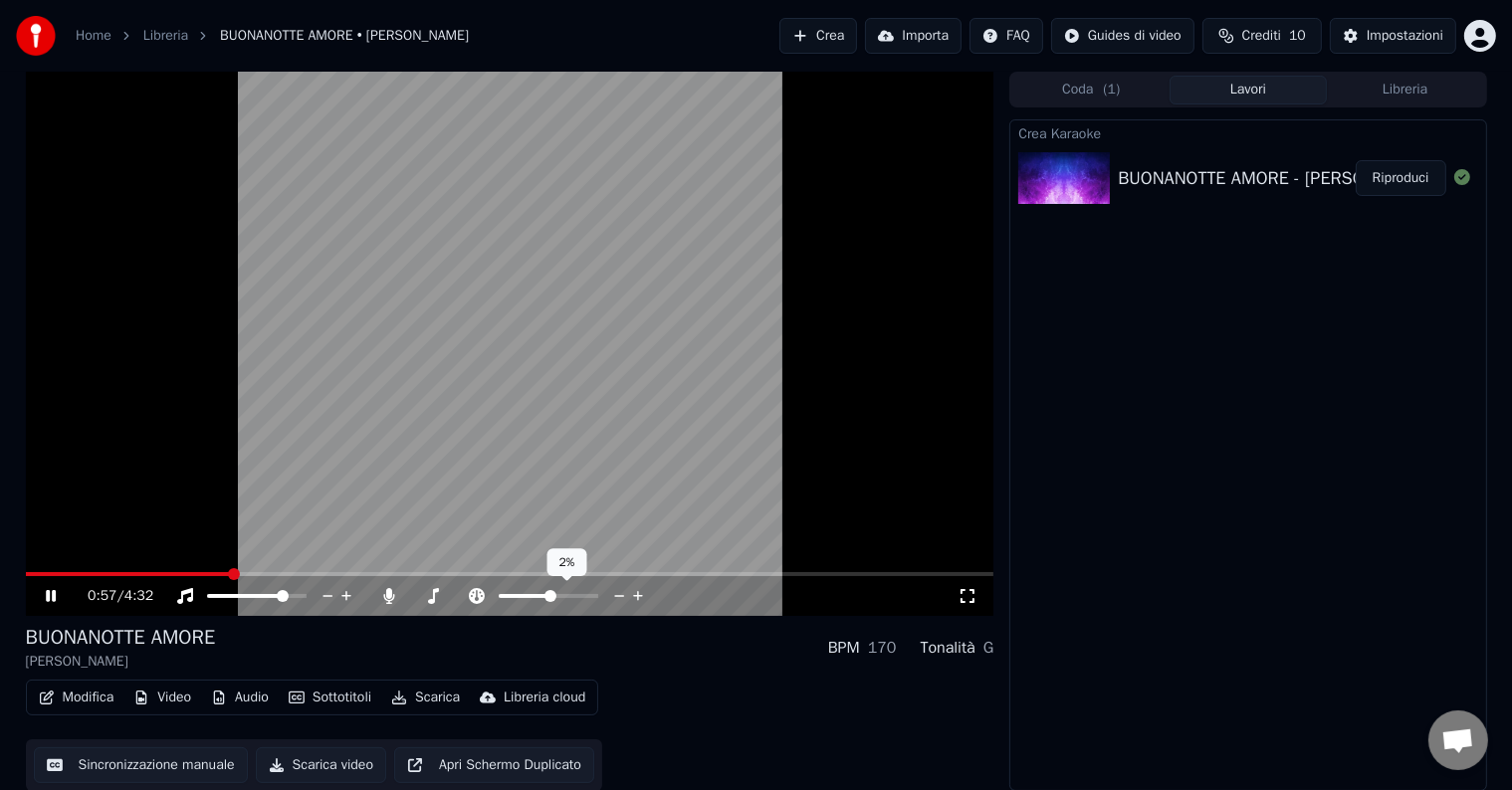 click 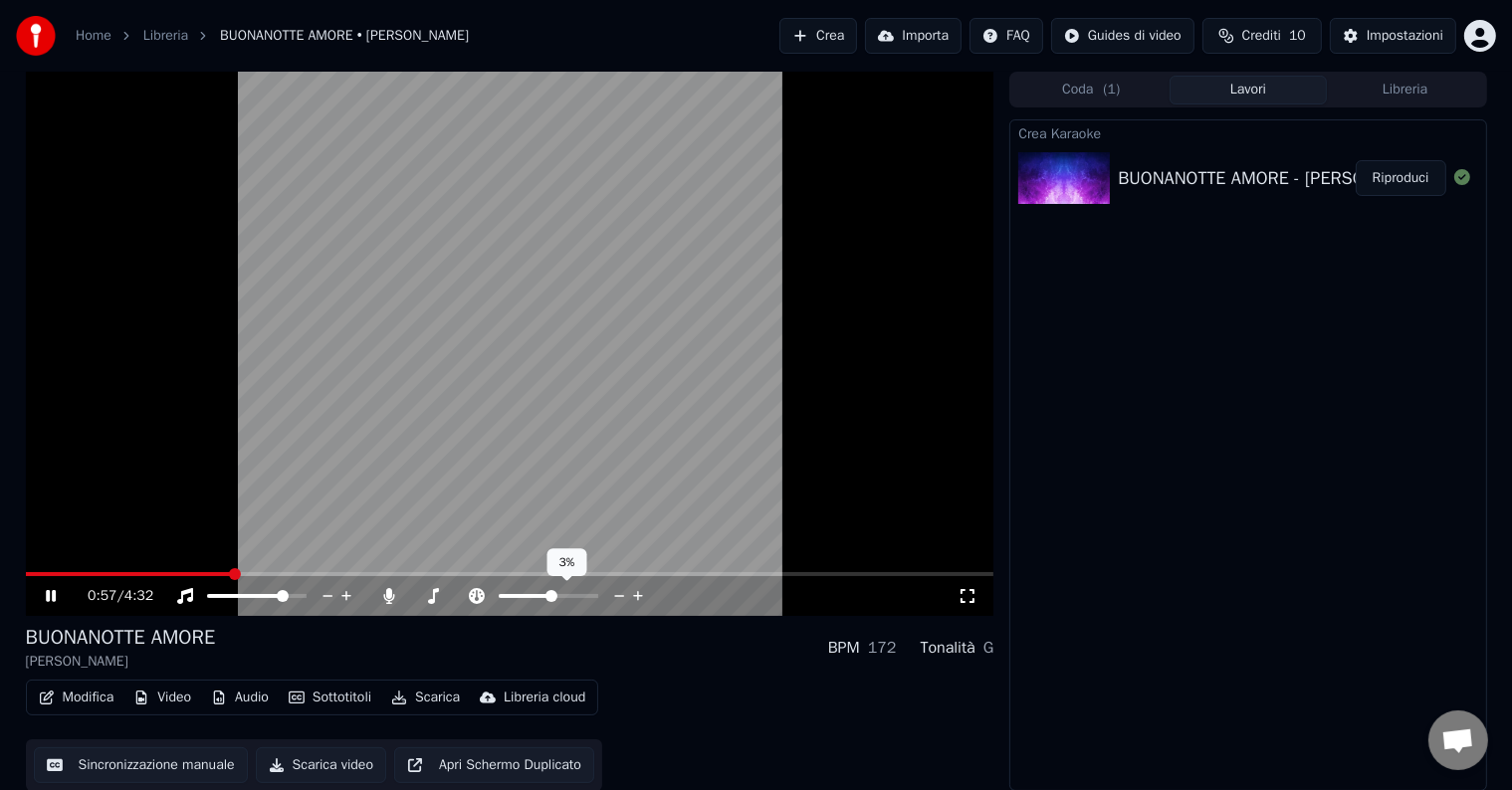 click 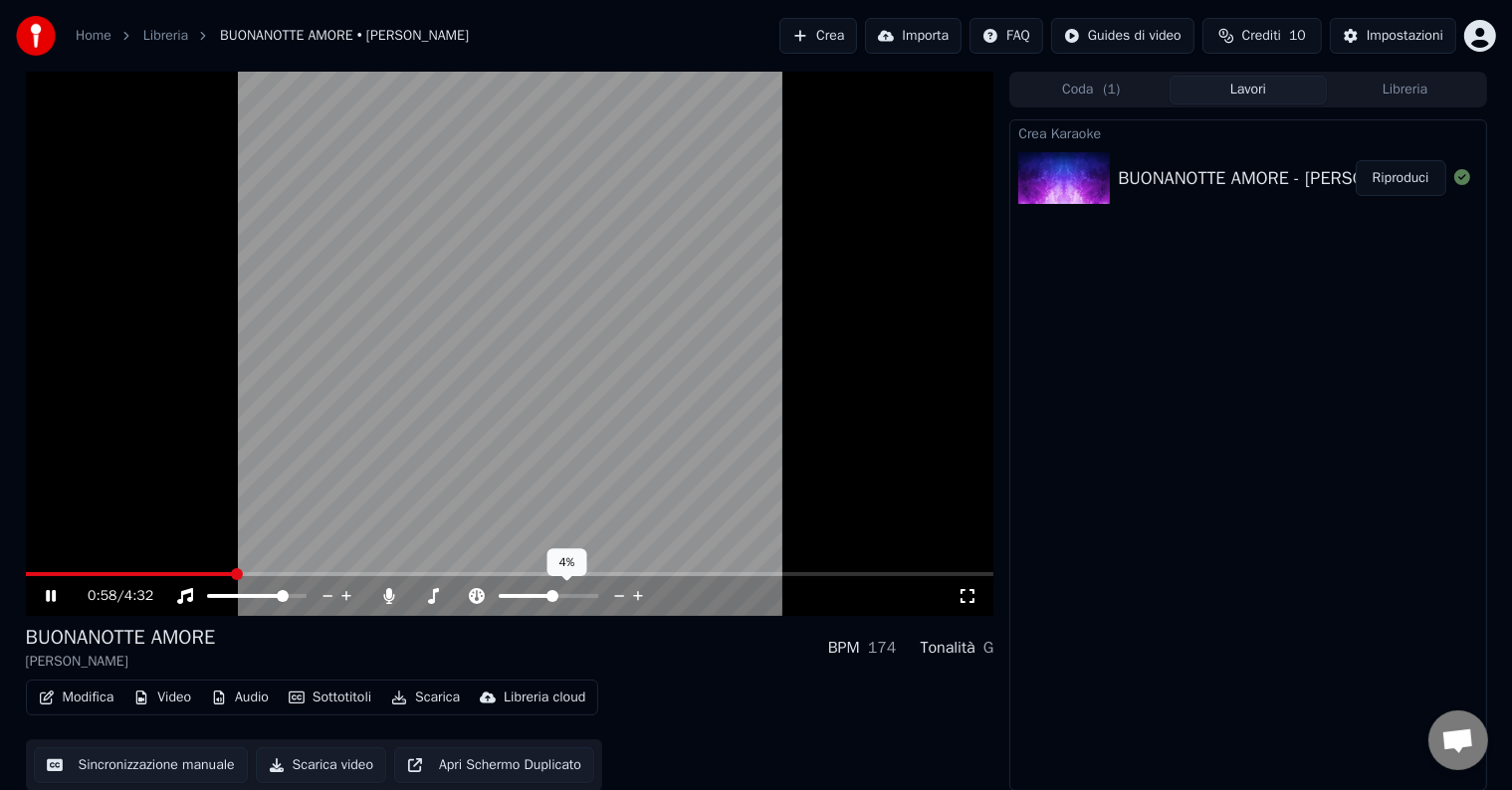 click 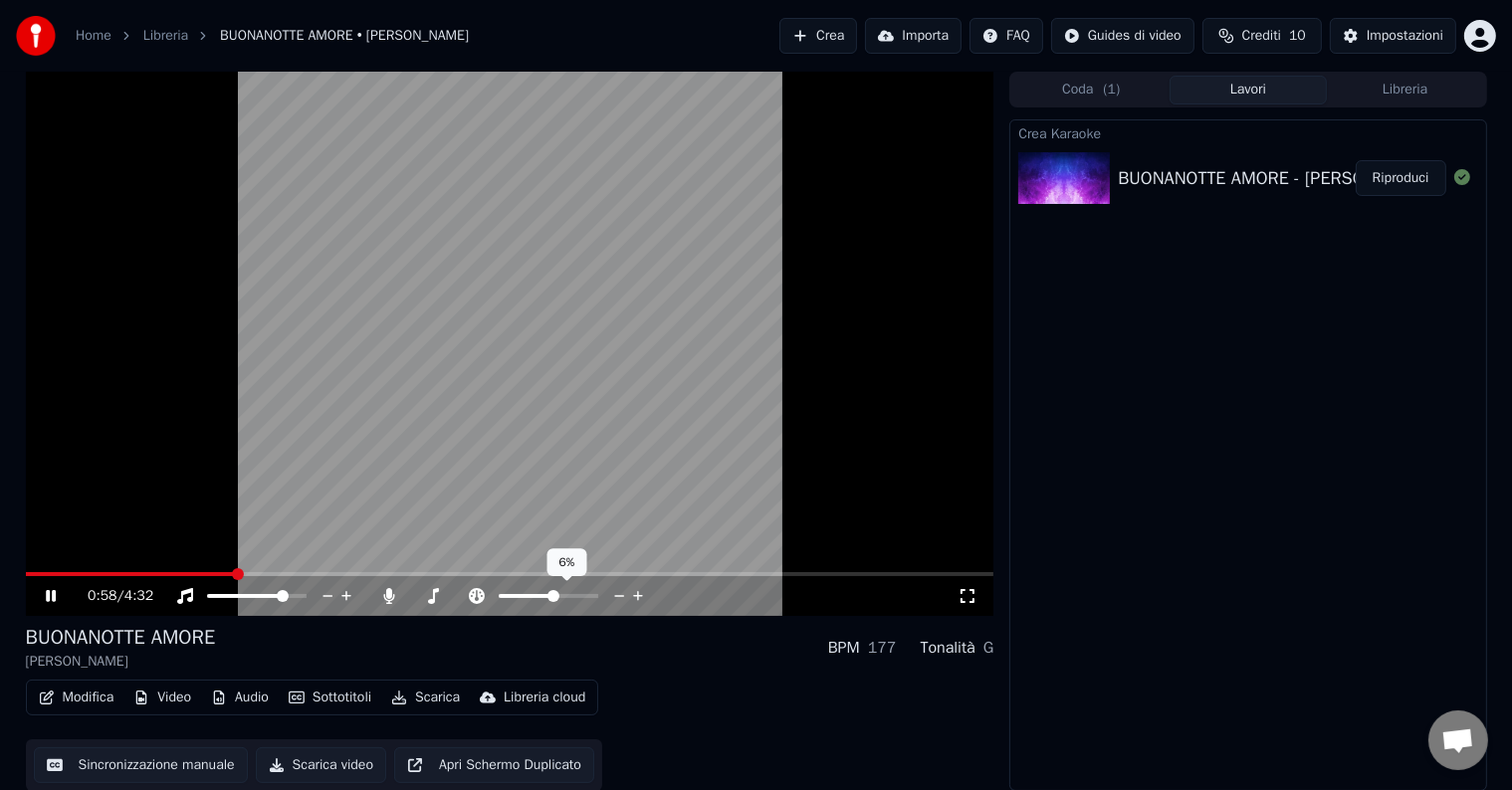 click 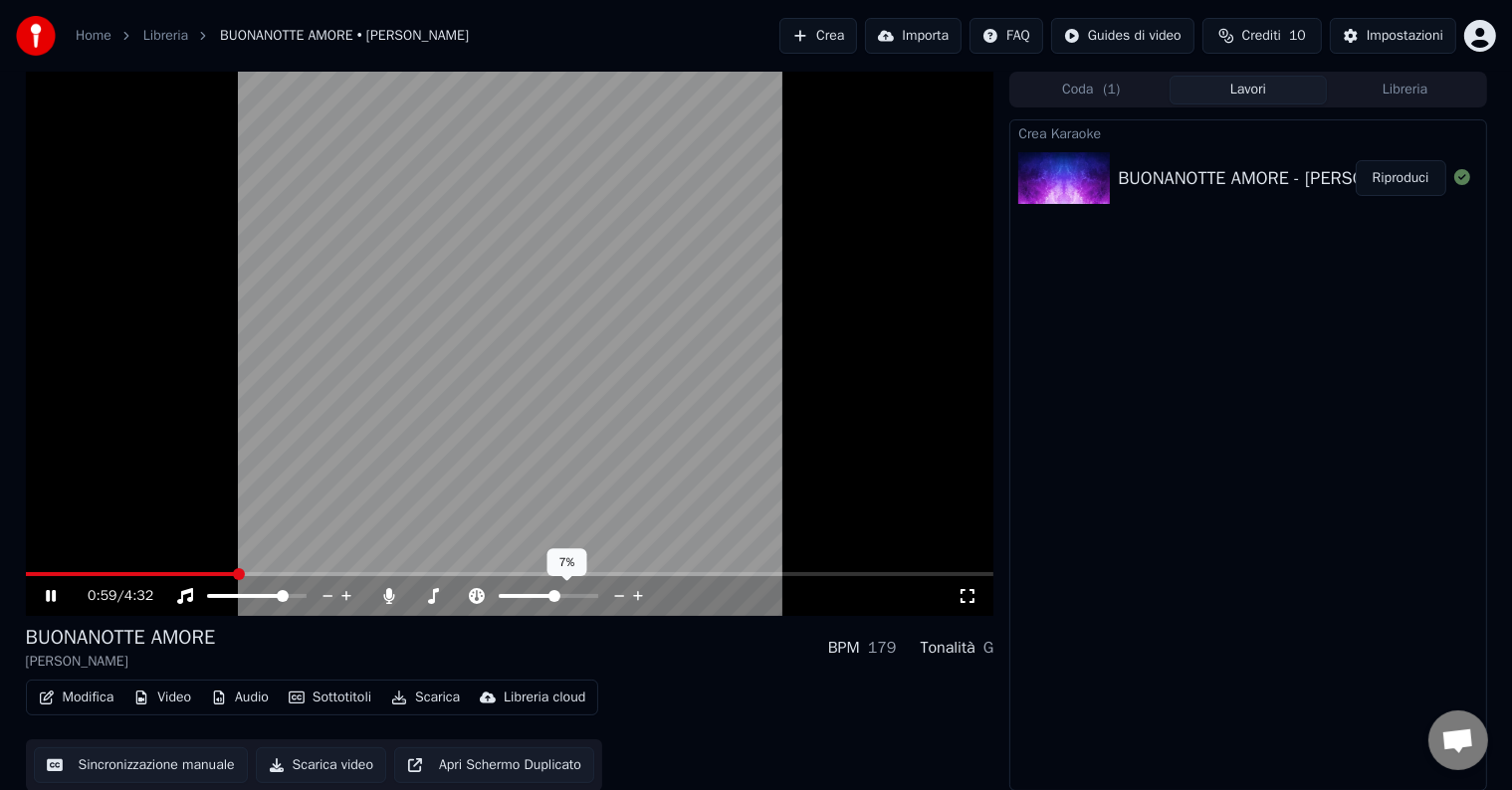 click 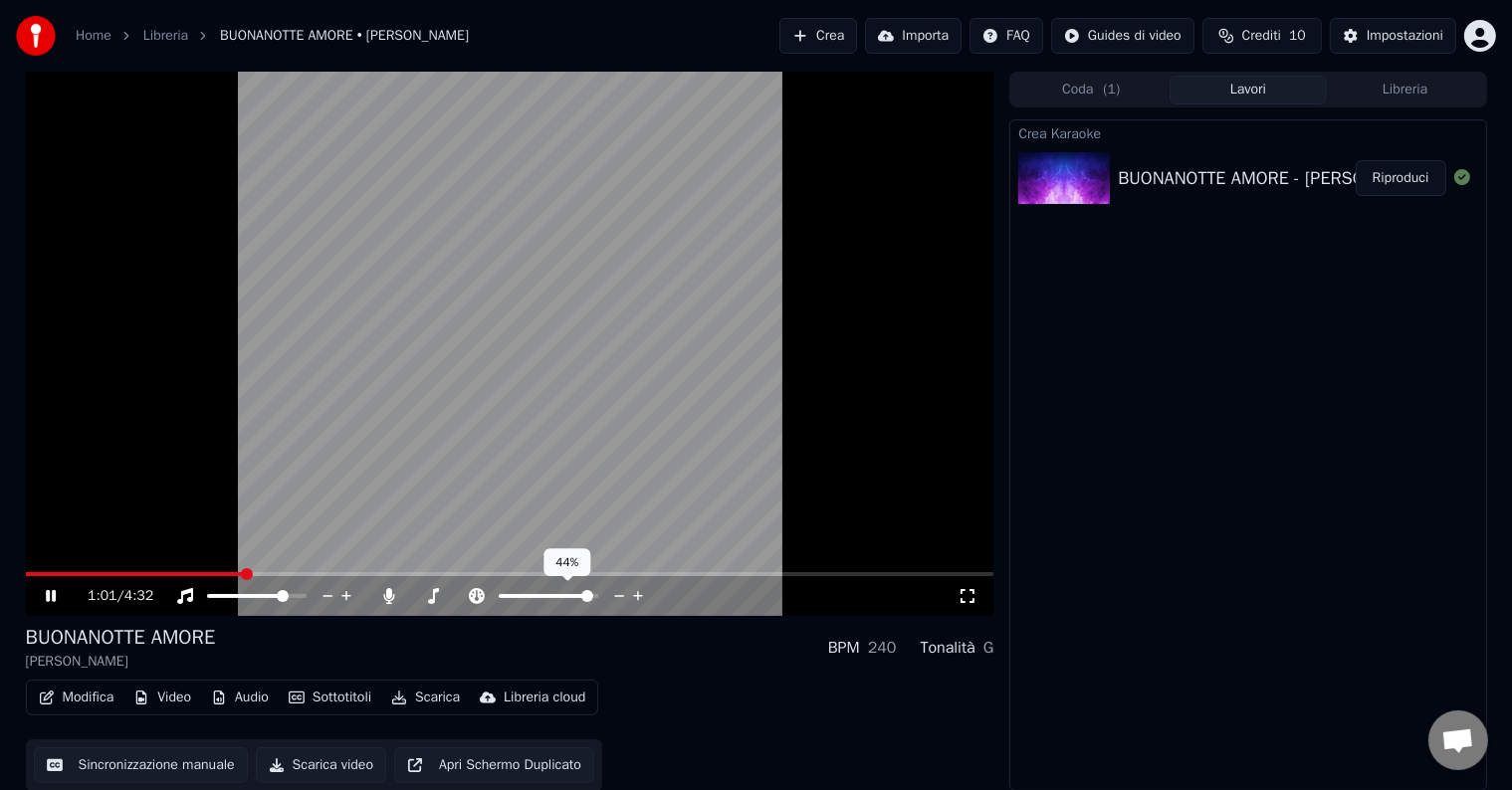 click at bounding box center [587, 596] 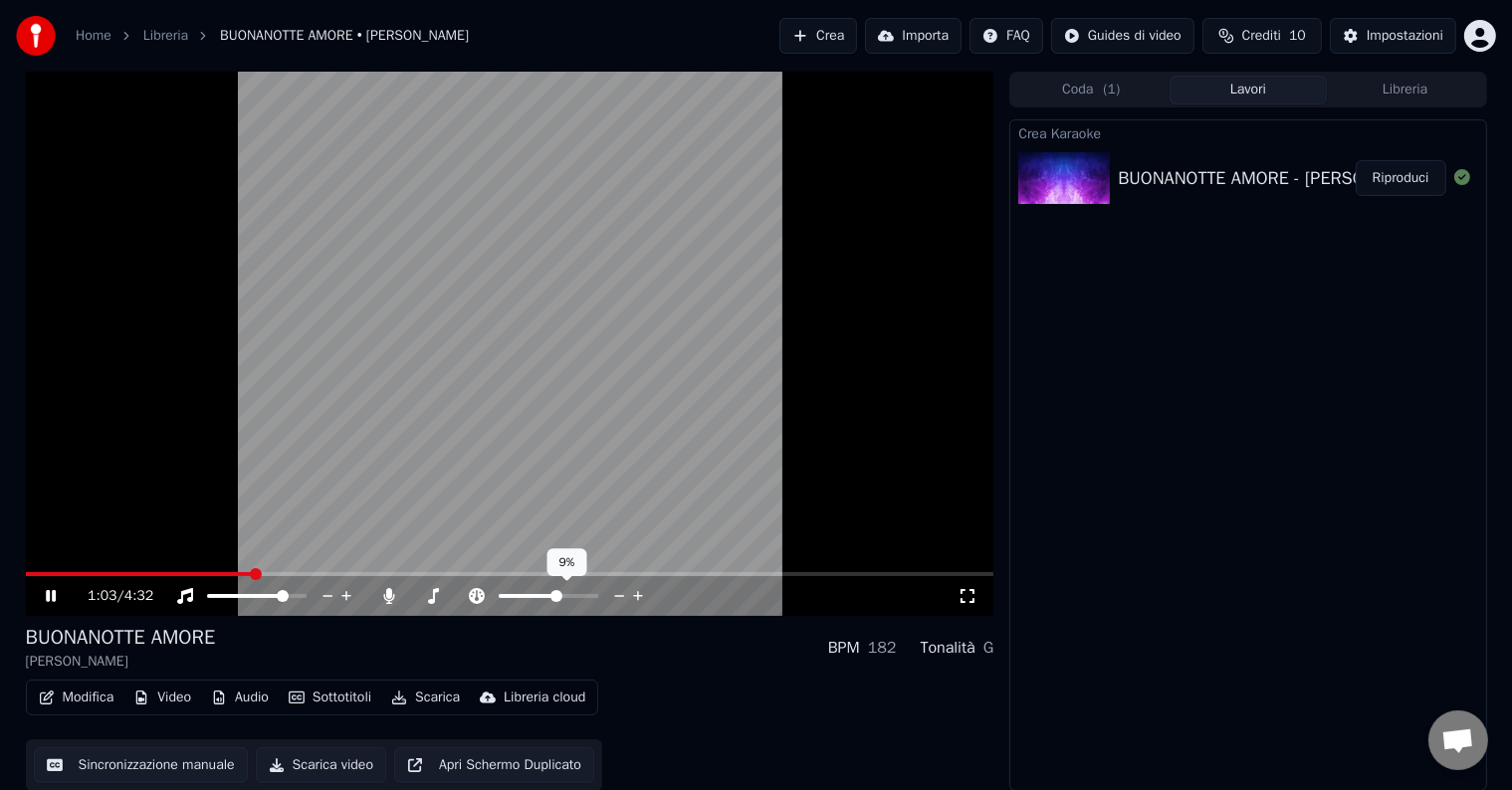 click at bounding box center [556, 596] 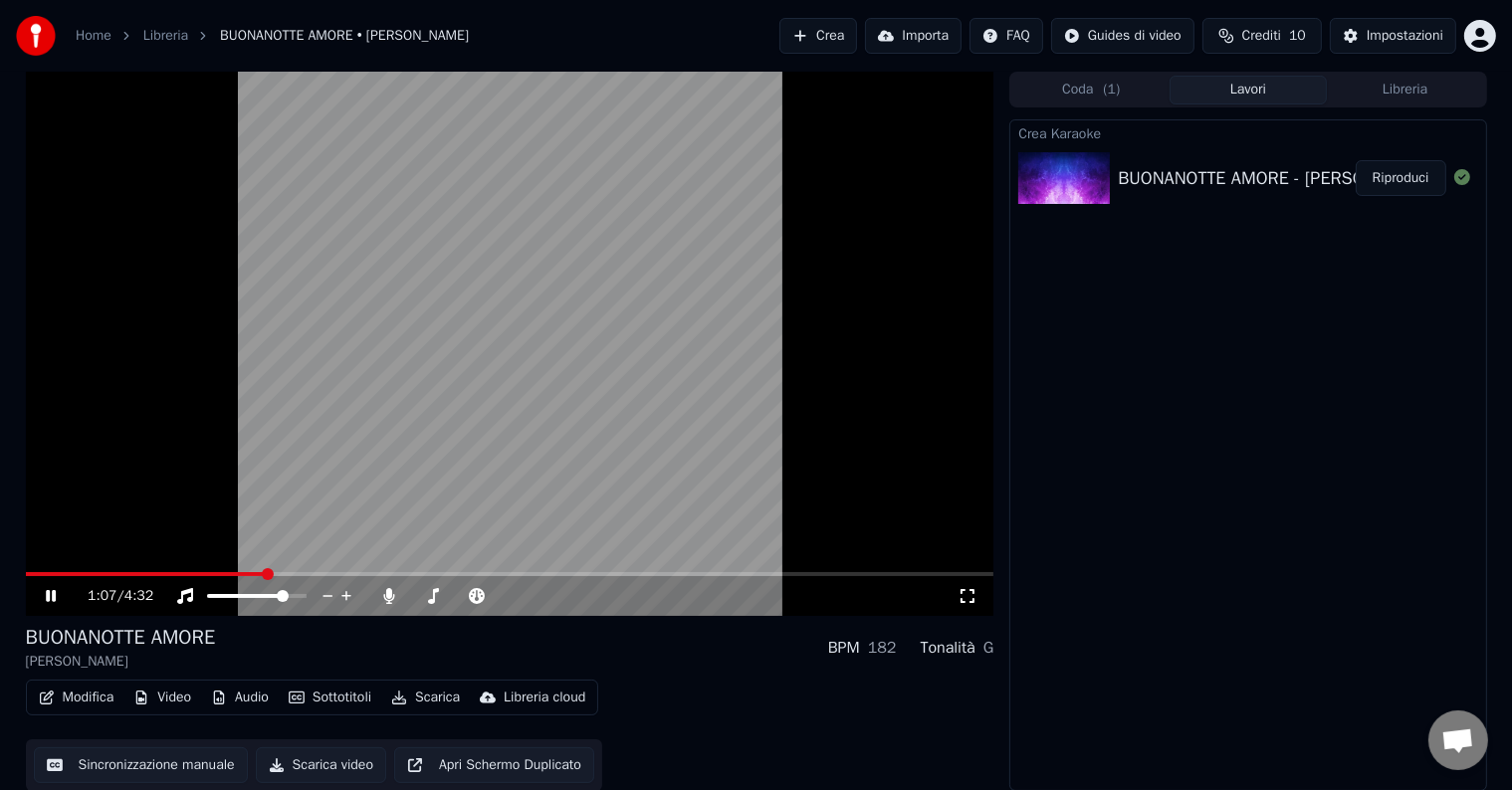 click on "1:07  /  4:32 BUONANOTTE AMORE [PERSON_NAME] S BPM 182 Tonalità G Modifica Video Audio Sottotitoli Scarica Libreria cloud Sincronizzazione manuale Scarica video Apri Schermo Duplicato" at bounding box center [510, 431] 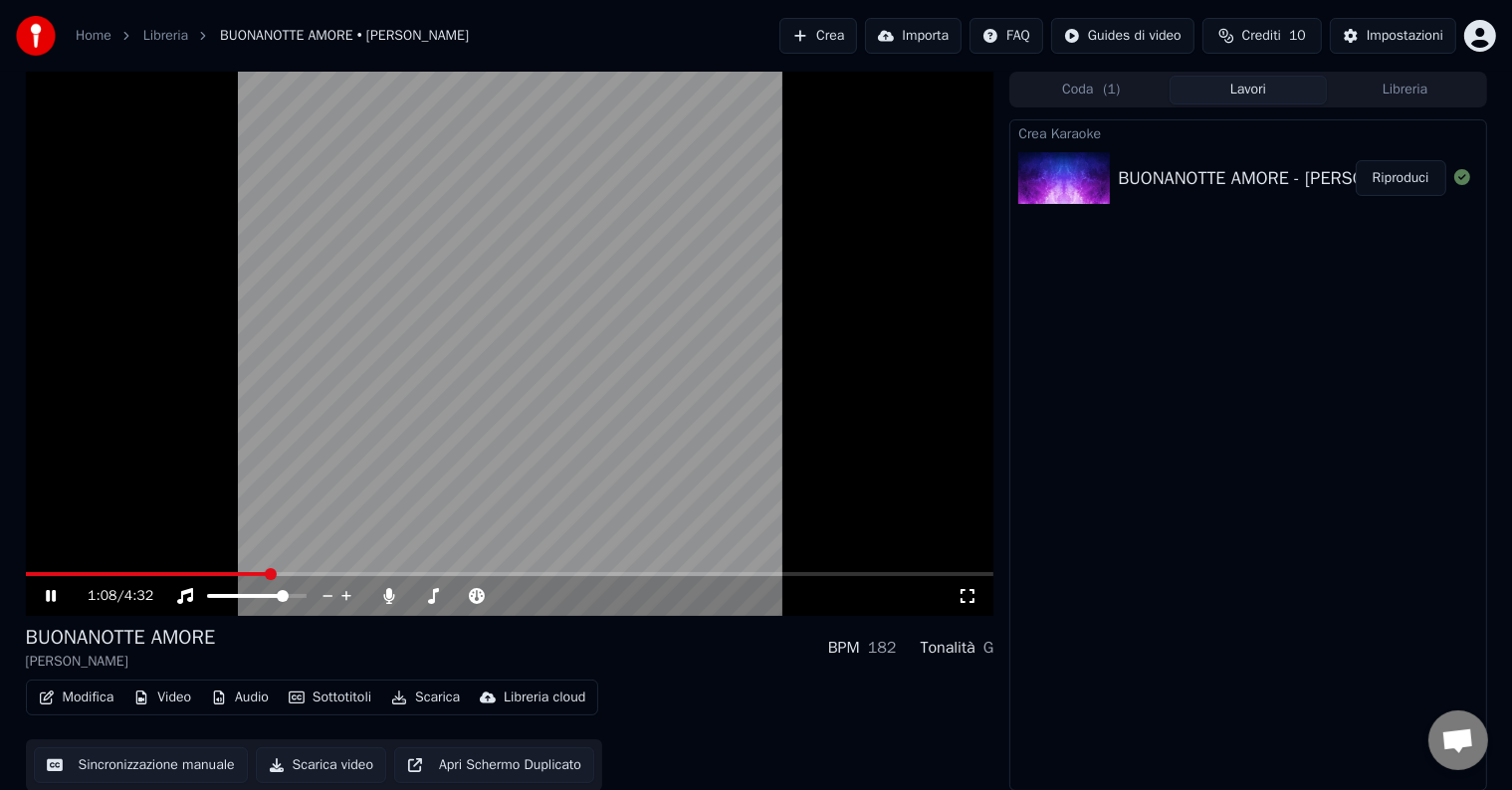 click on "1:08  /  4:32" at bounding box center [523, 596] 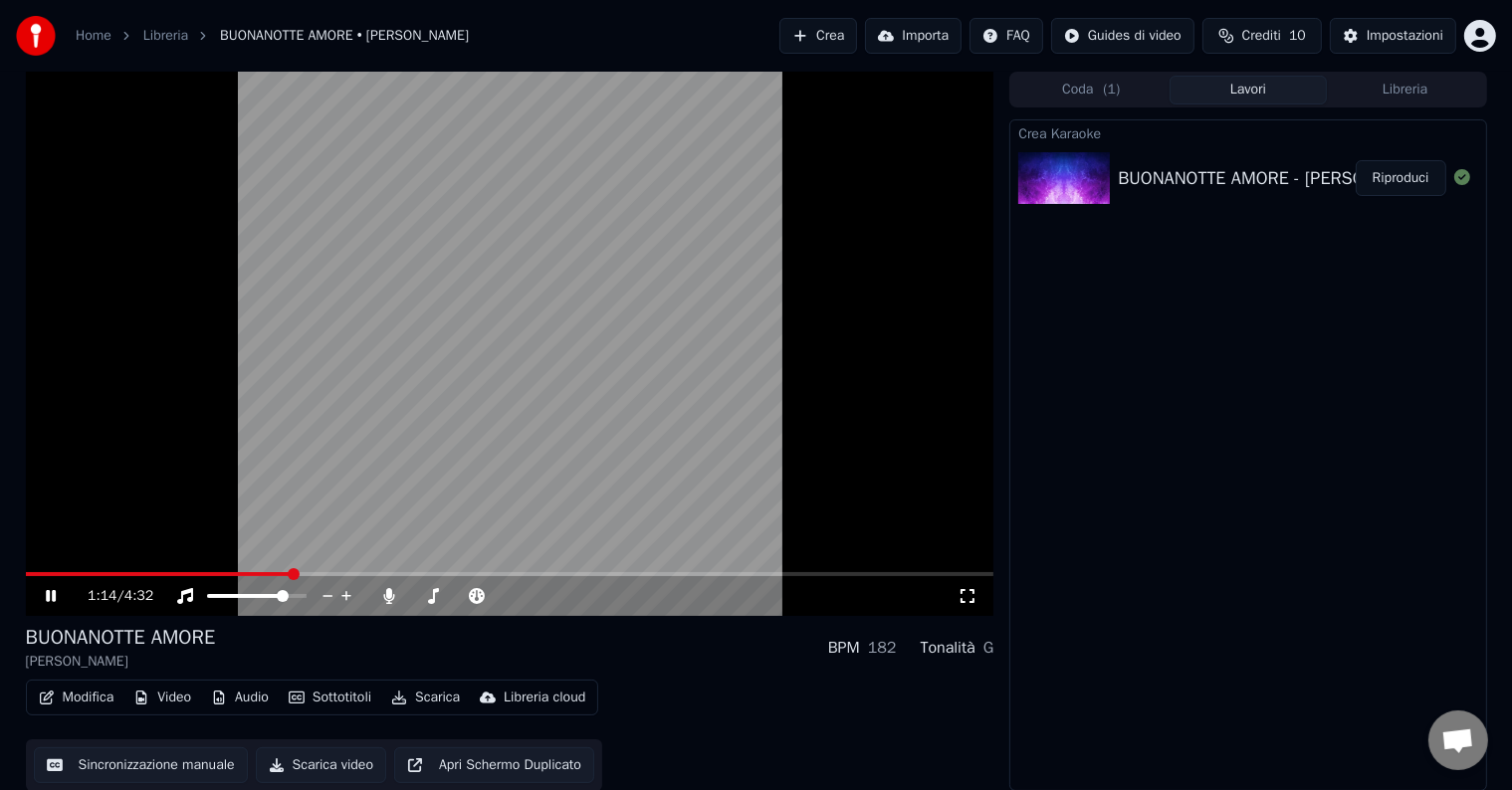 drag, startPoint x: 589, startPoint y: 591, endPoint x: 569, endPoint y: 605, distance: 24.41311 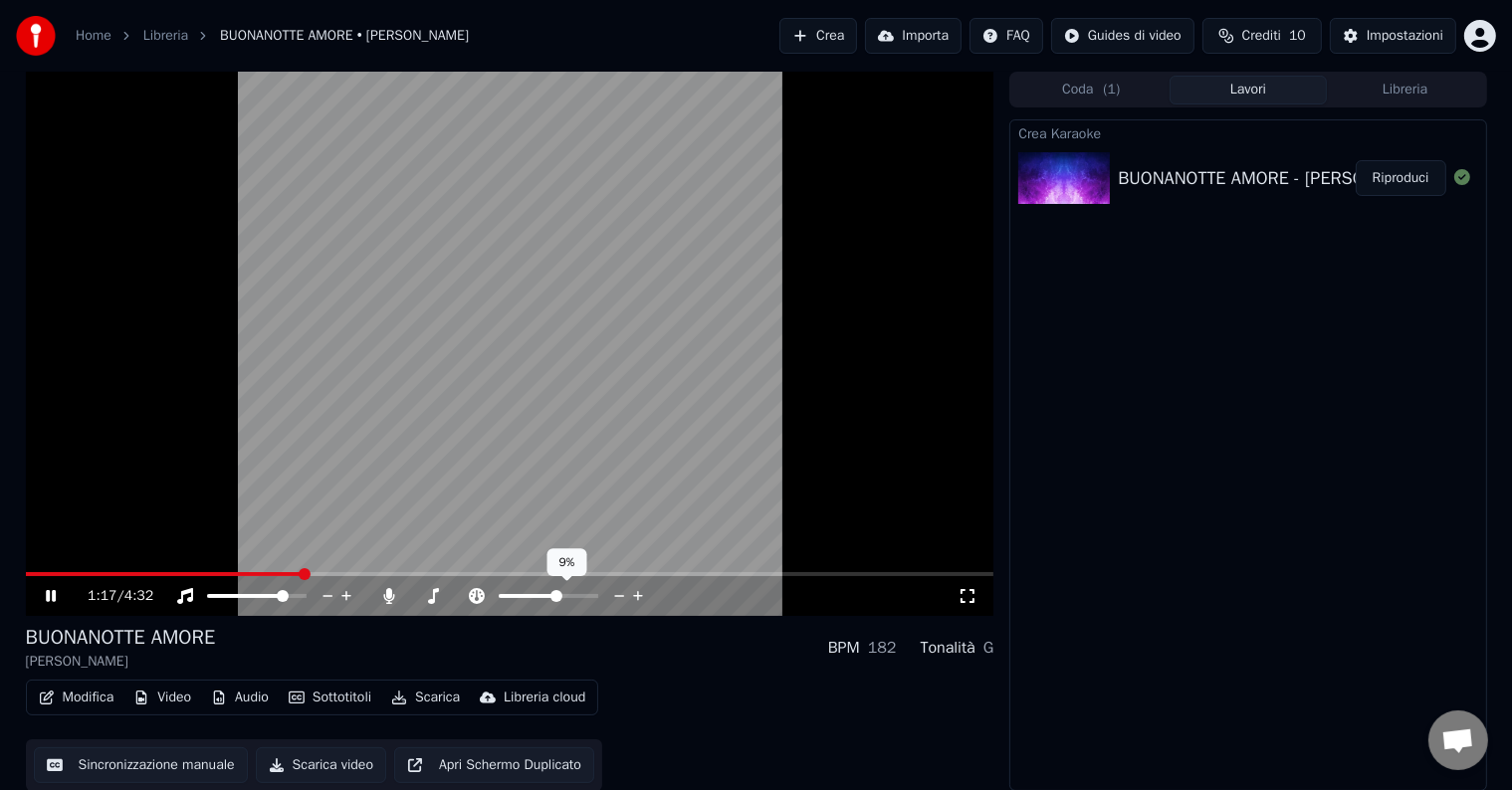drag, startPoint x: 548, startPoint y: 593, endPoint x: 535, endPoint y: 593, distance: 13 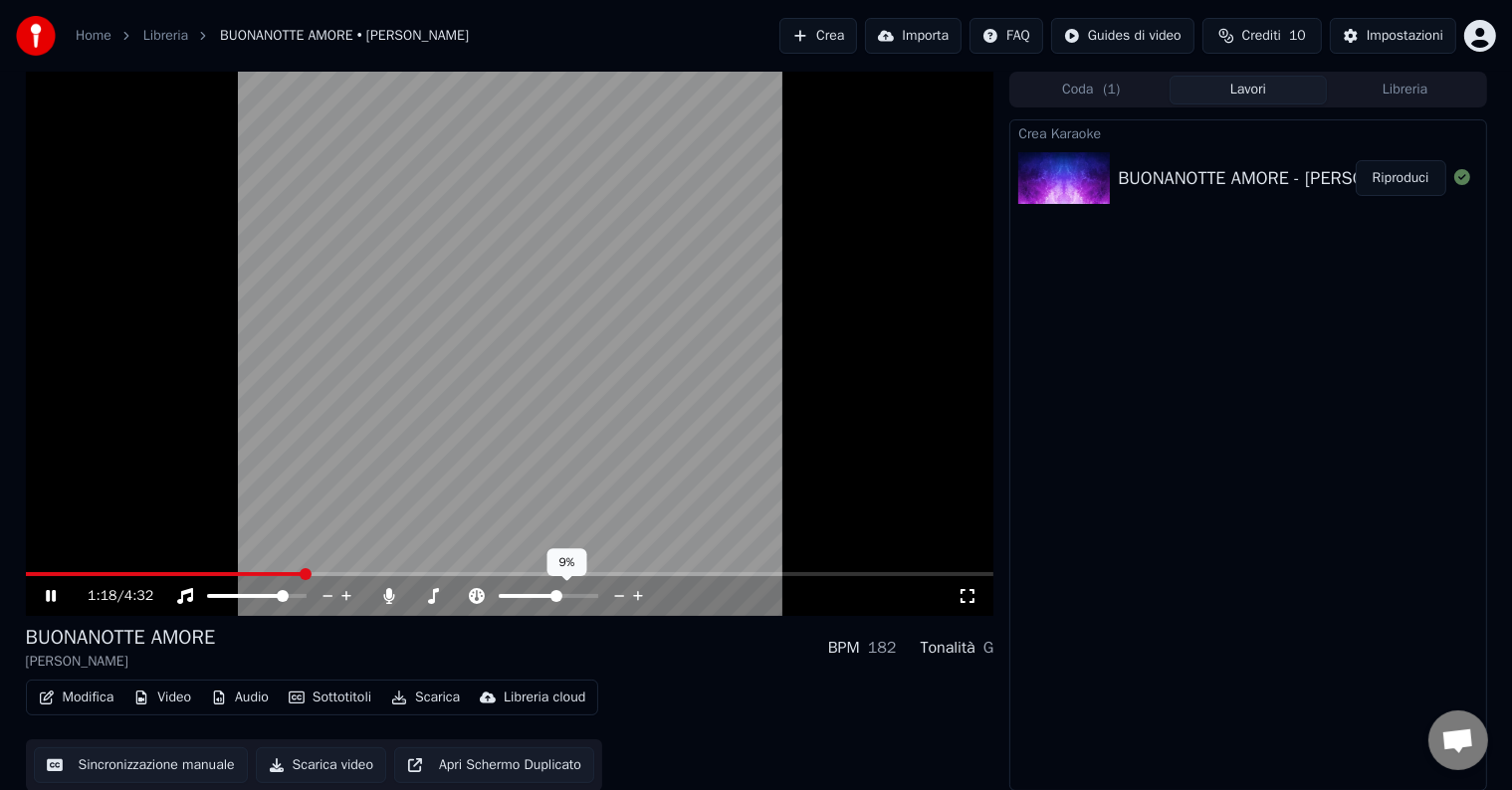 click at bounding box center (566, 596) 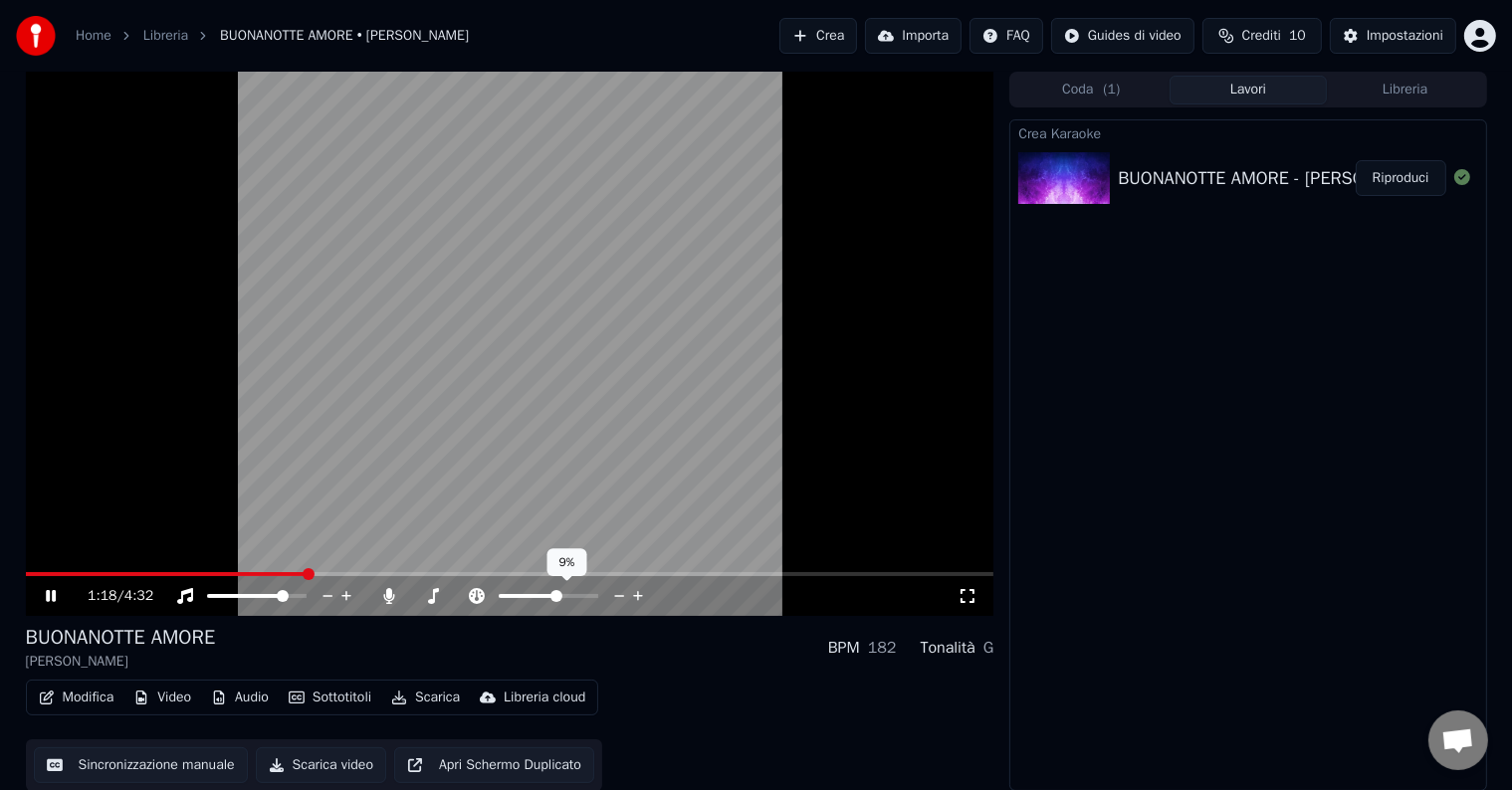 click at bounding box center [566, 596] 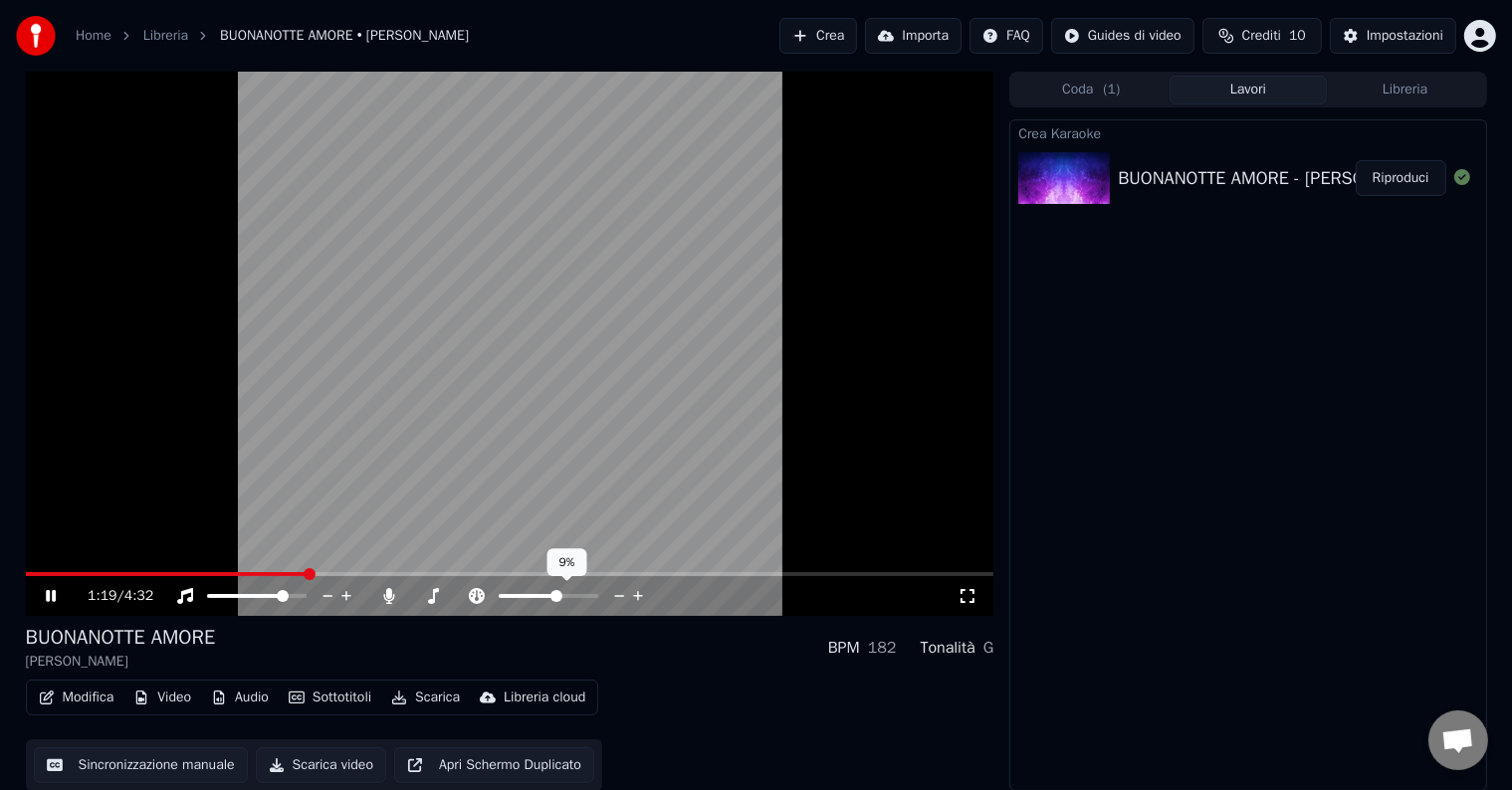 click at bounding box center [528, 596] 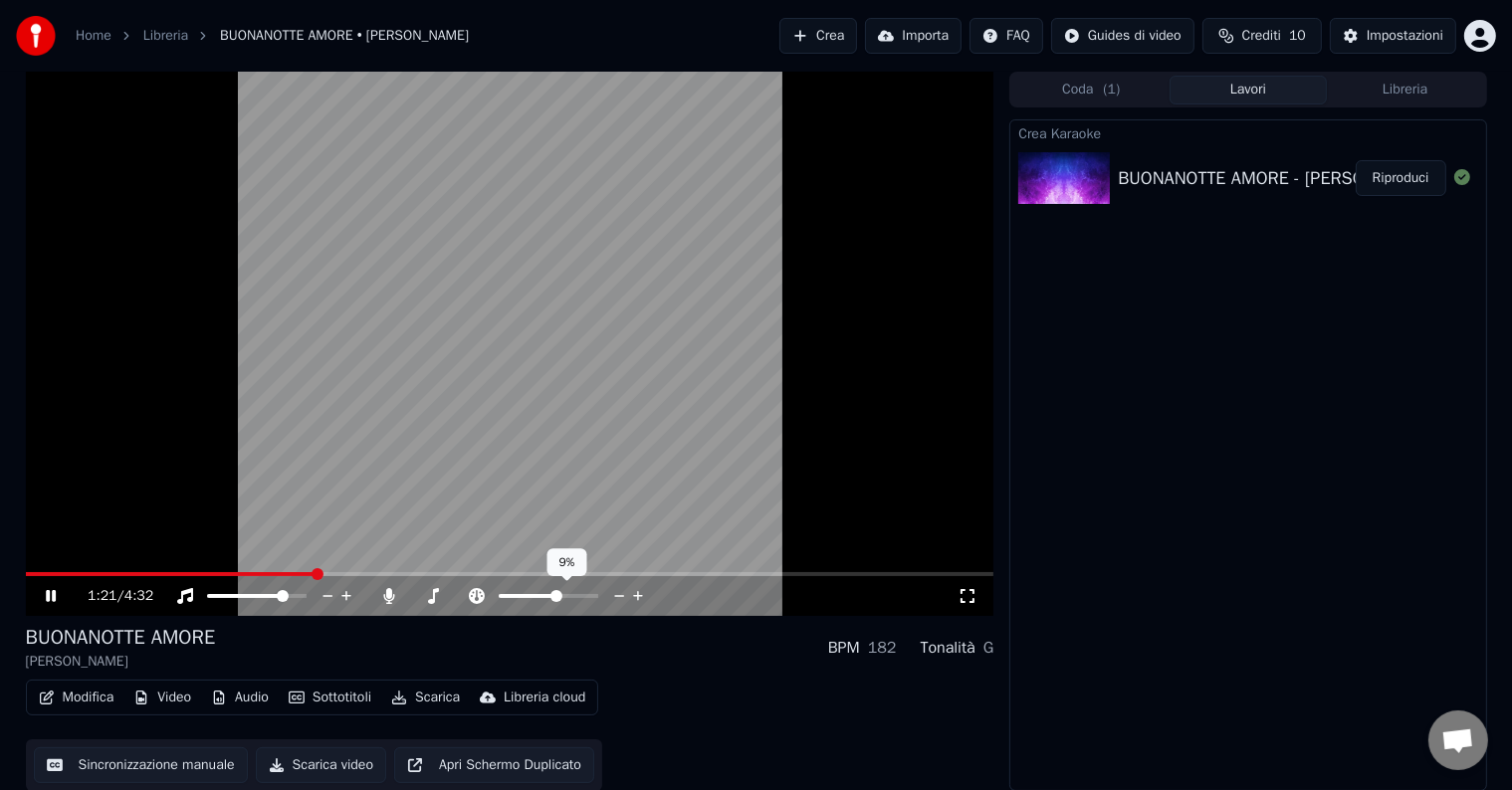 click at bounding box center (556, 596) 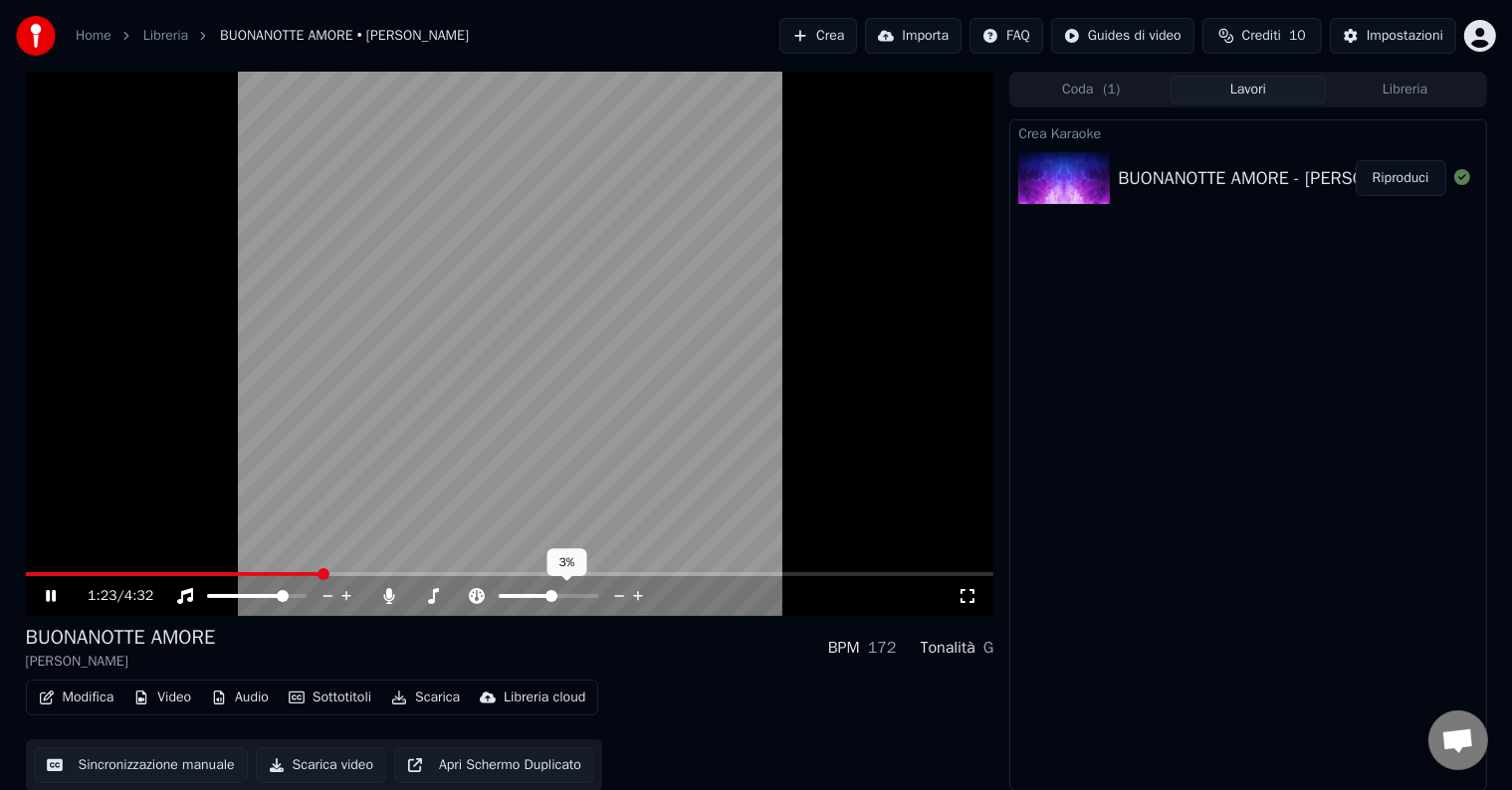 click at bounding box center [551, 596] 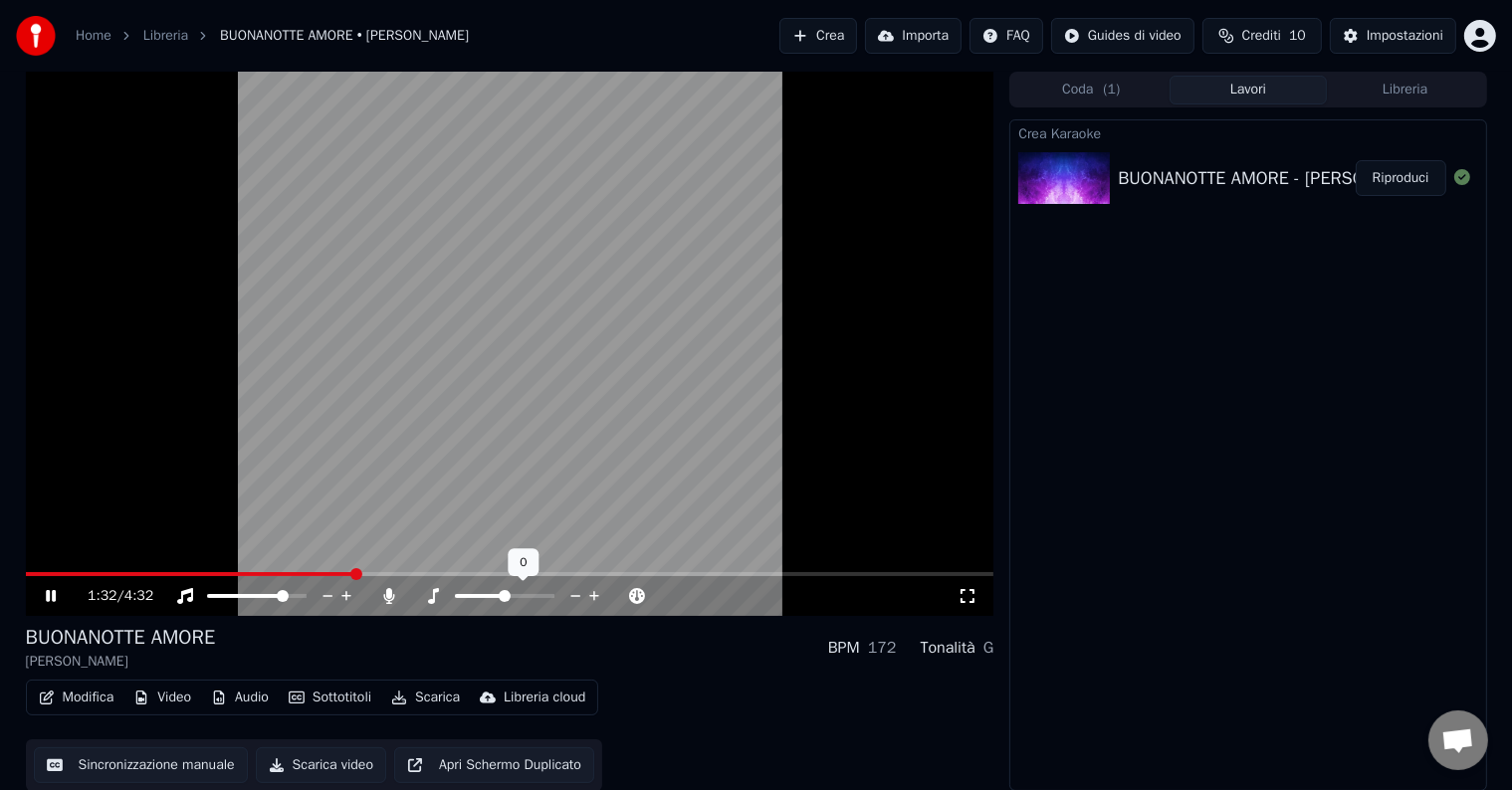 click at bounding box center [505, 596] 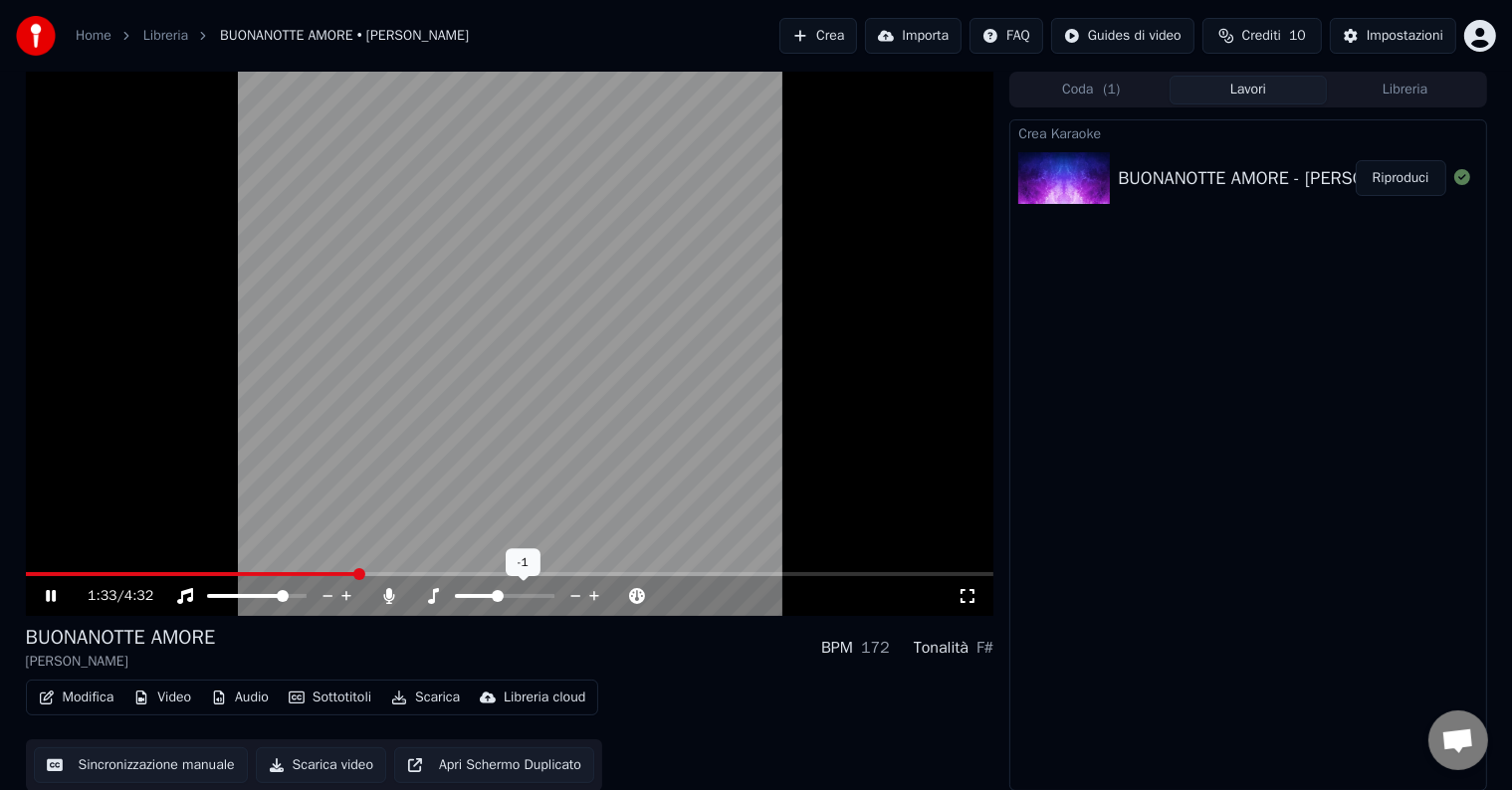 click at bounding box center [498, 596] 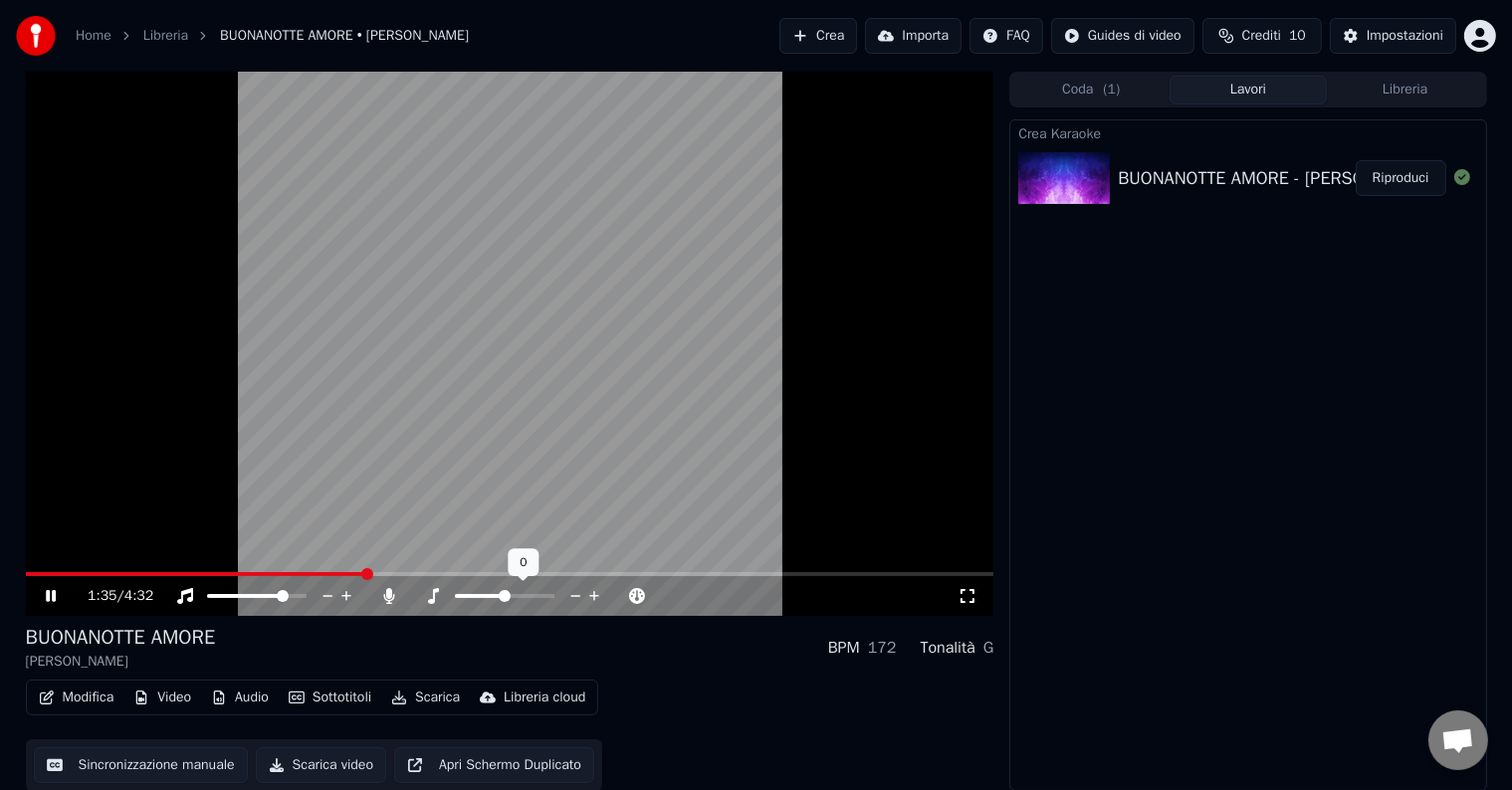 click at bounding box center [505, 596] 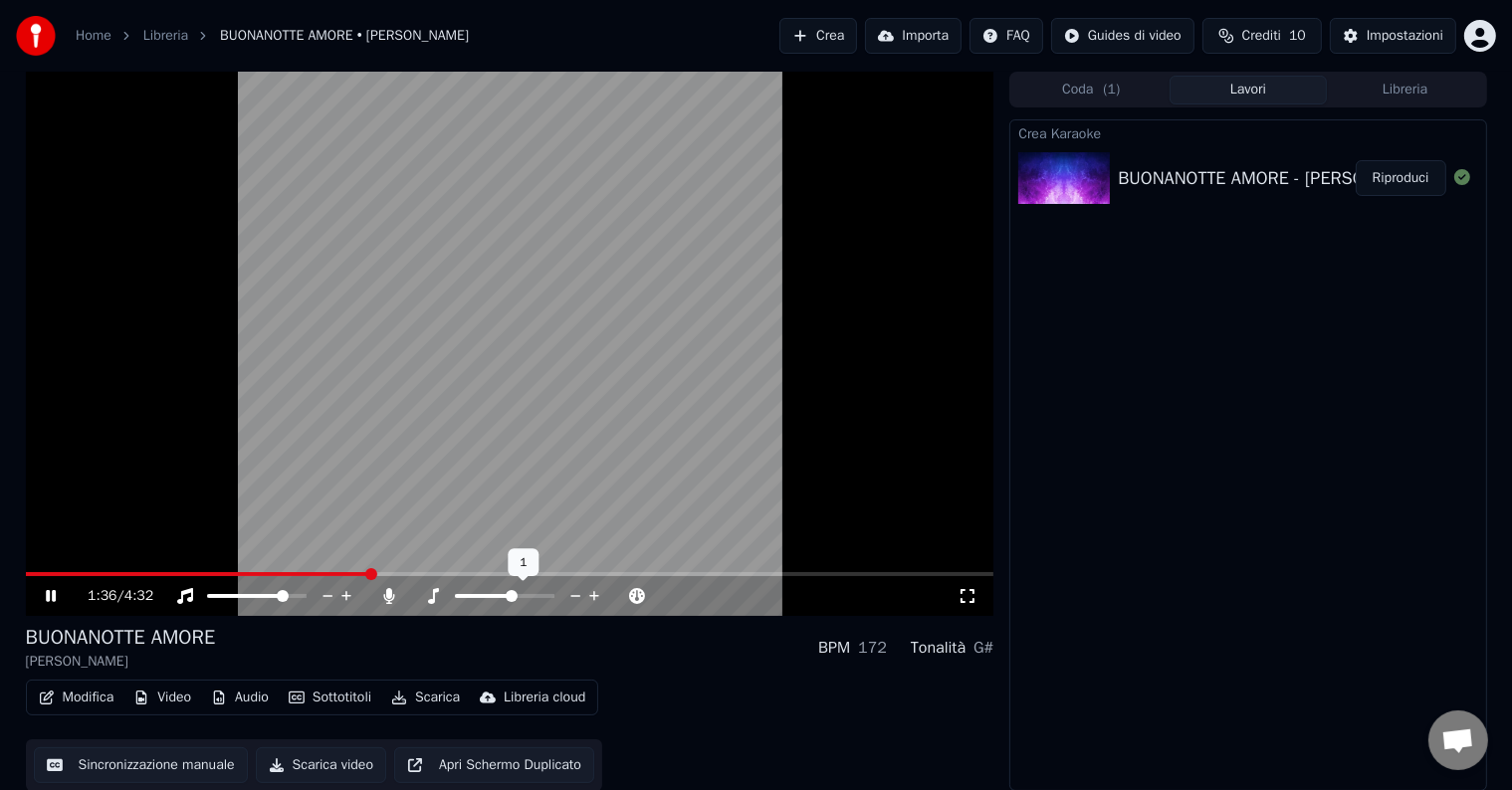 click at bounding box center [512, 596] 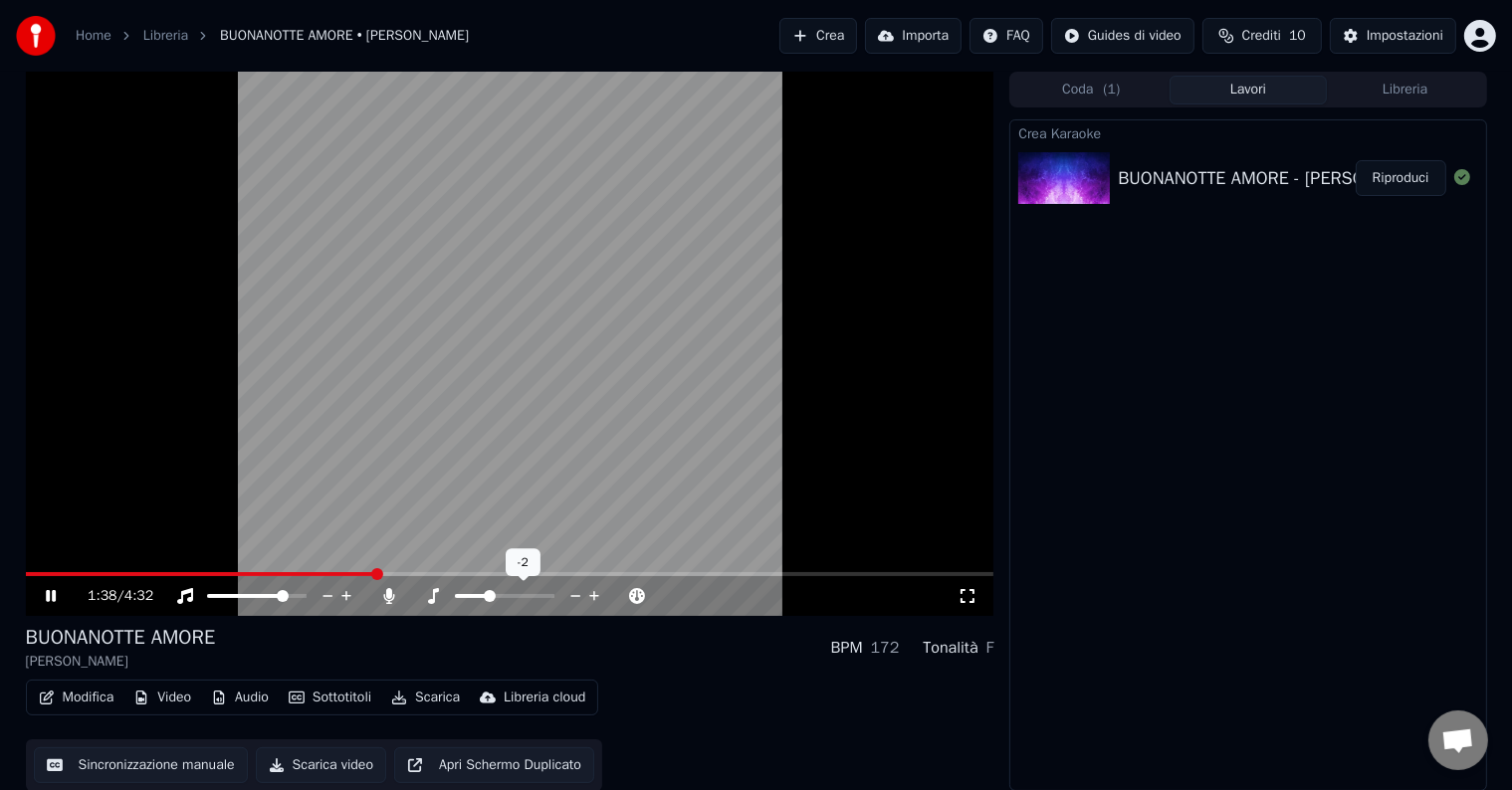 click at bounding box center (490, 596) 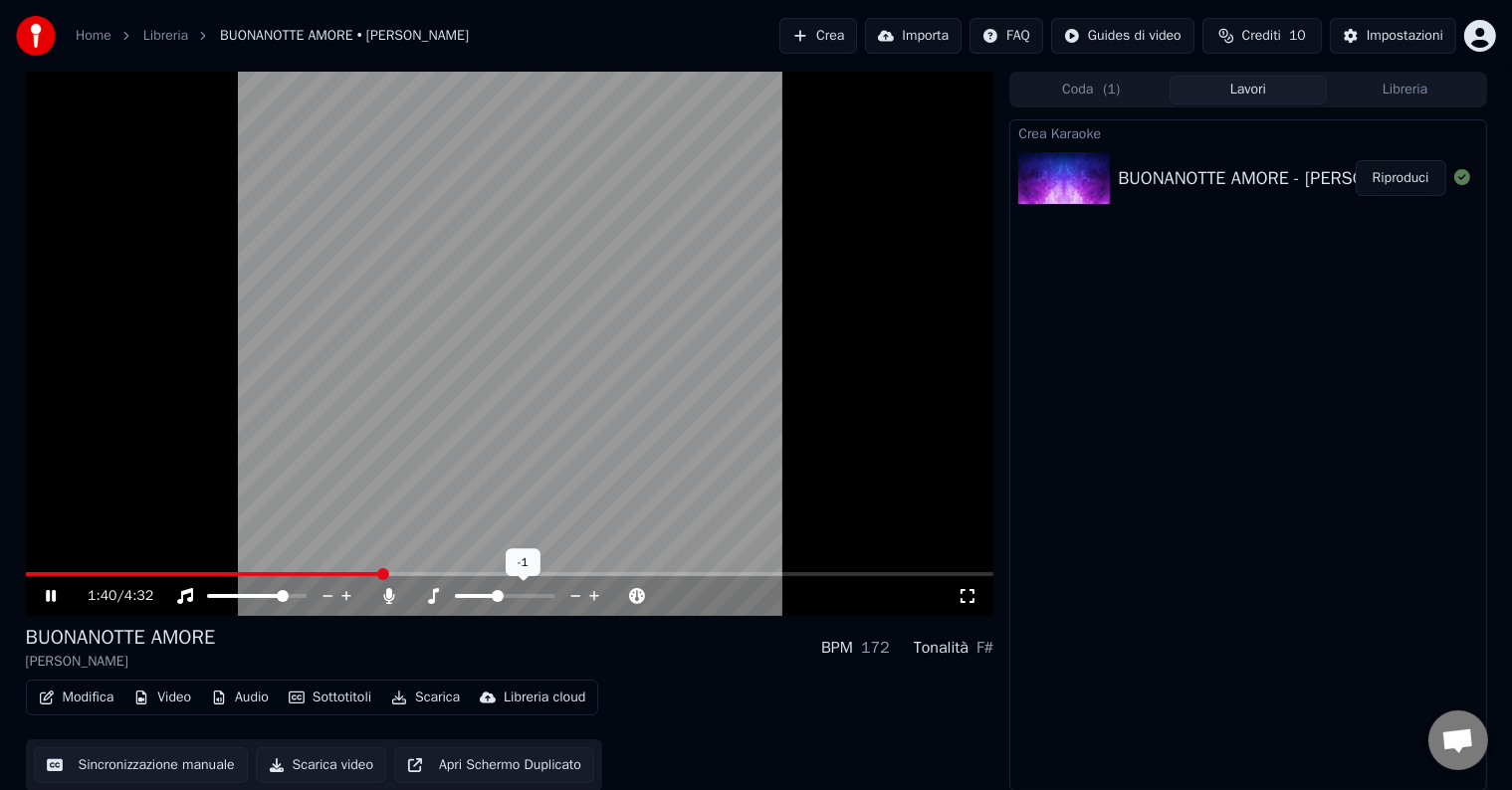 click at bounding box center [498, 596] 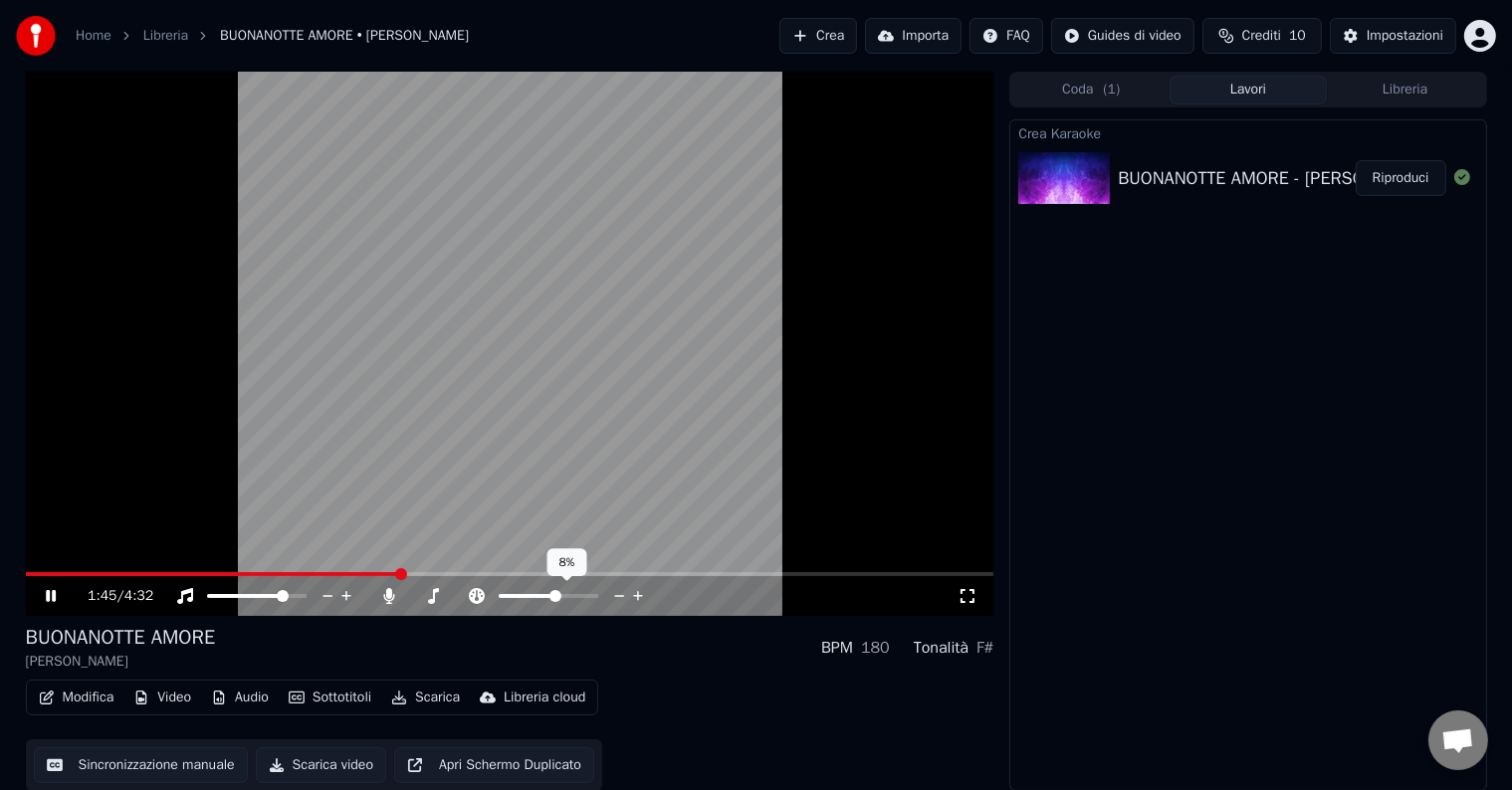 click at bounding box center (555, 596) 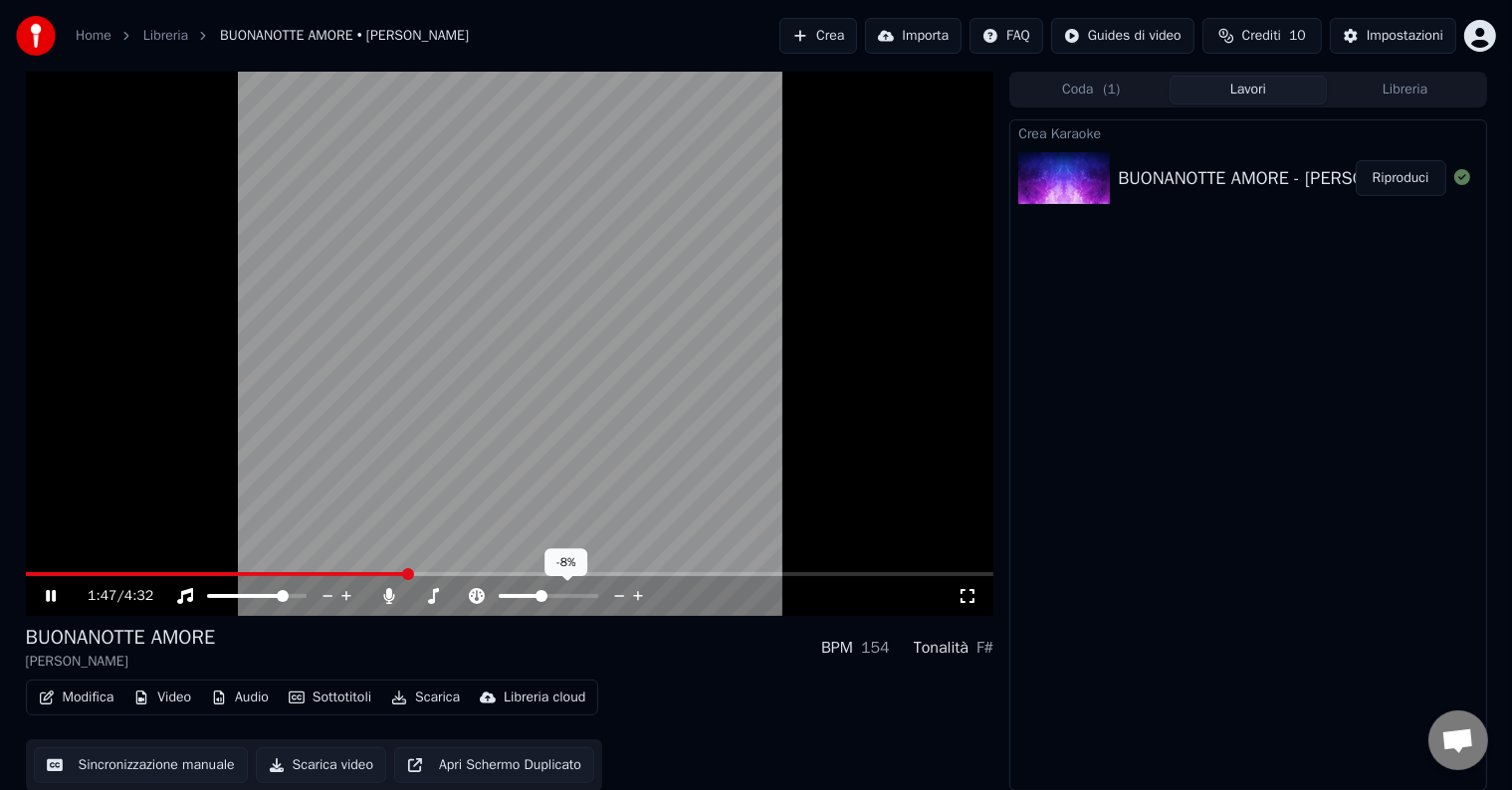 click at bounding box center [541, 596] 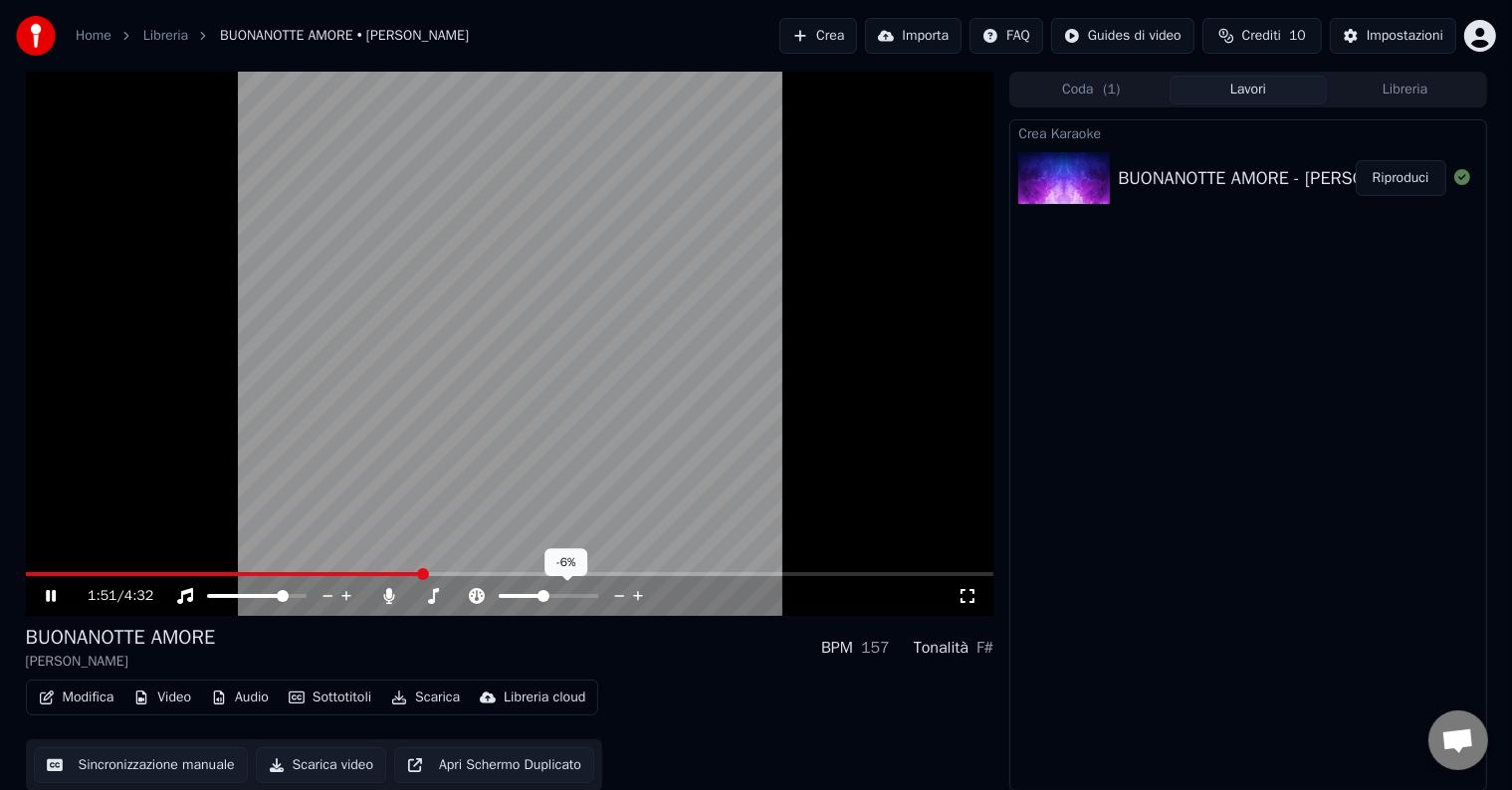click at bounding box center [543, 596] 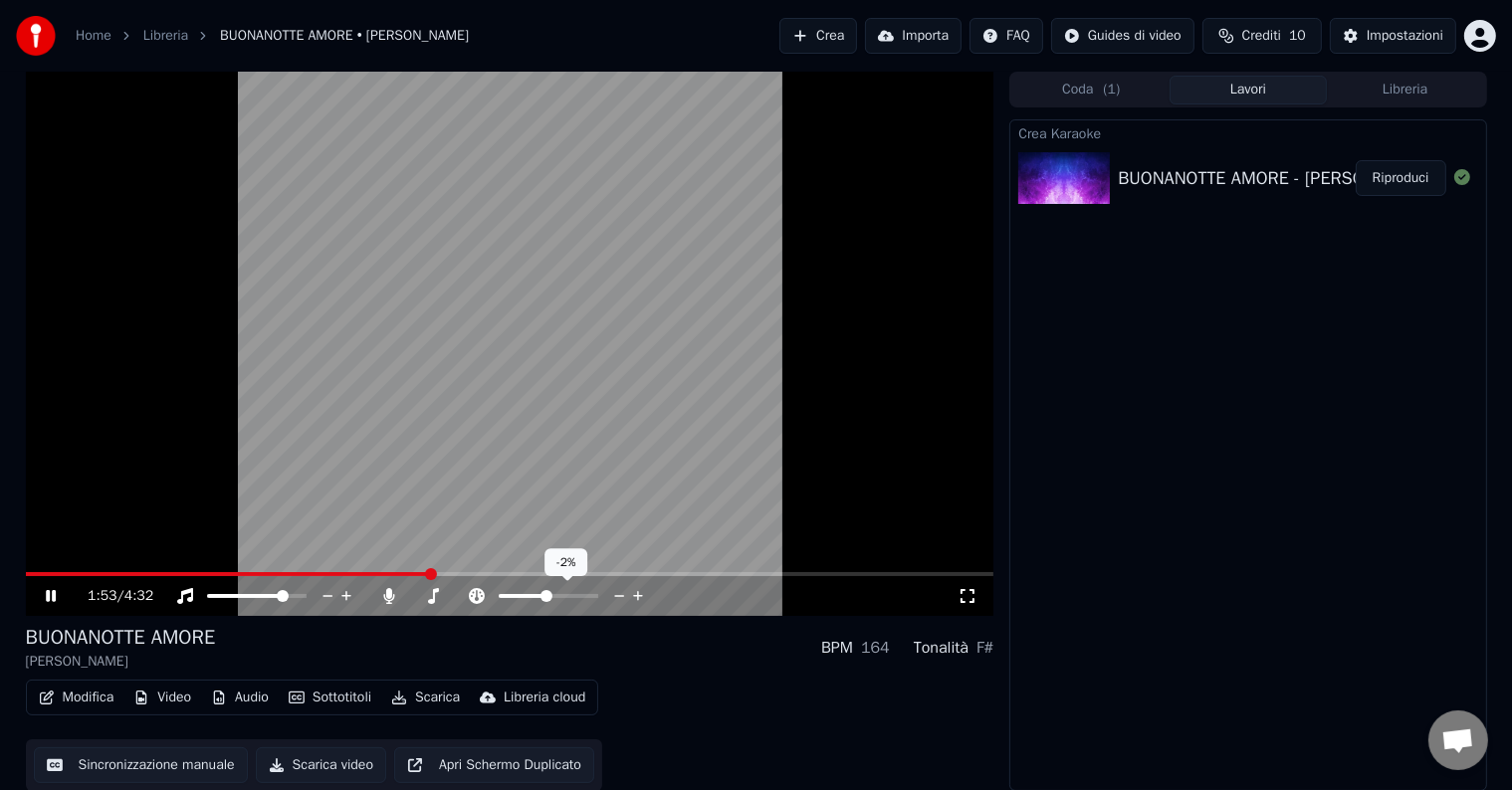click at bounding box center (546, 596) 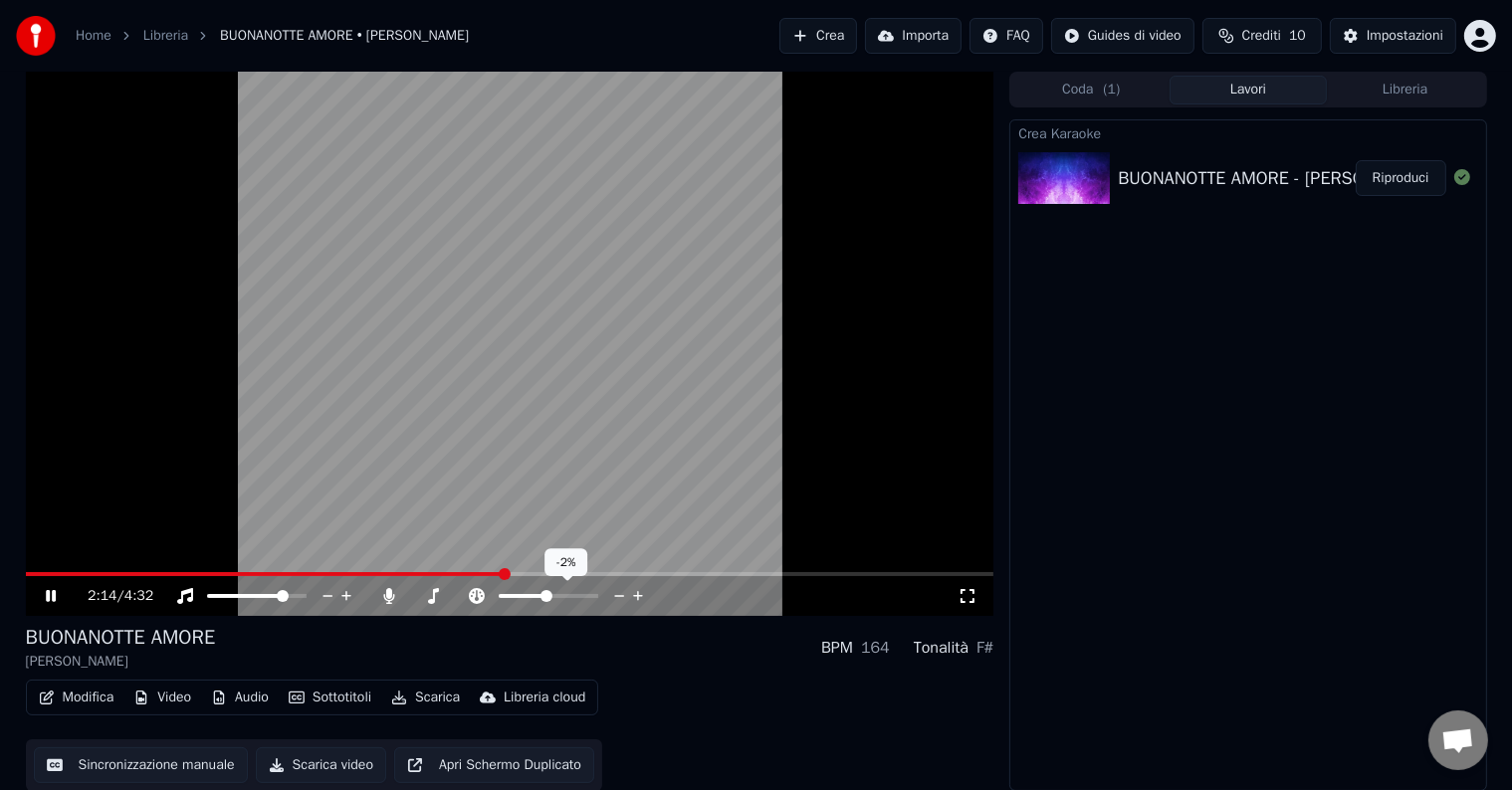 click 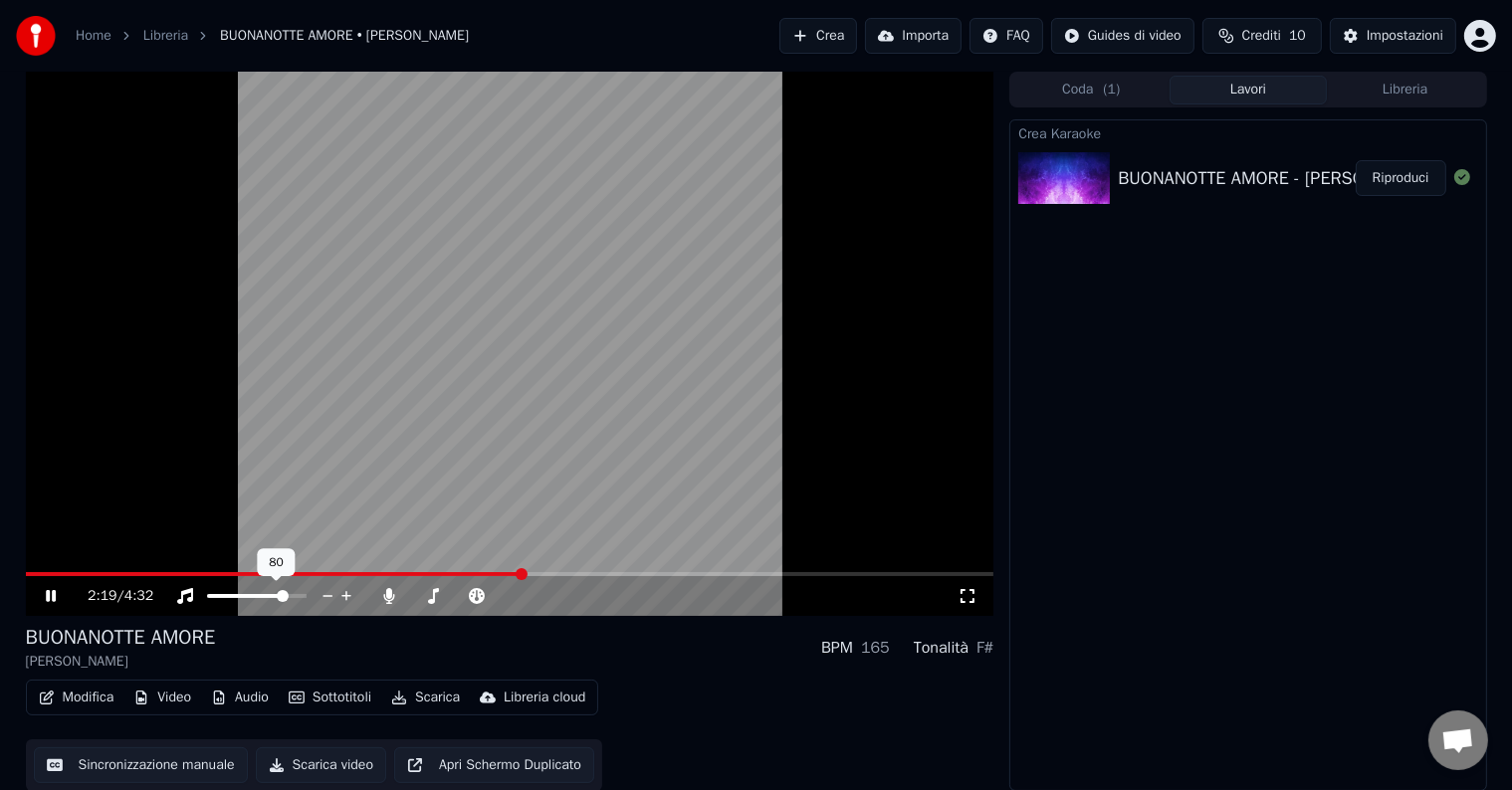 click 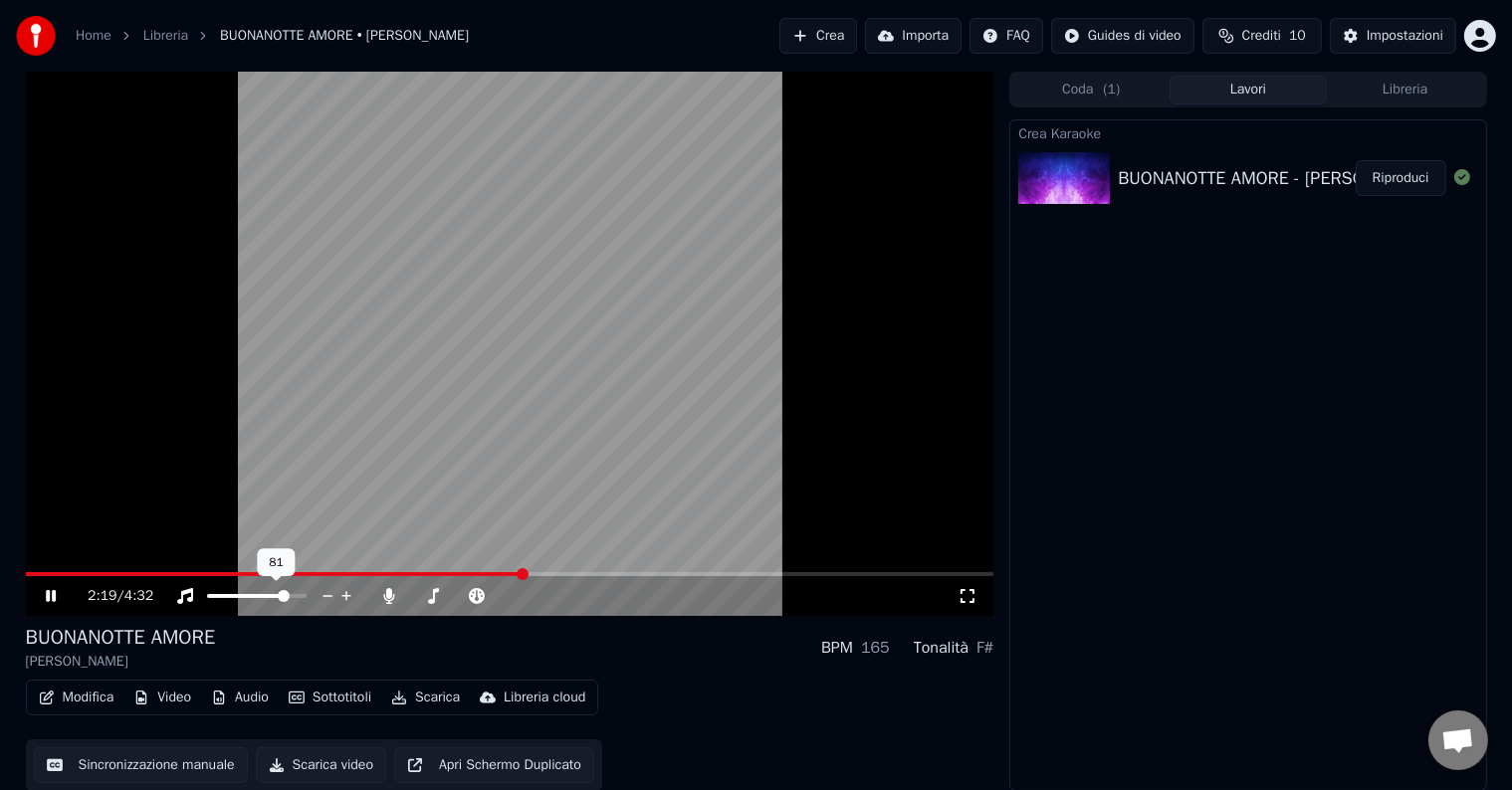 click 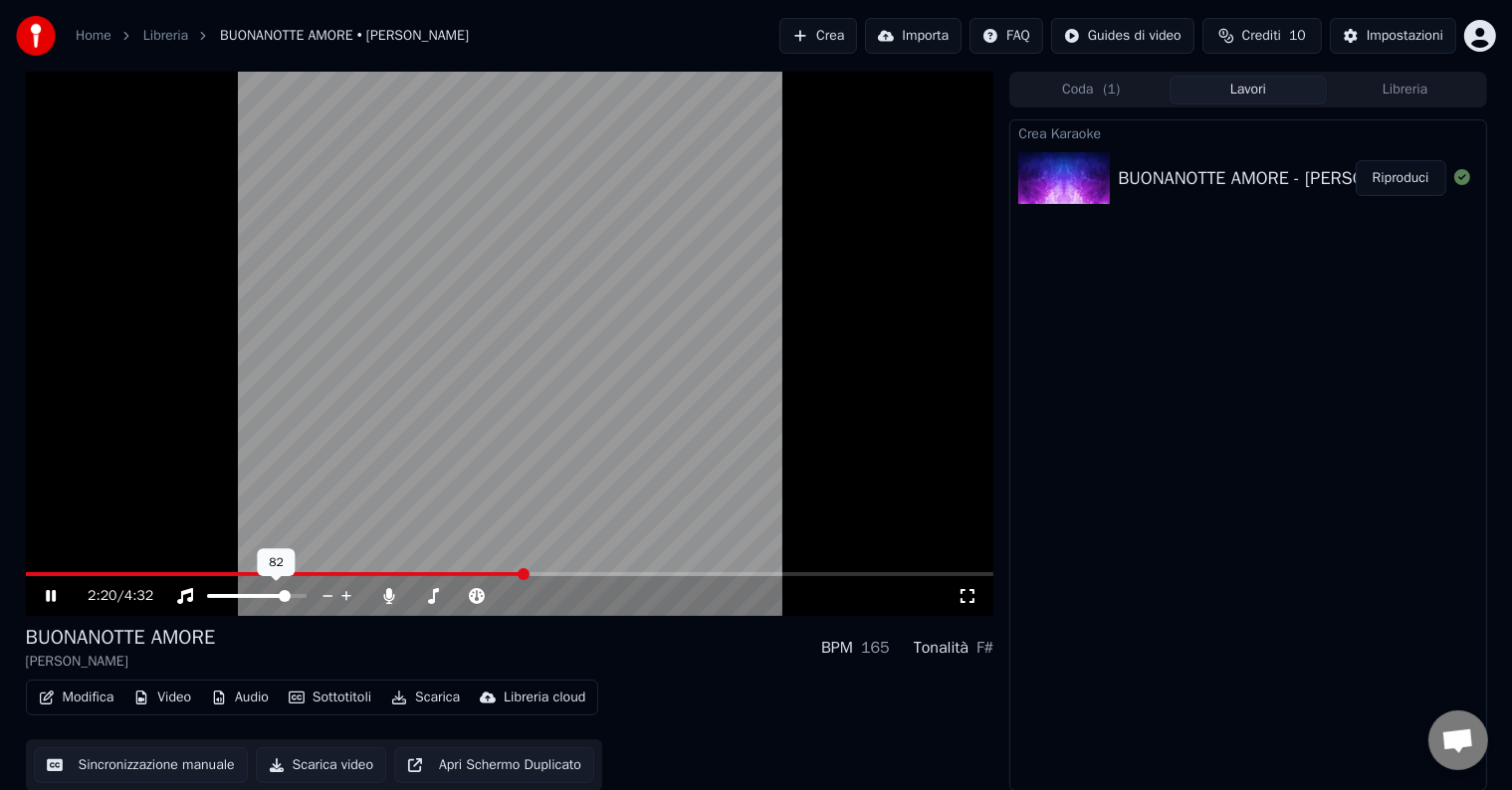 click 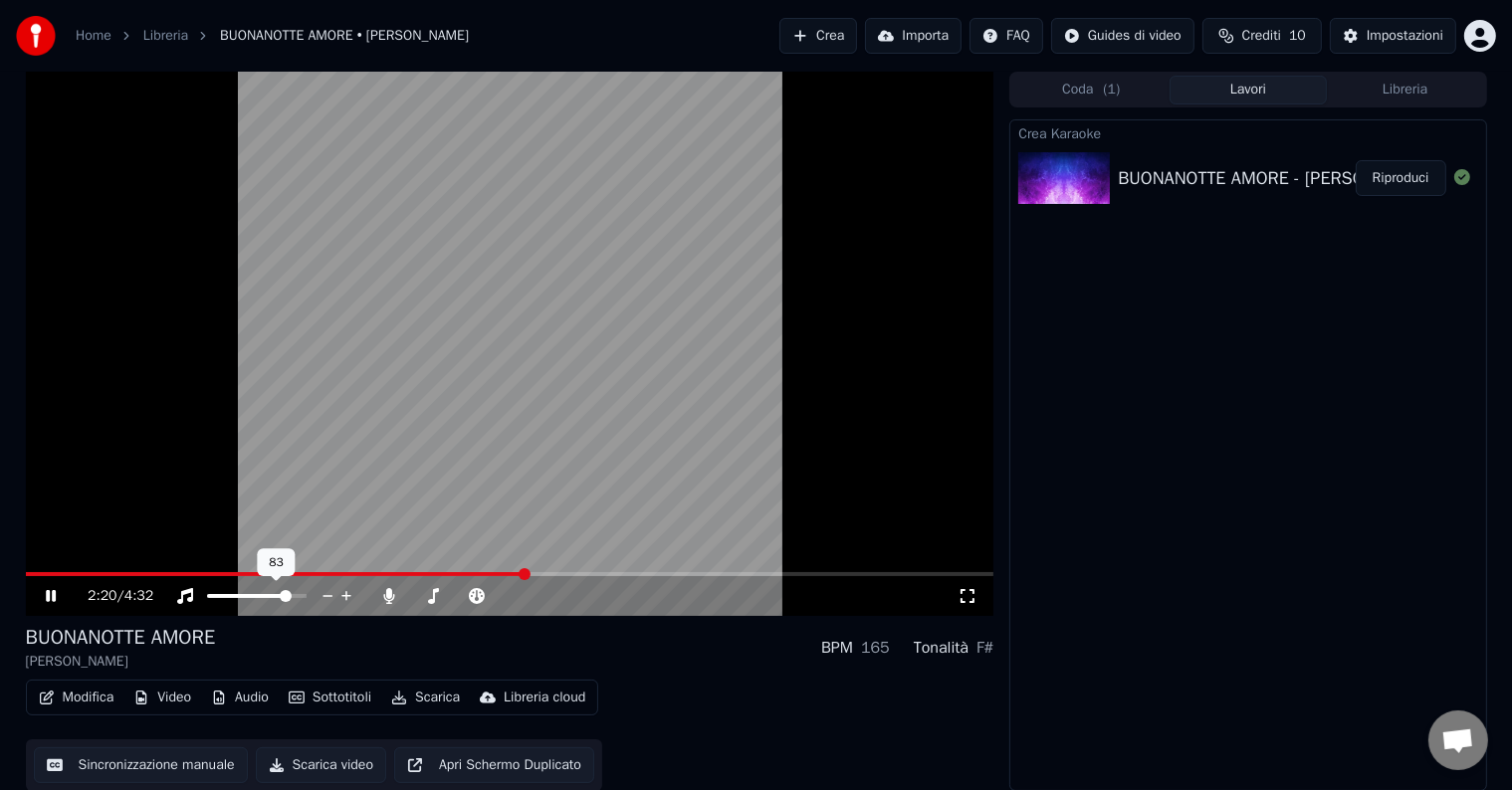 click 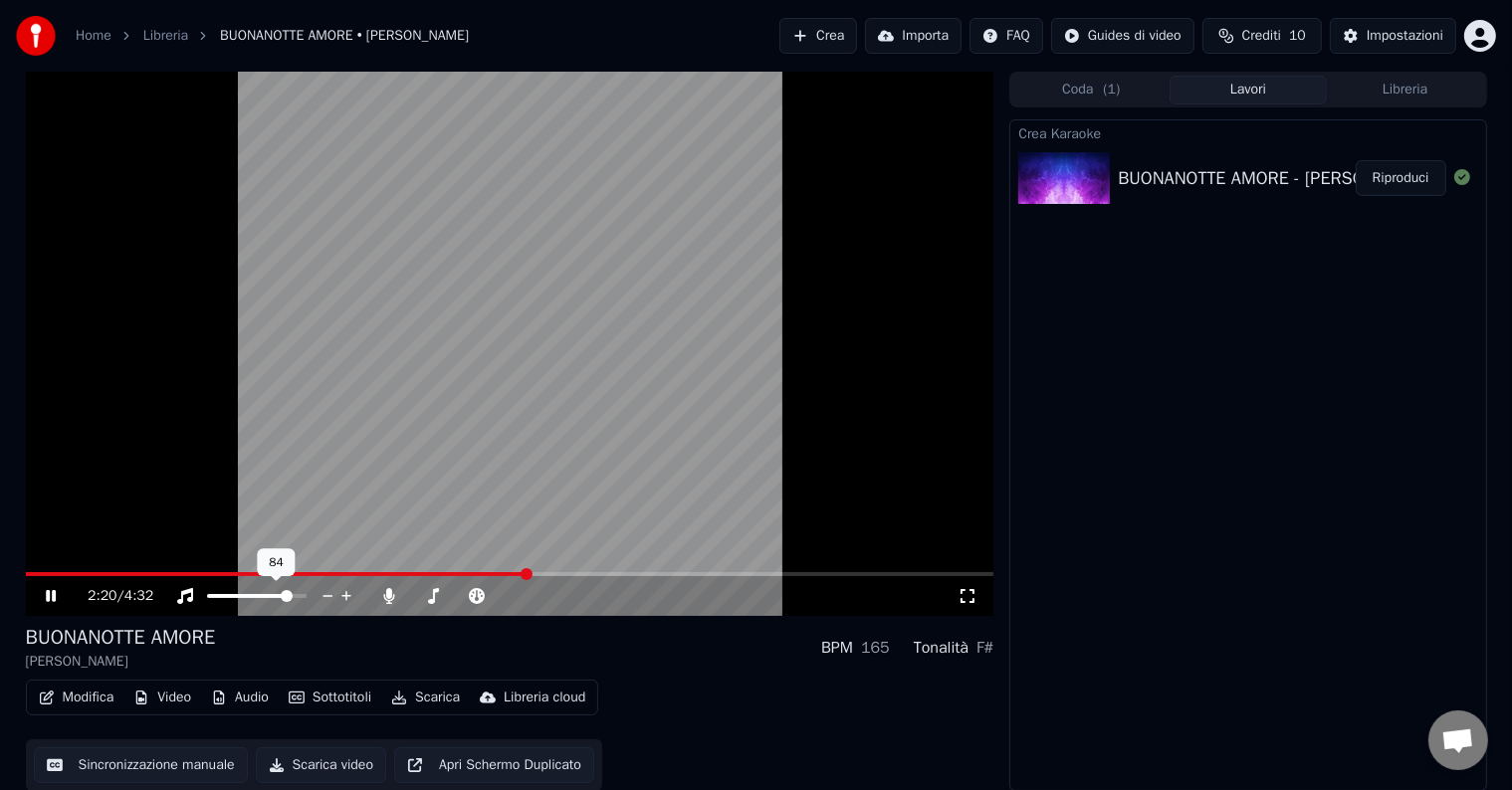 click 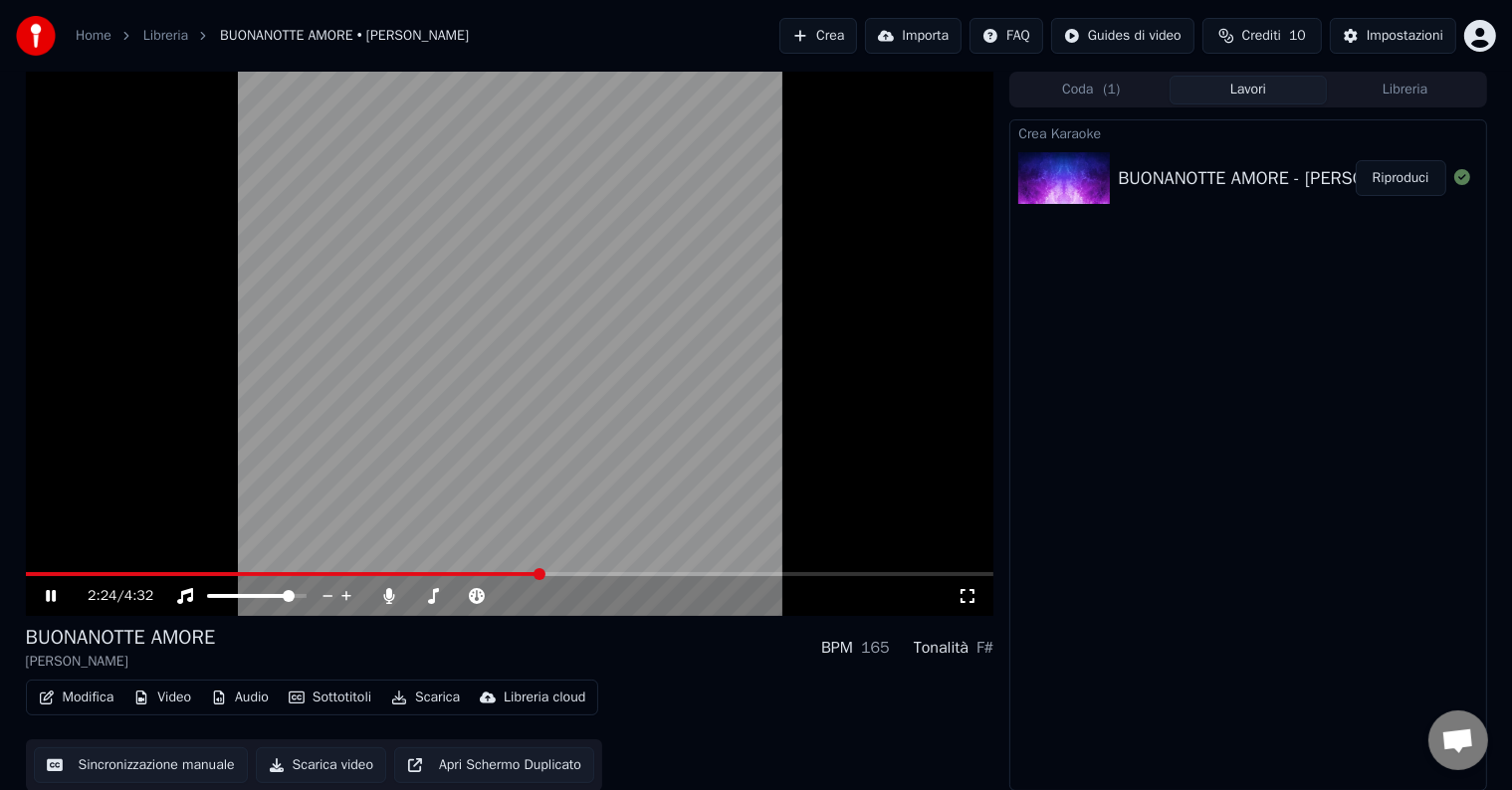 scroll, scrollTop: 1, scrollLeft: 0, axis: vertical 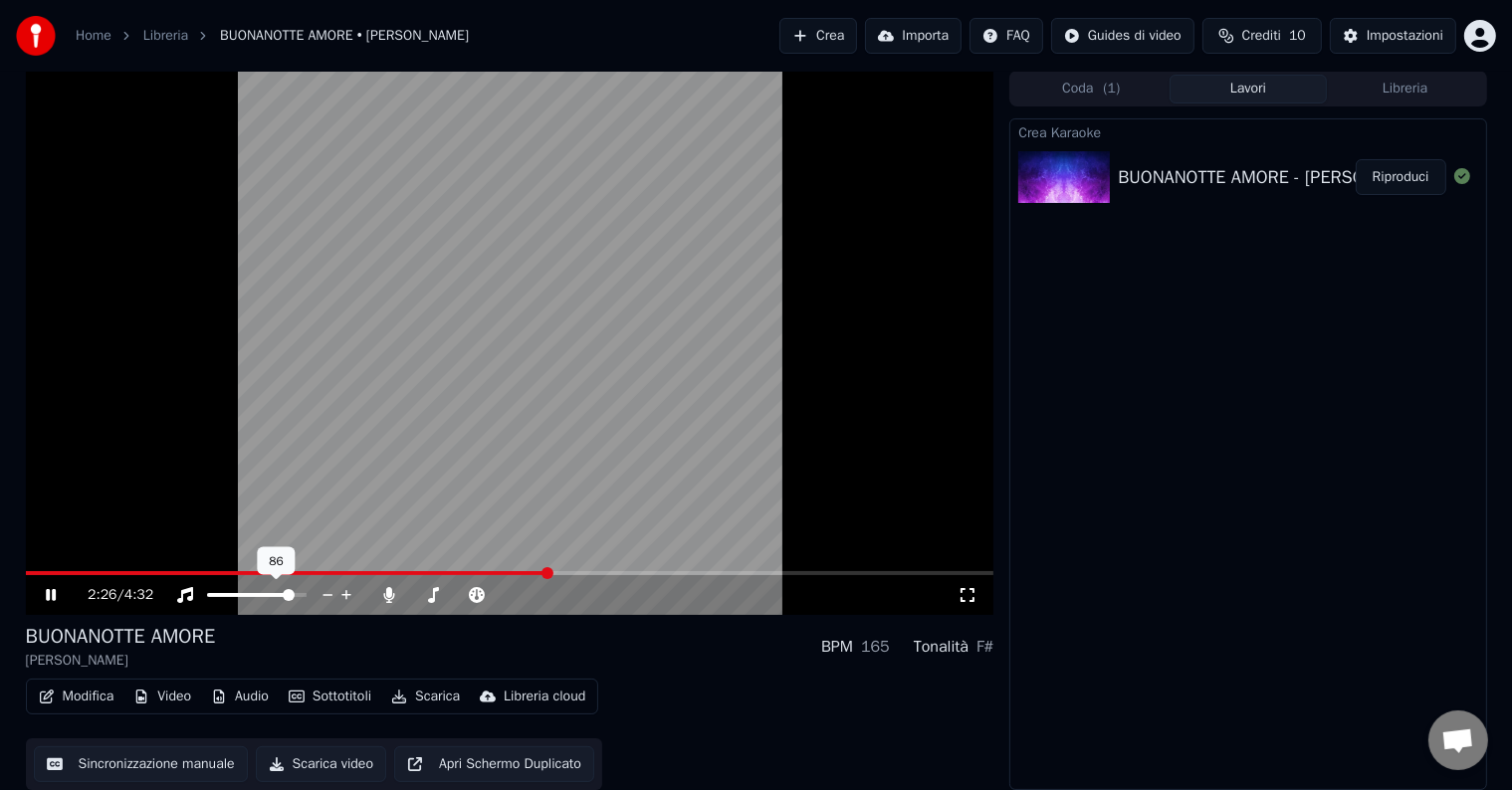 click 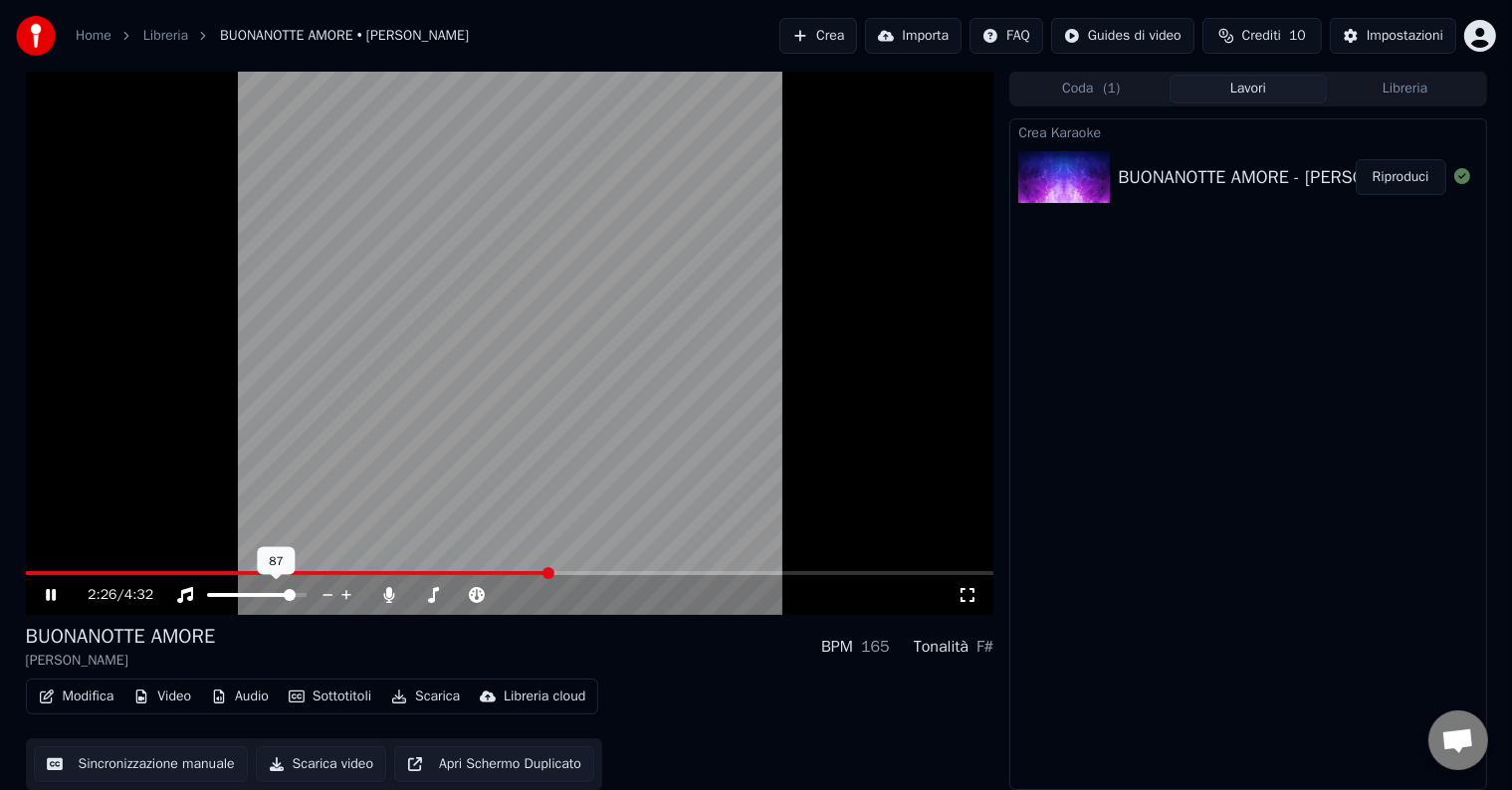click 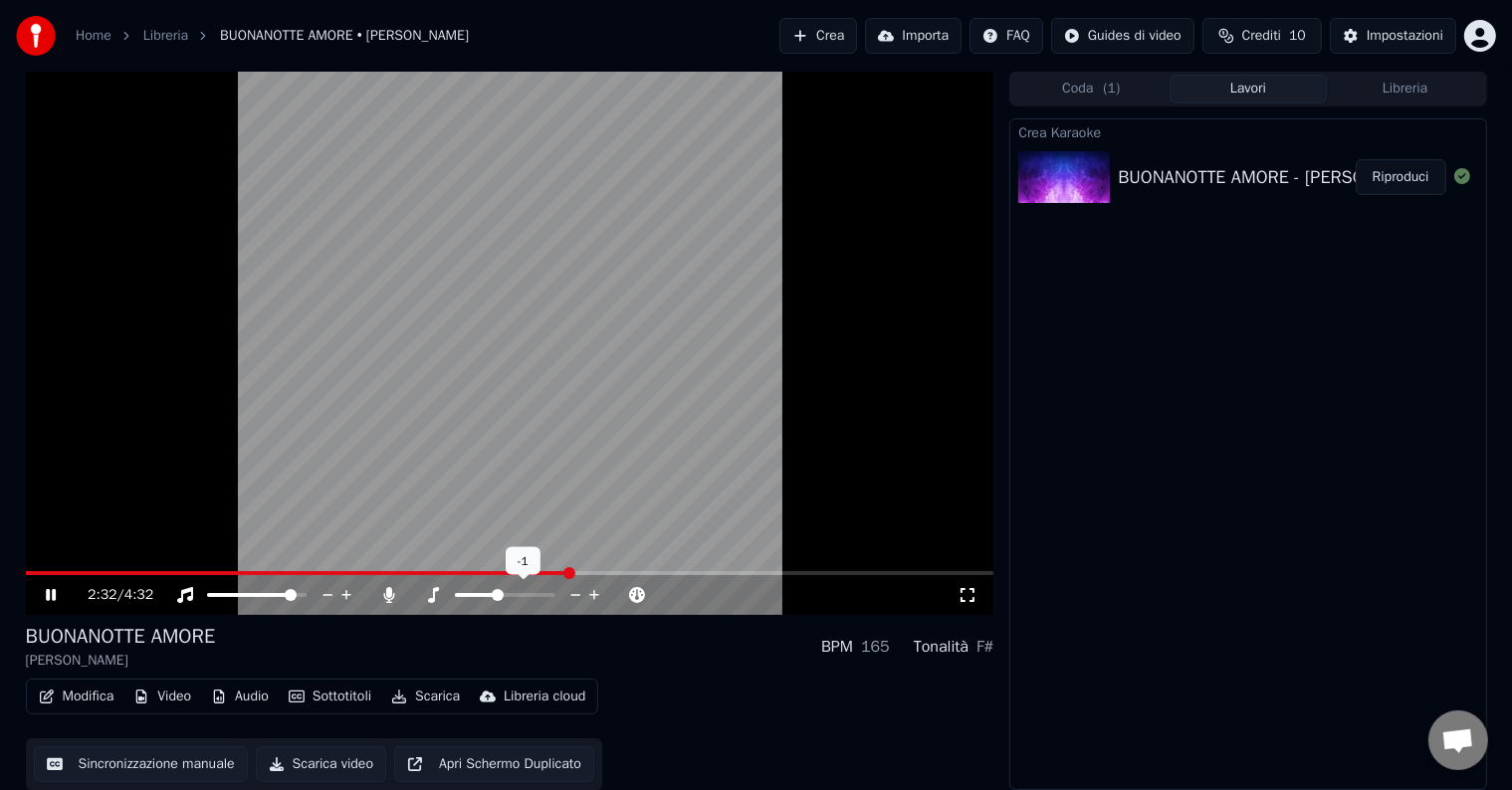 click 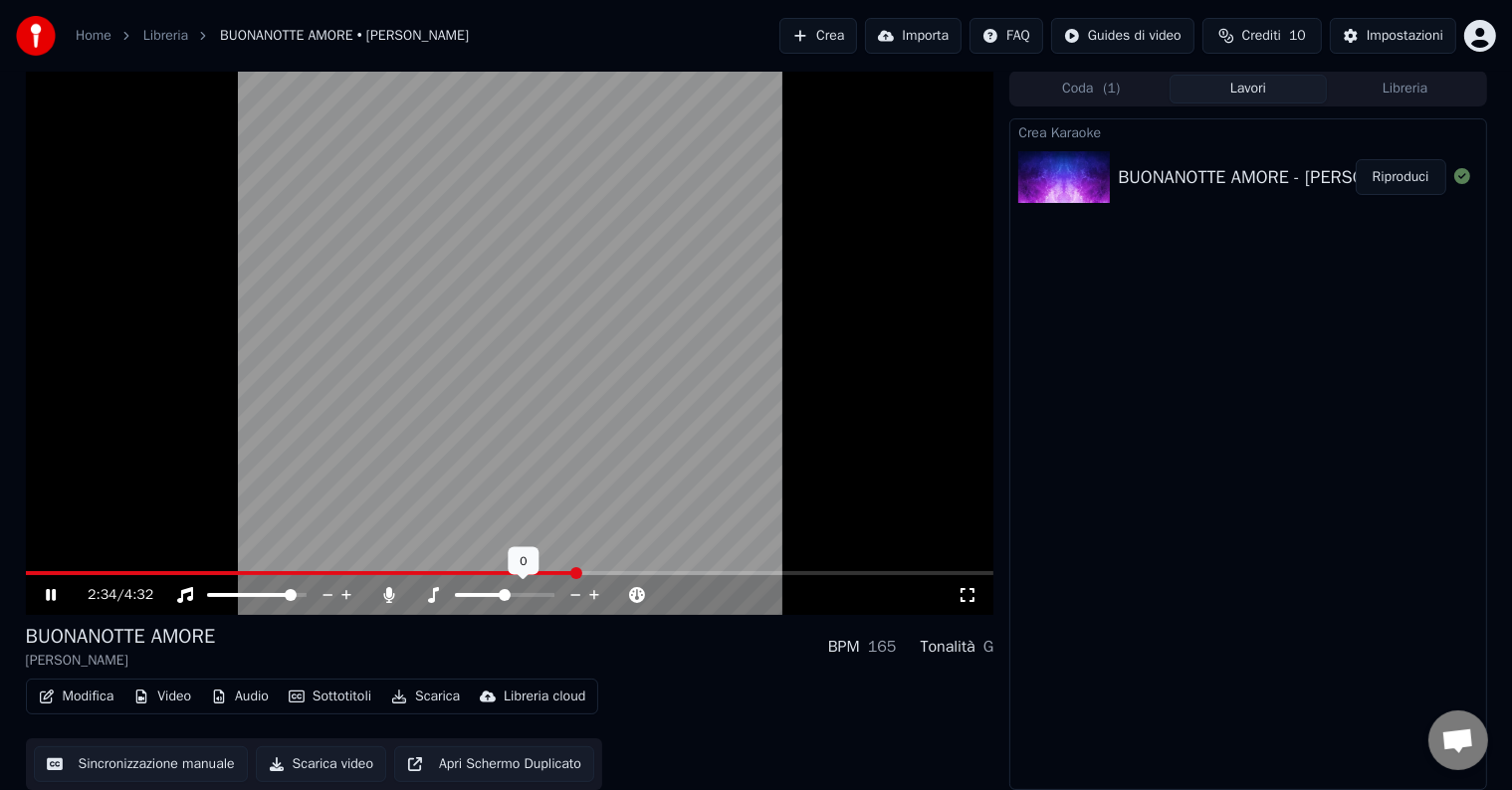 click 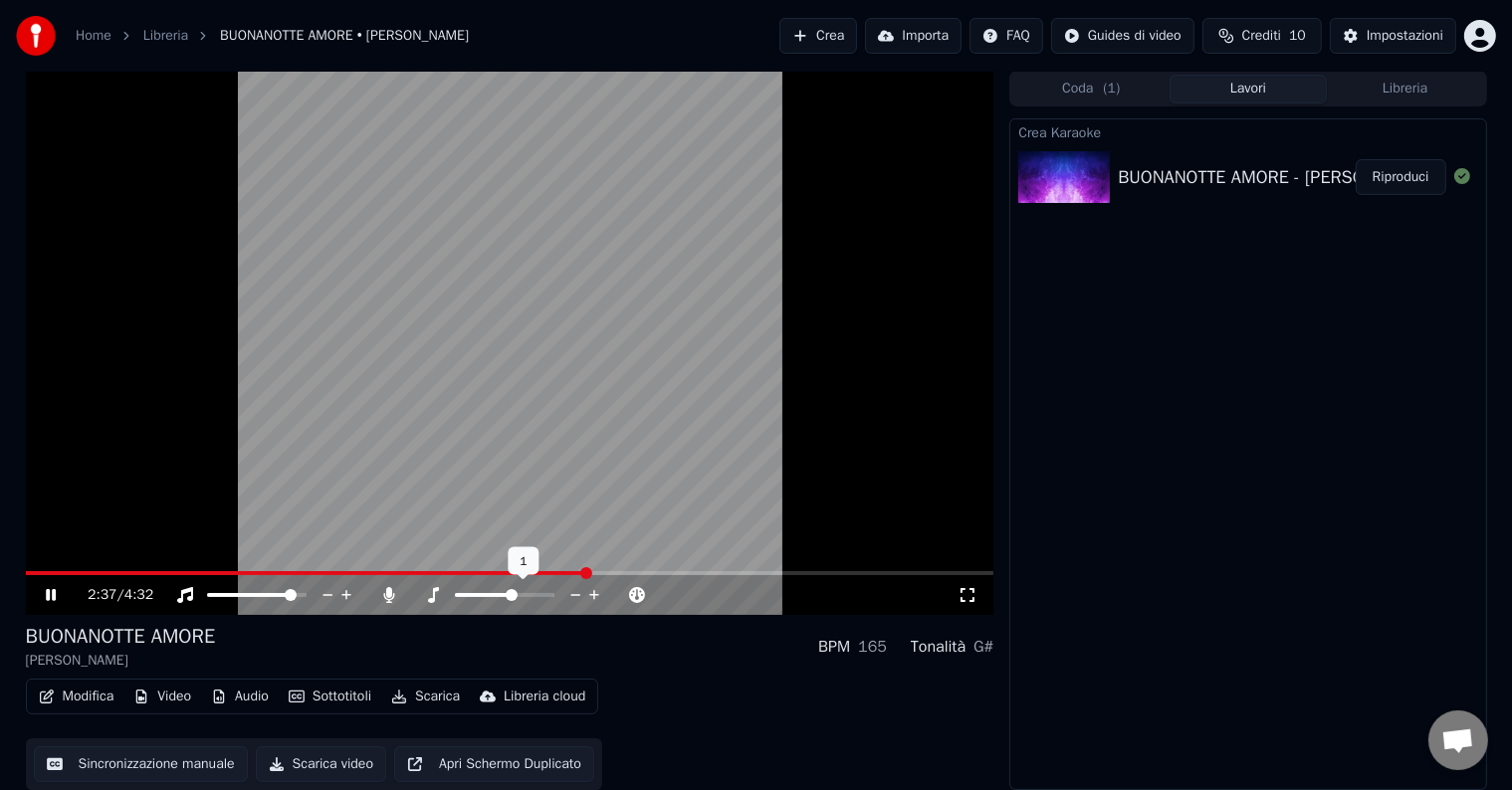 click 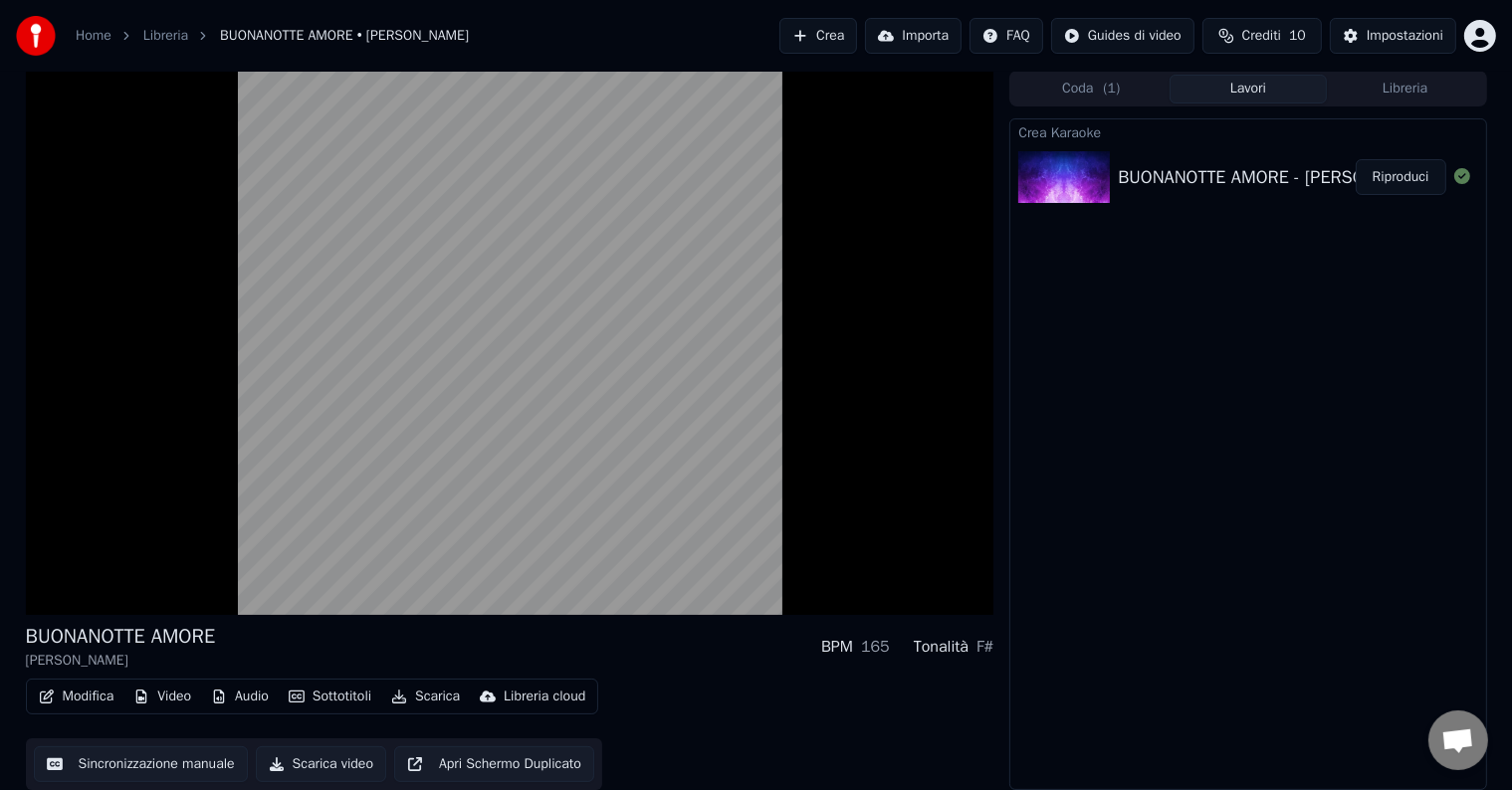 click on "Scarica video" at bounding box center [321, 764] 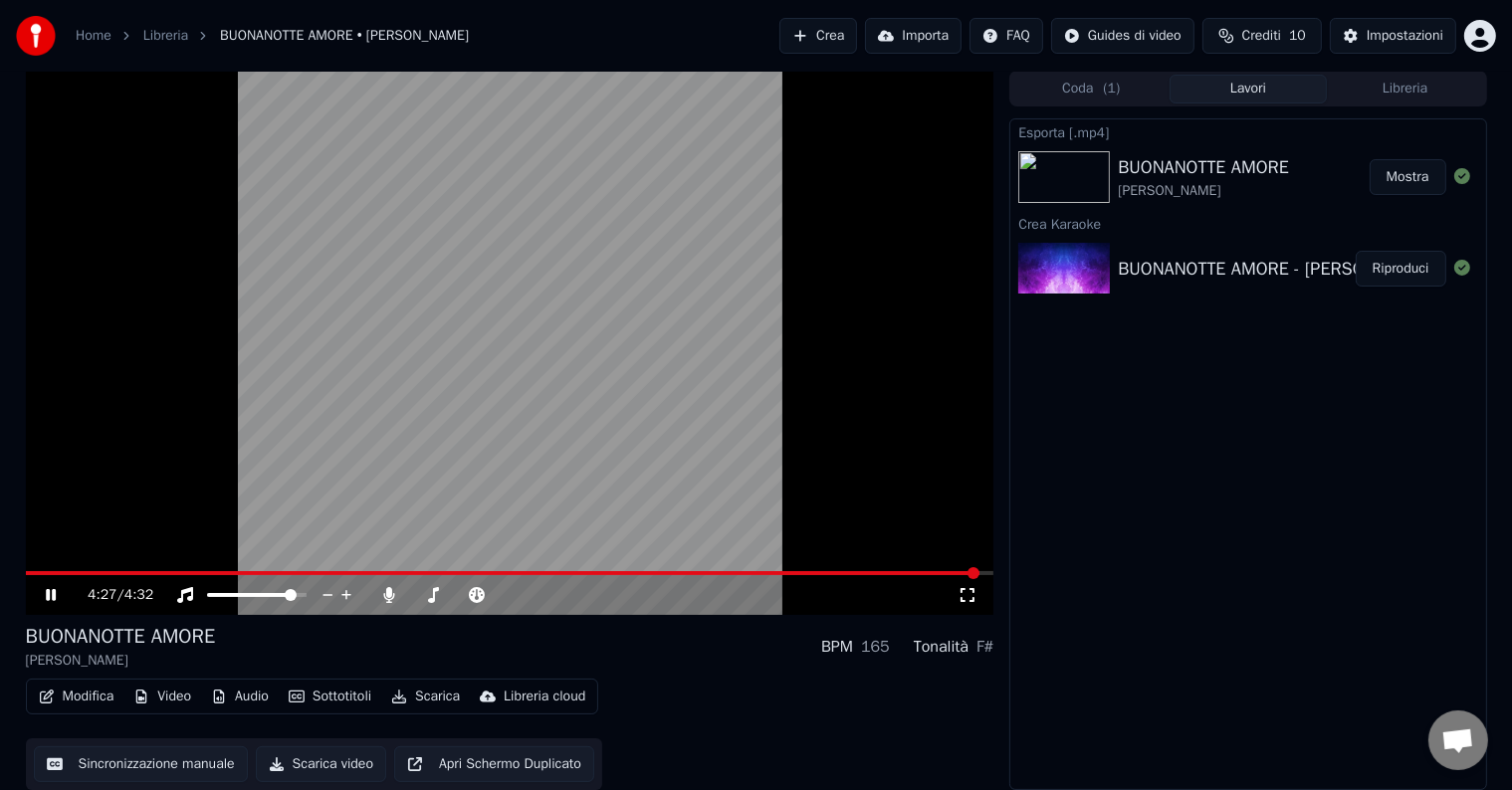 click on "Mostra" at bounding box center [1407, 177] 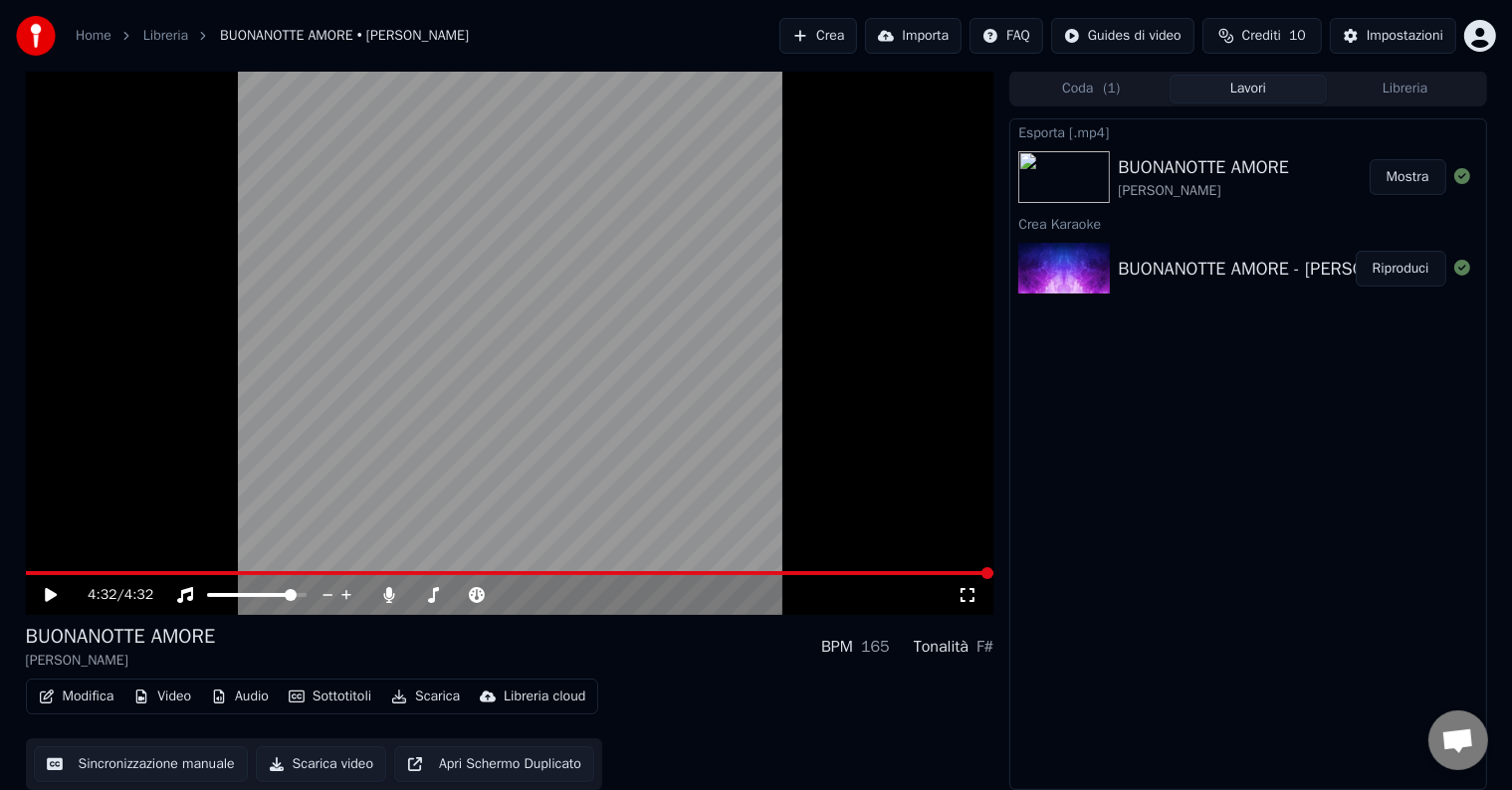 click on "Scarica" at bounding box center [425, 696] 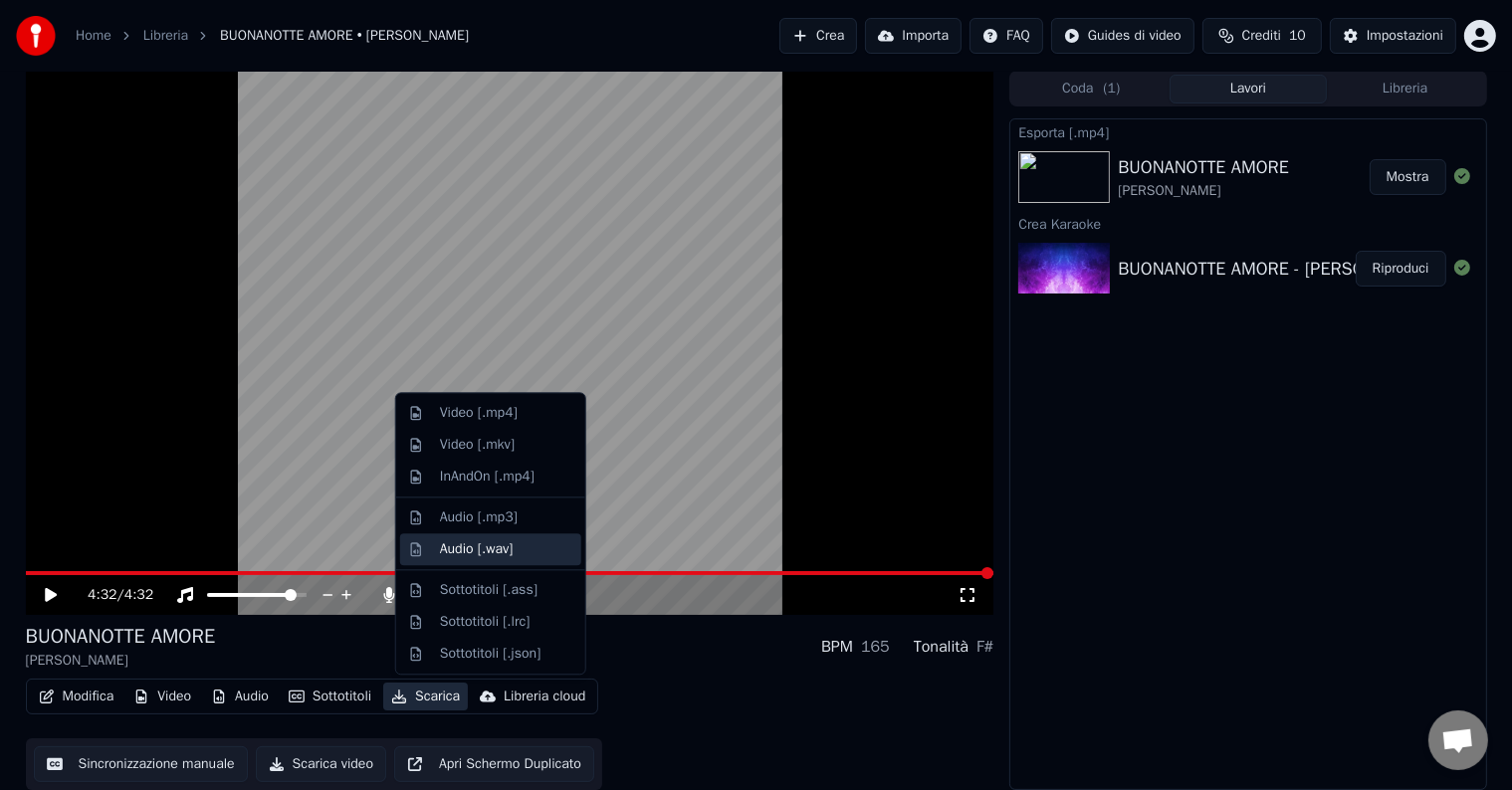 click on "Audio [.wav]" at bounding box center (477, 549) 